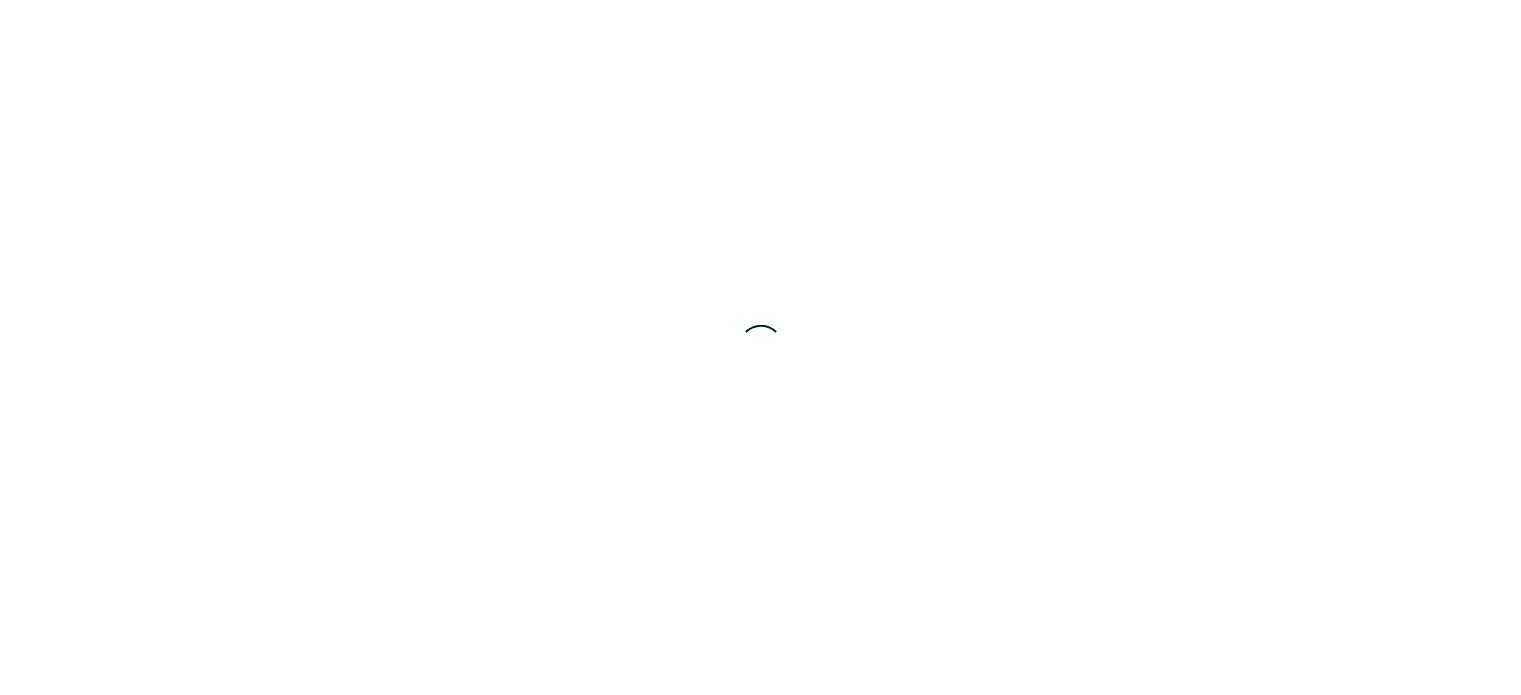 scroll, scrollTop: 0, scrollLeft: 0, axis: both 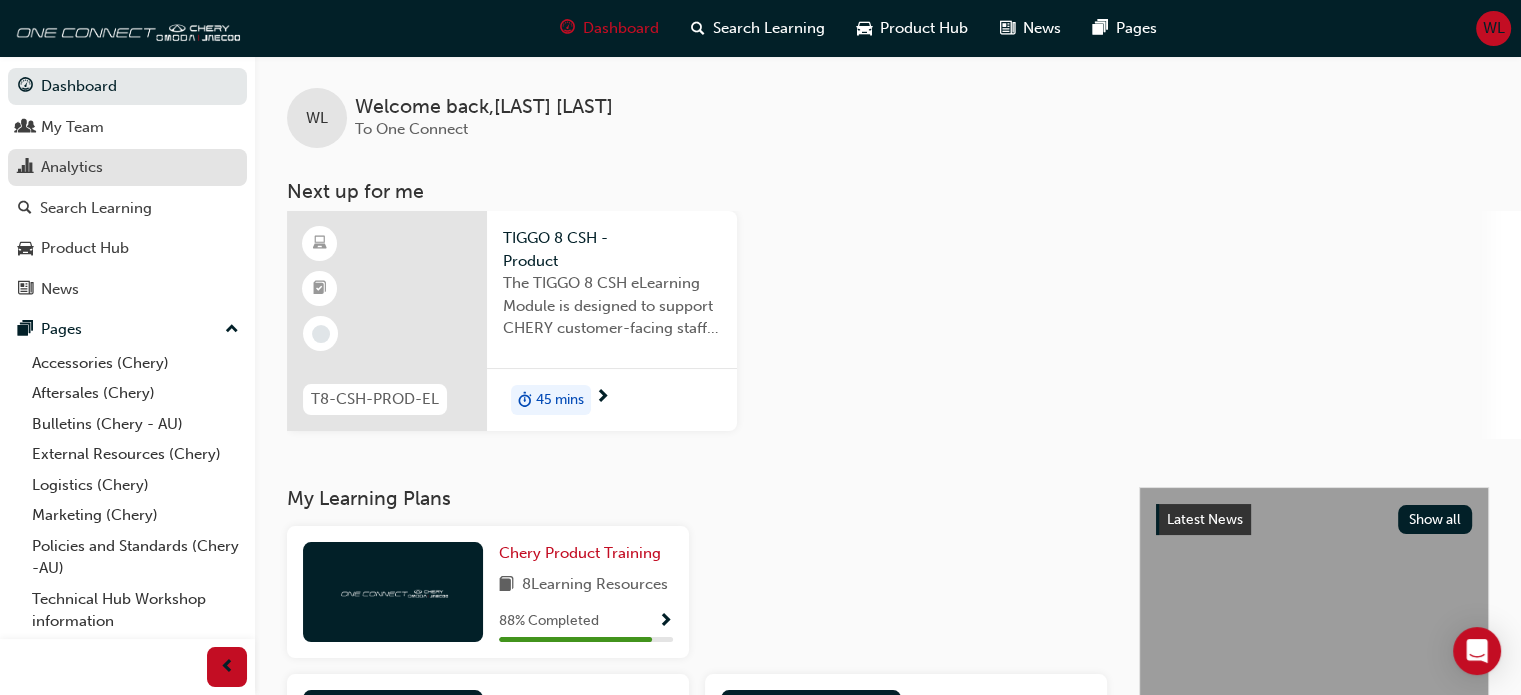 click on "Analytics" at bounding box center [72, 167] 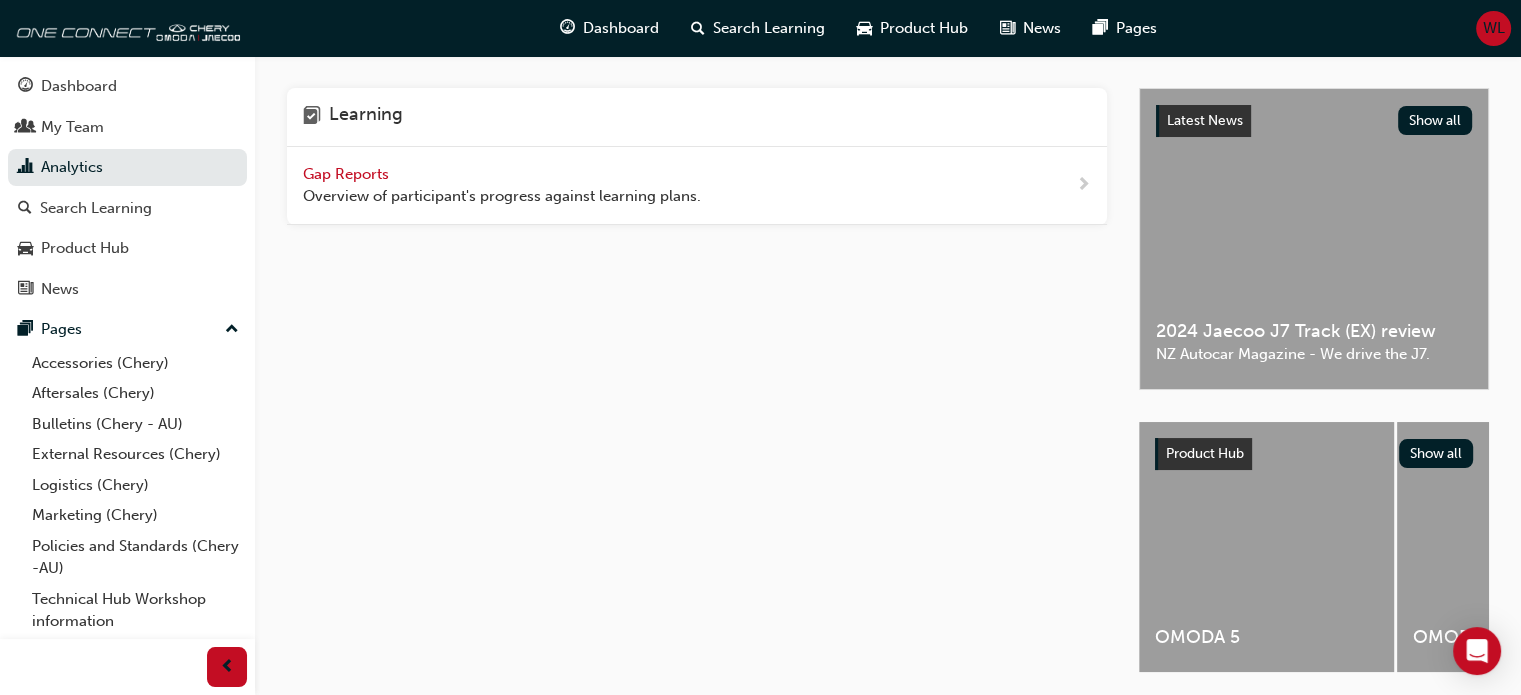 click at bounding box center (1083, 185) 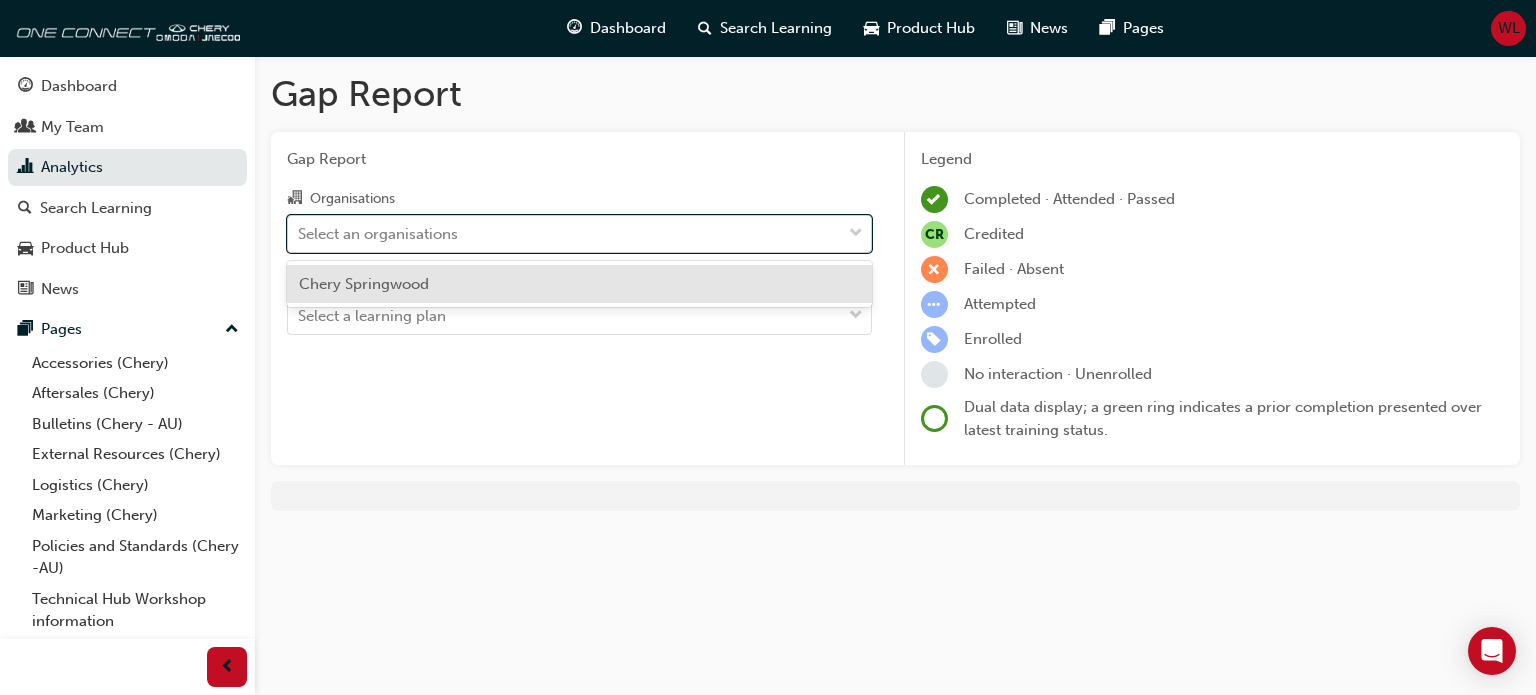 click at bounding box center [856, 234] 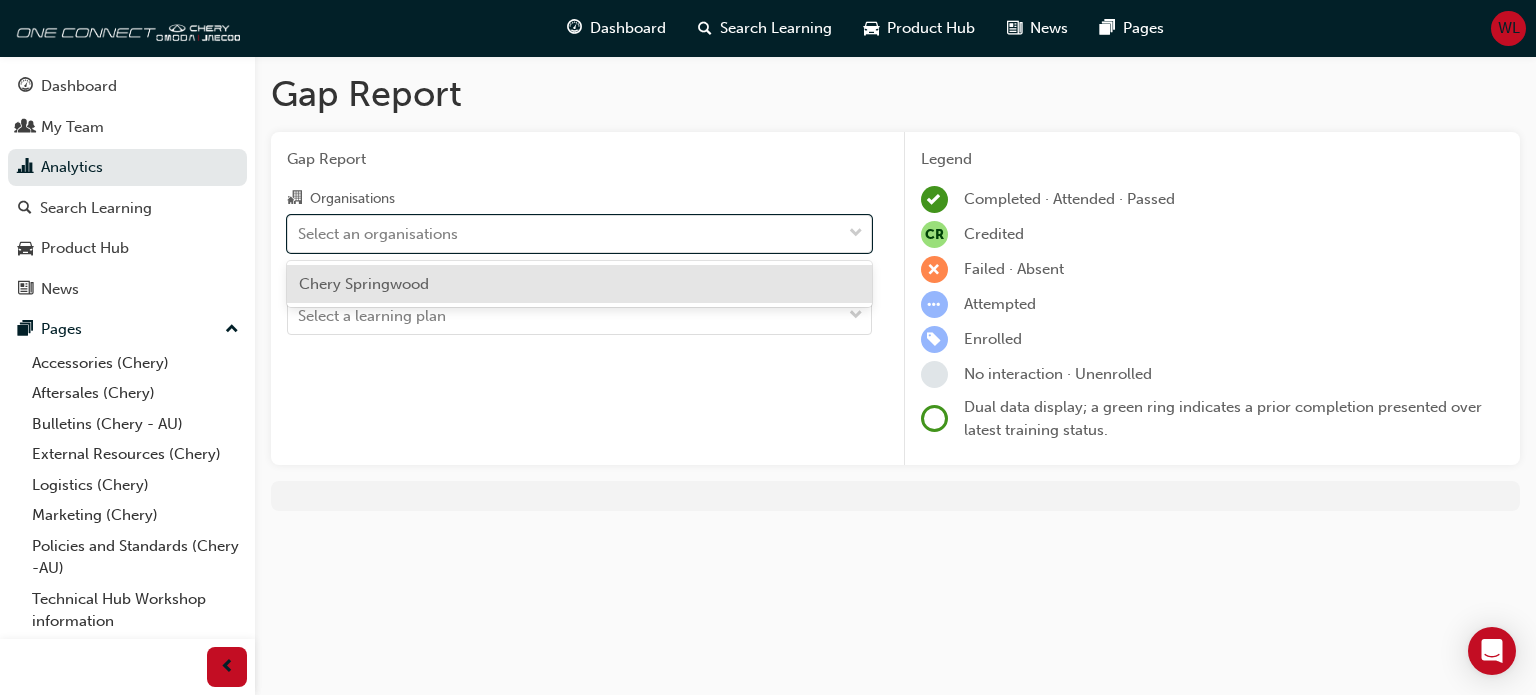 click on "Chery Springwood" at bounding box center [579, 284] 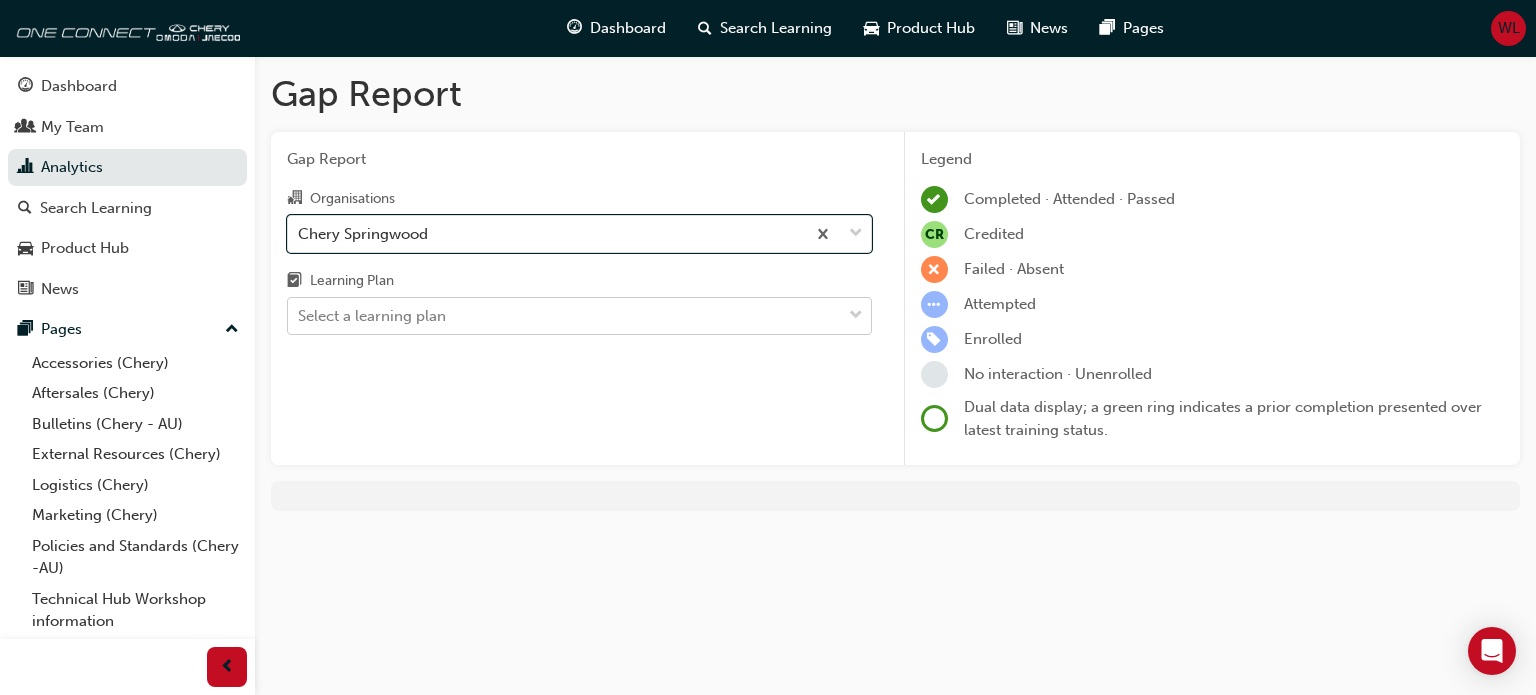 click at bounding box center (856, 316) 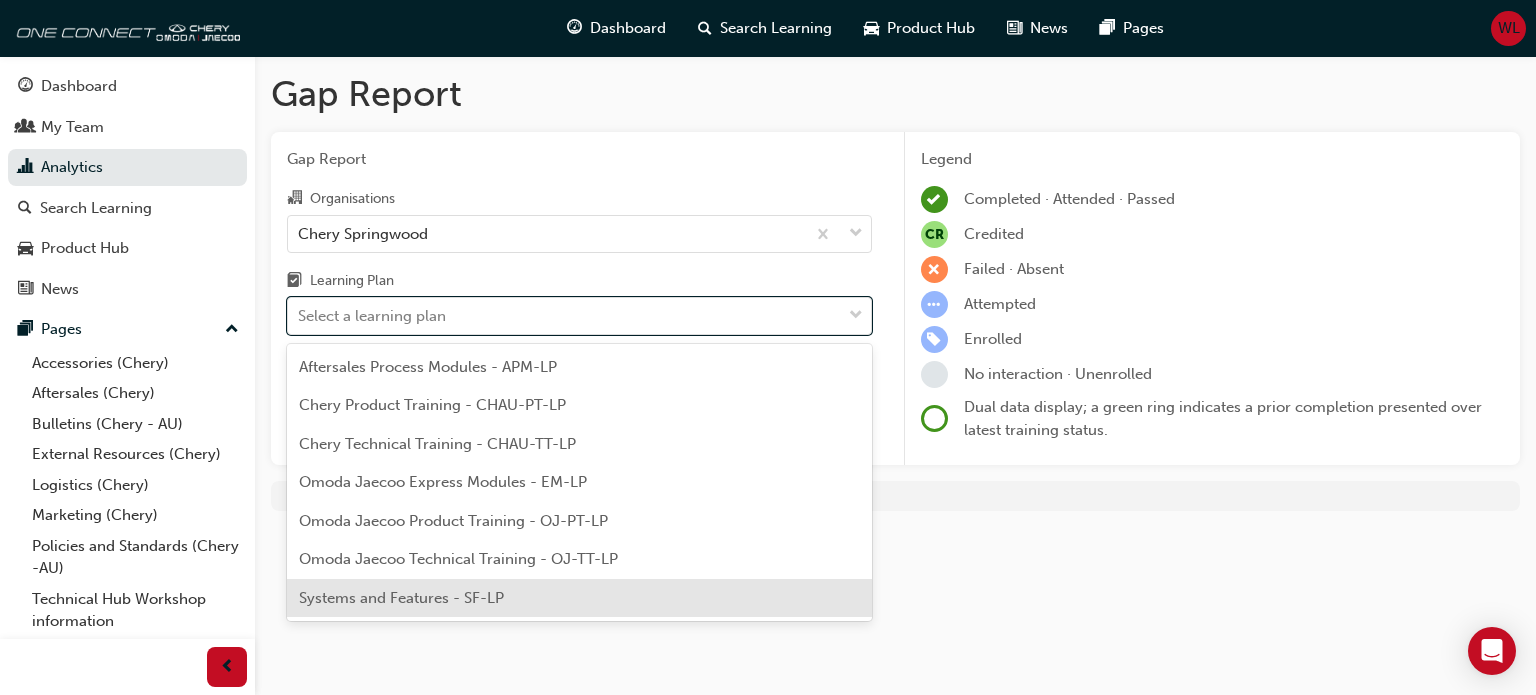click on "Systems and Features - SF-LP" at bounding box center (401, 598) 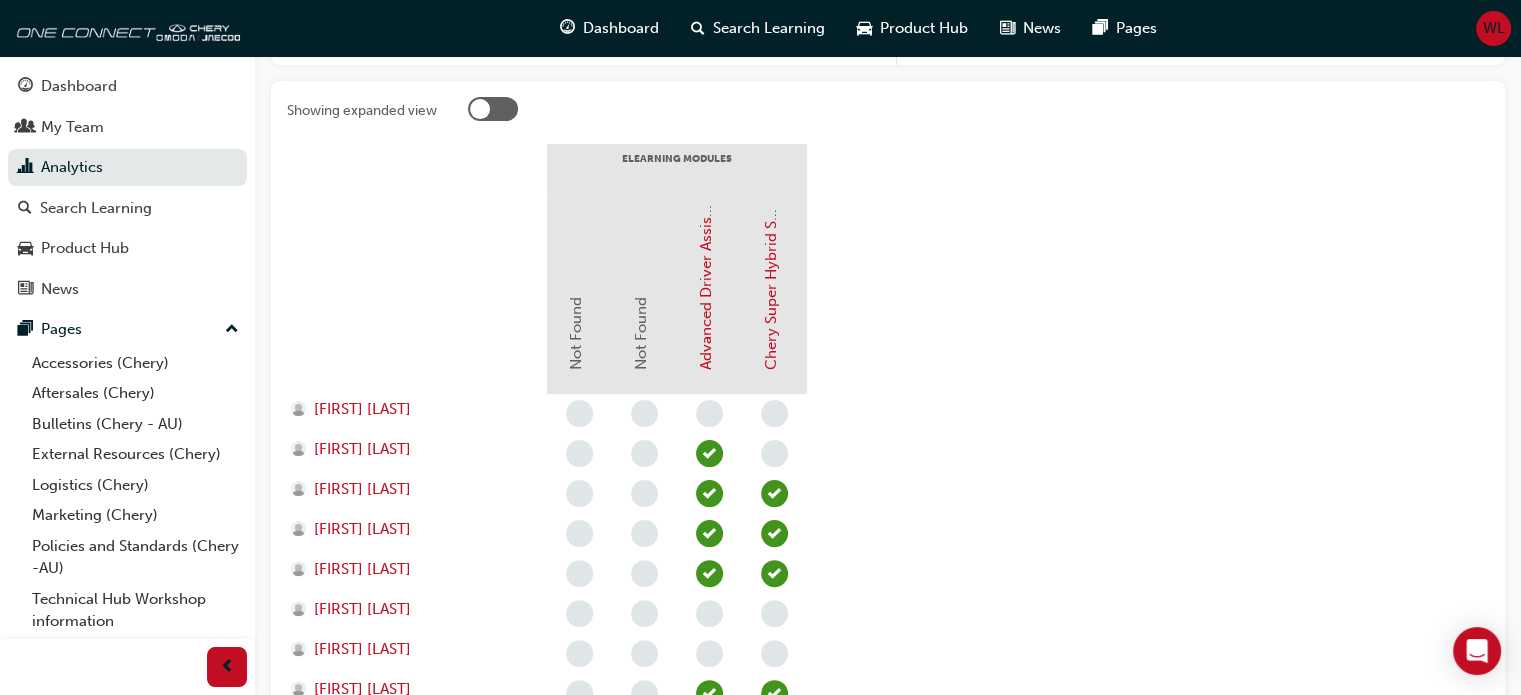 scroll, scrollTop: 0, scrollLeft: 0, axis: both 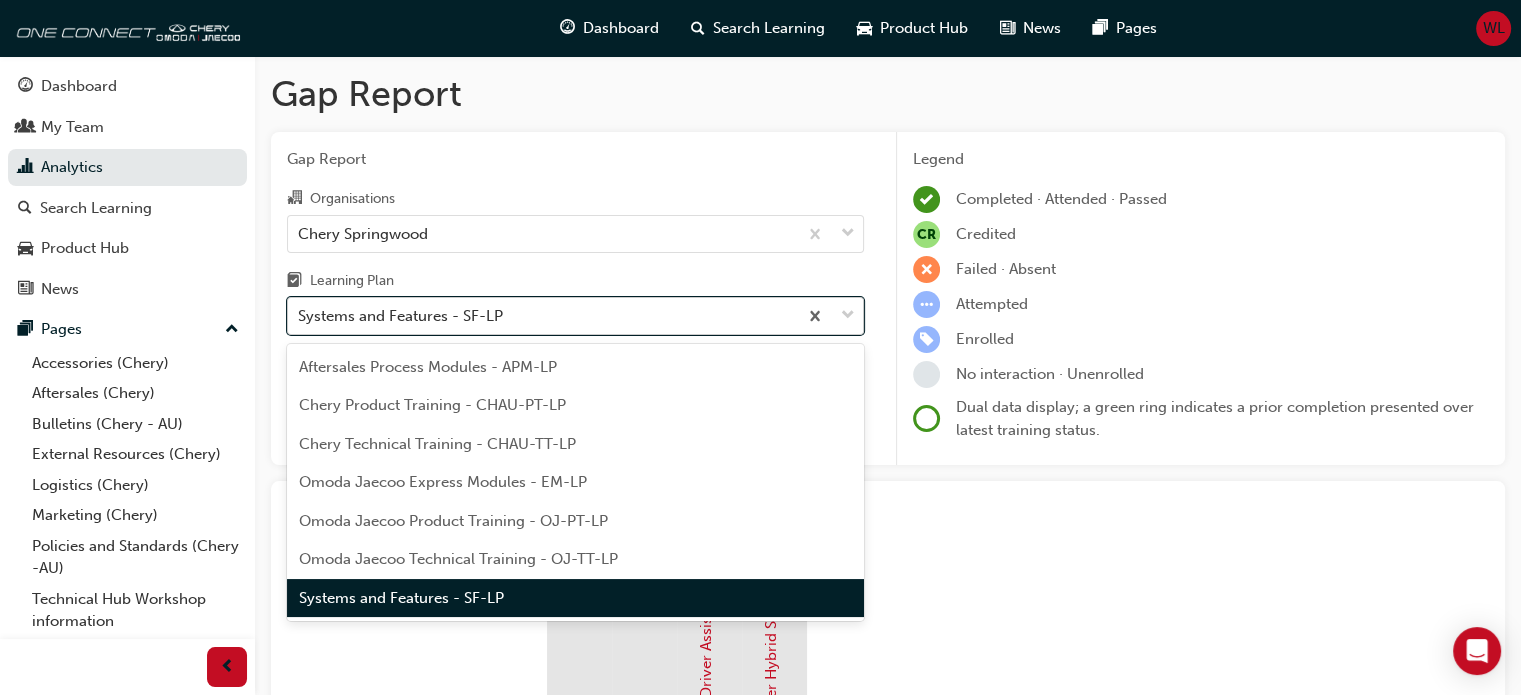 click at bounding box center (848, 316) 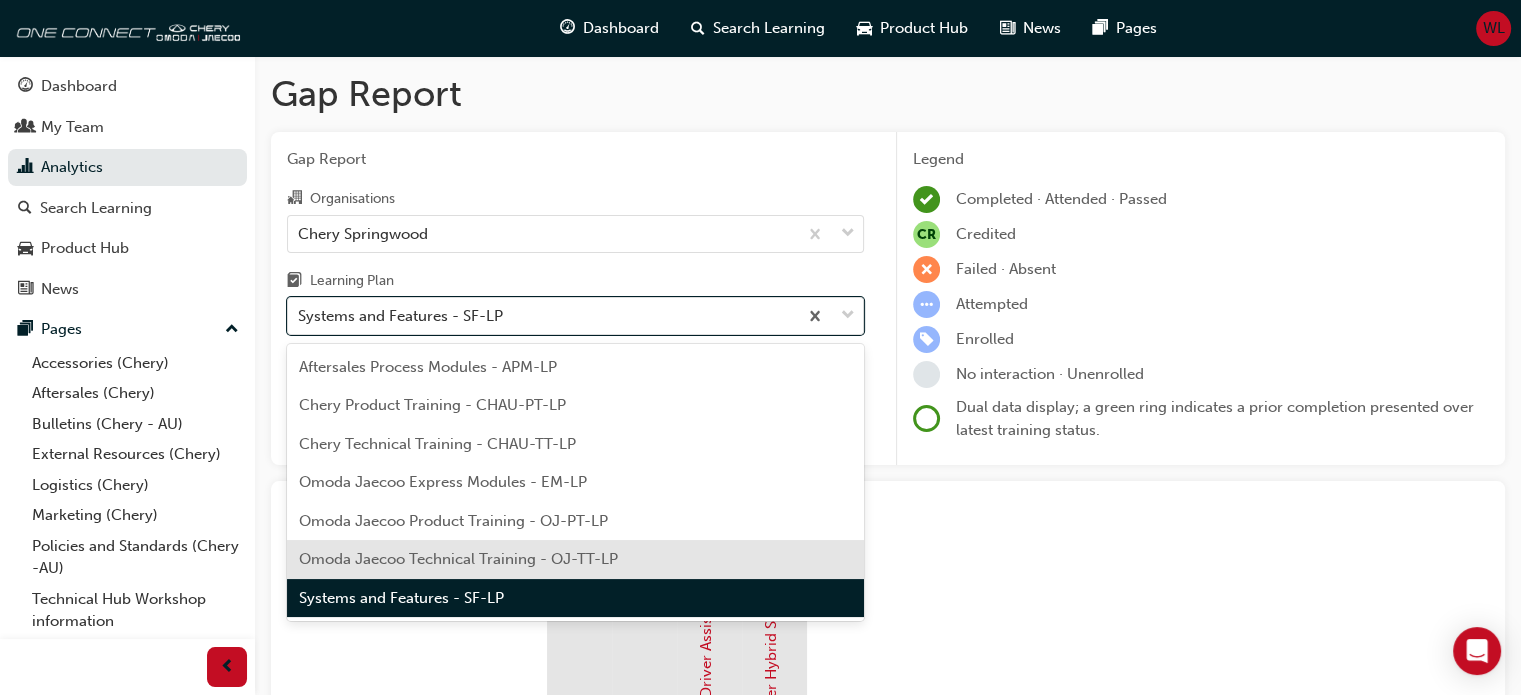 click on "Omoda Jaecoo Technical Training - OJ-TT-LP" at bounding box center (458, 559) 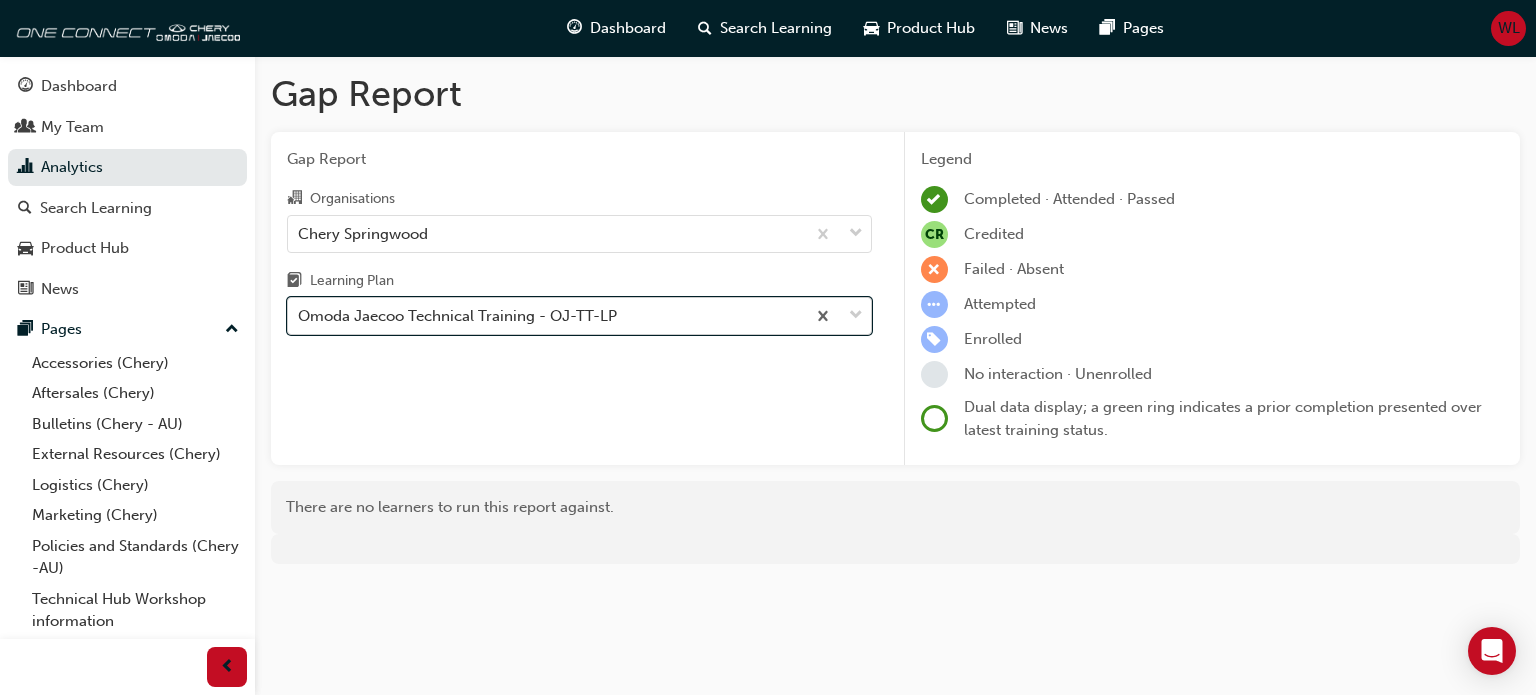click at bounding box center [856, 316] 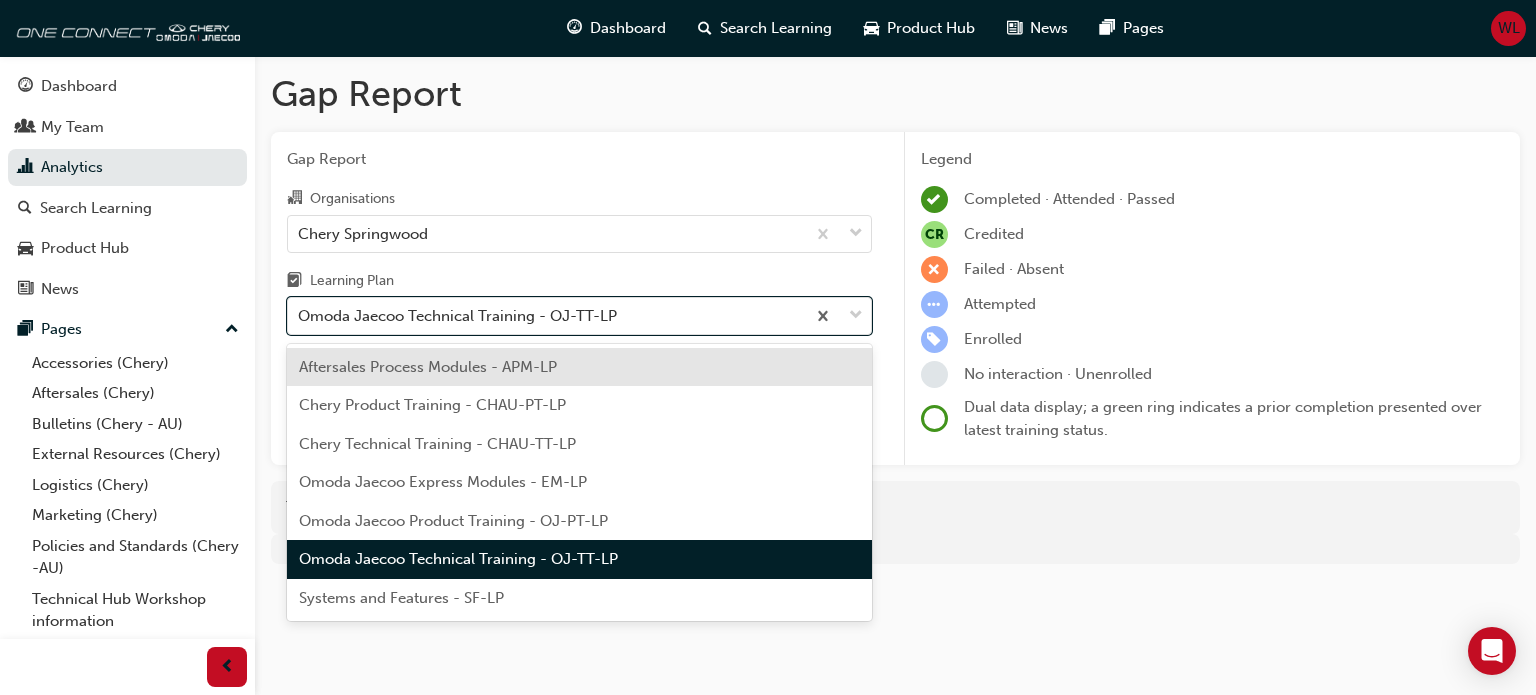 click on "Chery Technical Training - CHAU-TT-LP" at bounding box center [437, 444] 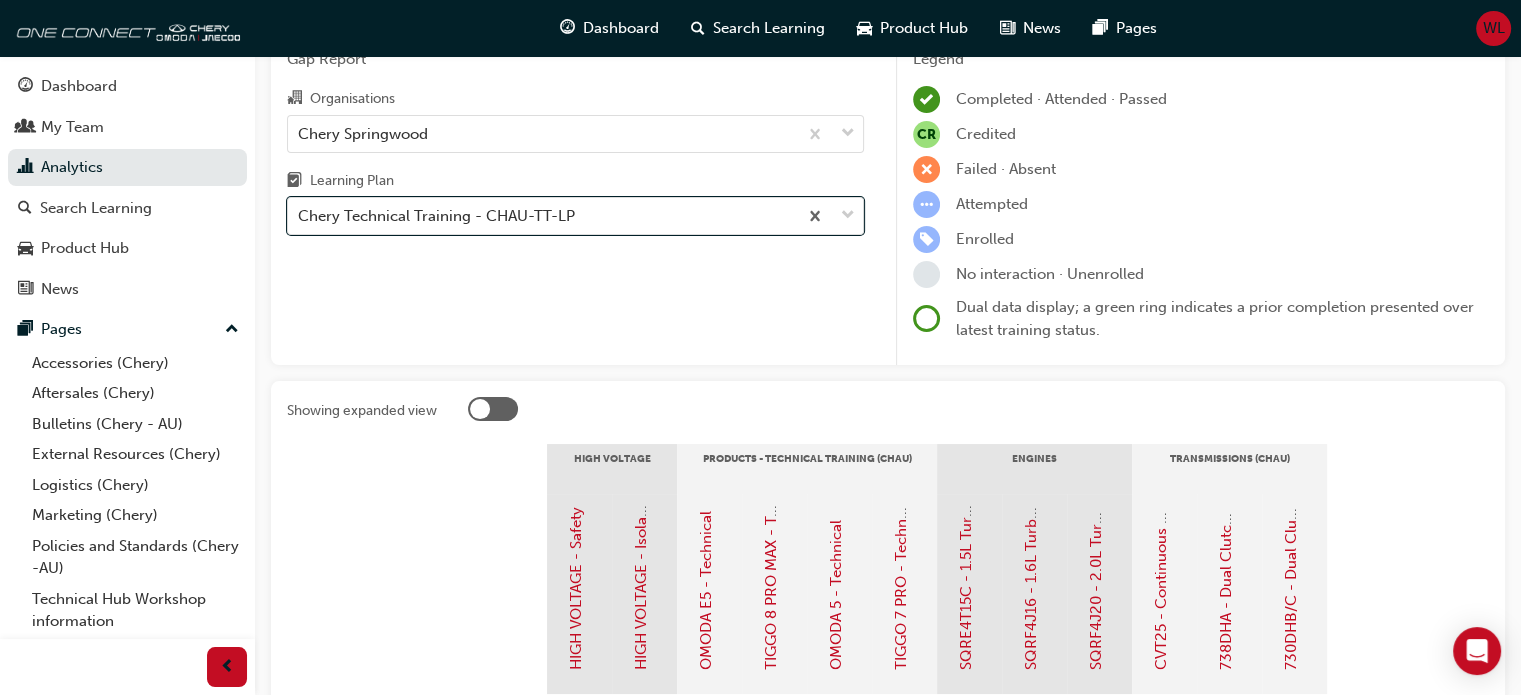 scroll, scrollTop: 0, scrollLeft: 0, axis: both 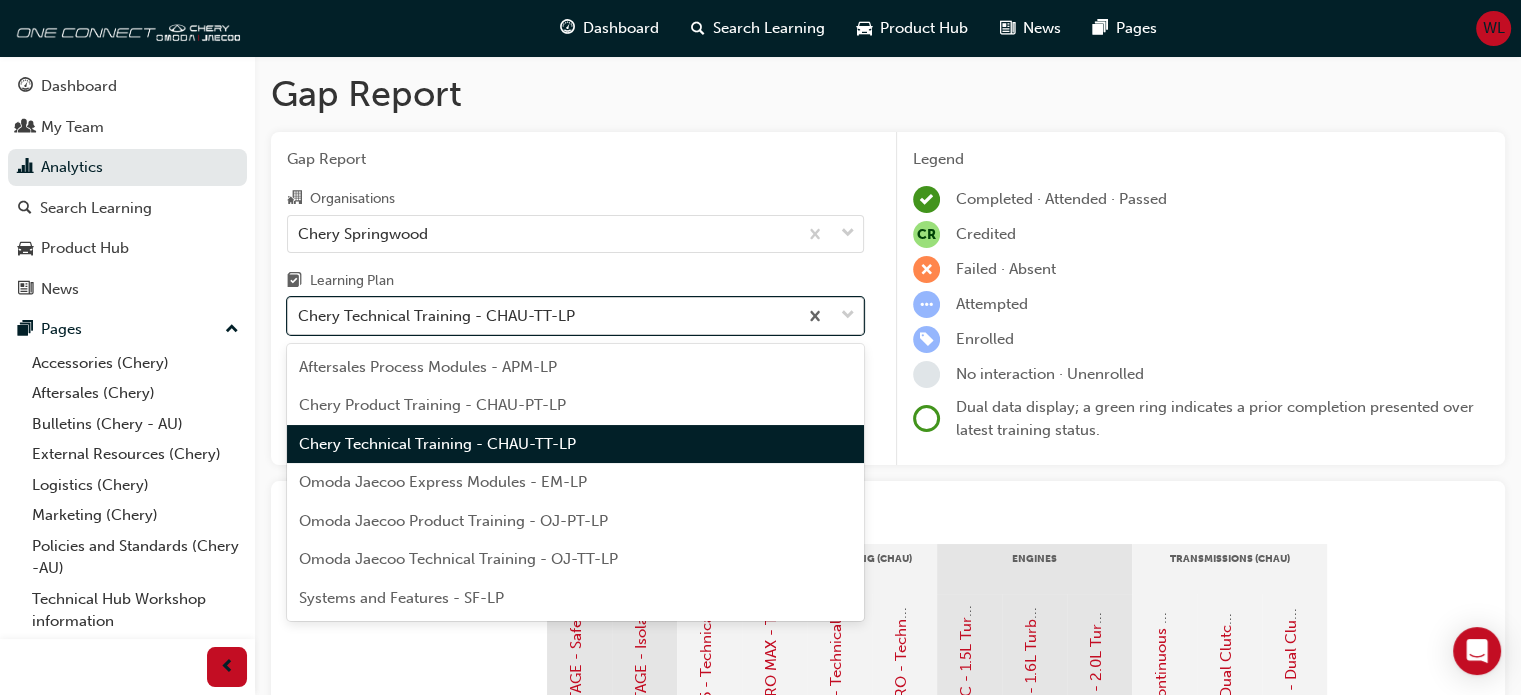 click at bounding box center [848, 316] 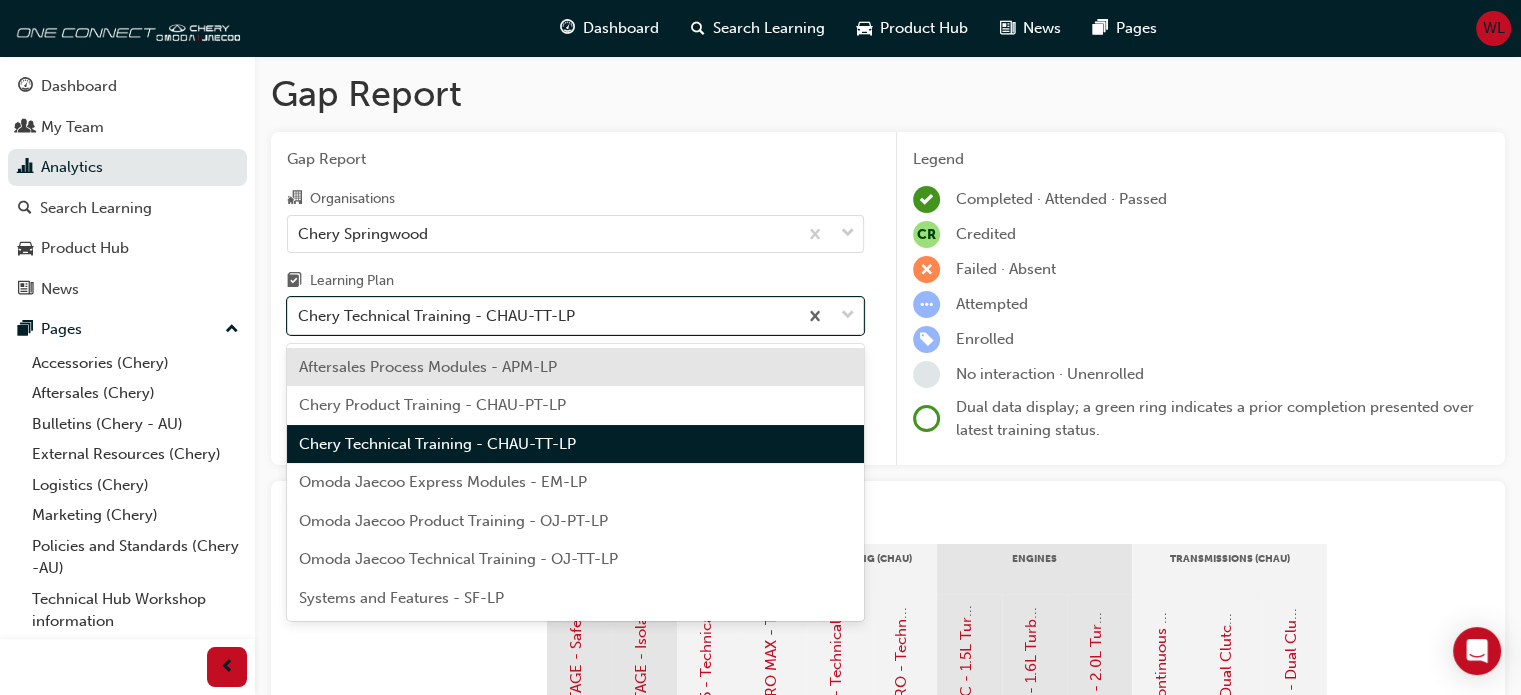 click on "Chery Product Training - CHAU-PT-LP" at bounding box center (432, 405) 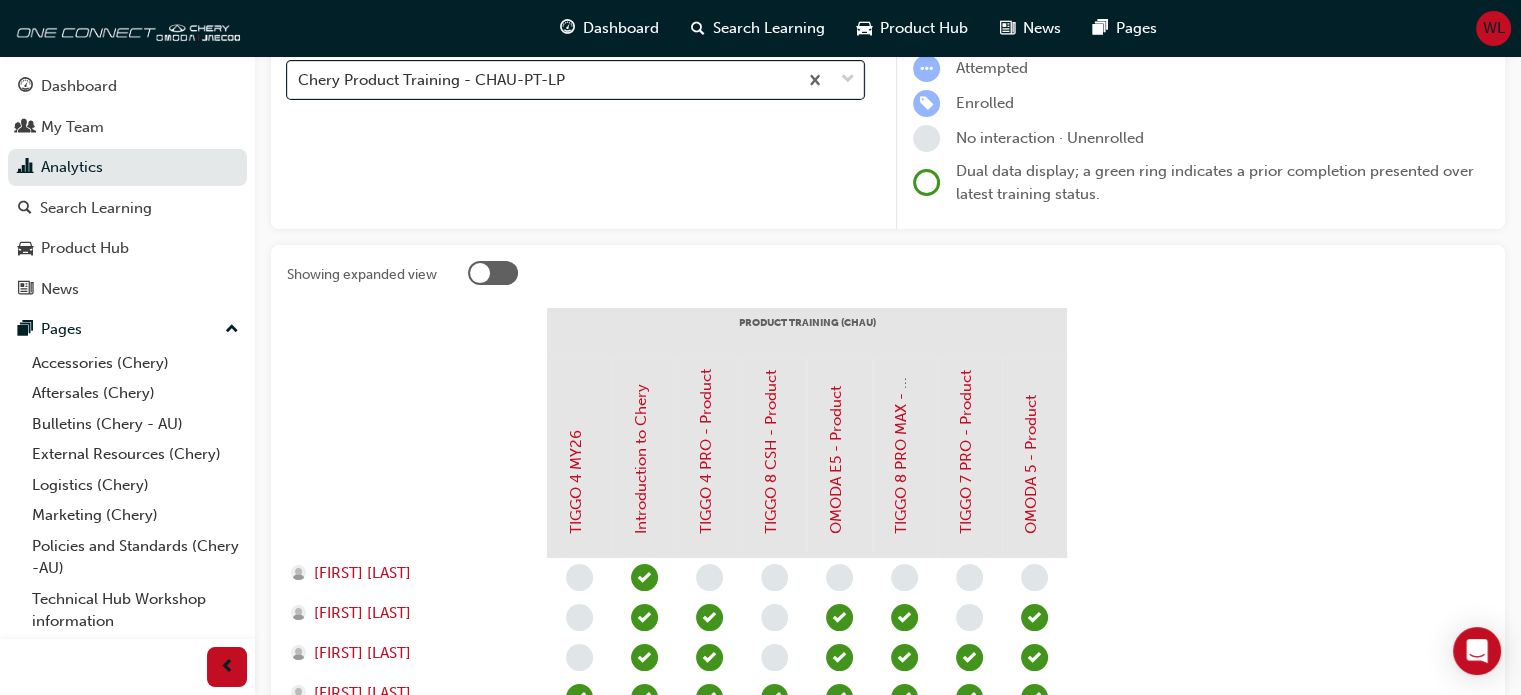 scroll, scrollTop: 200, scrollLeft: 0, axis: vertical 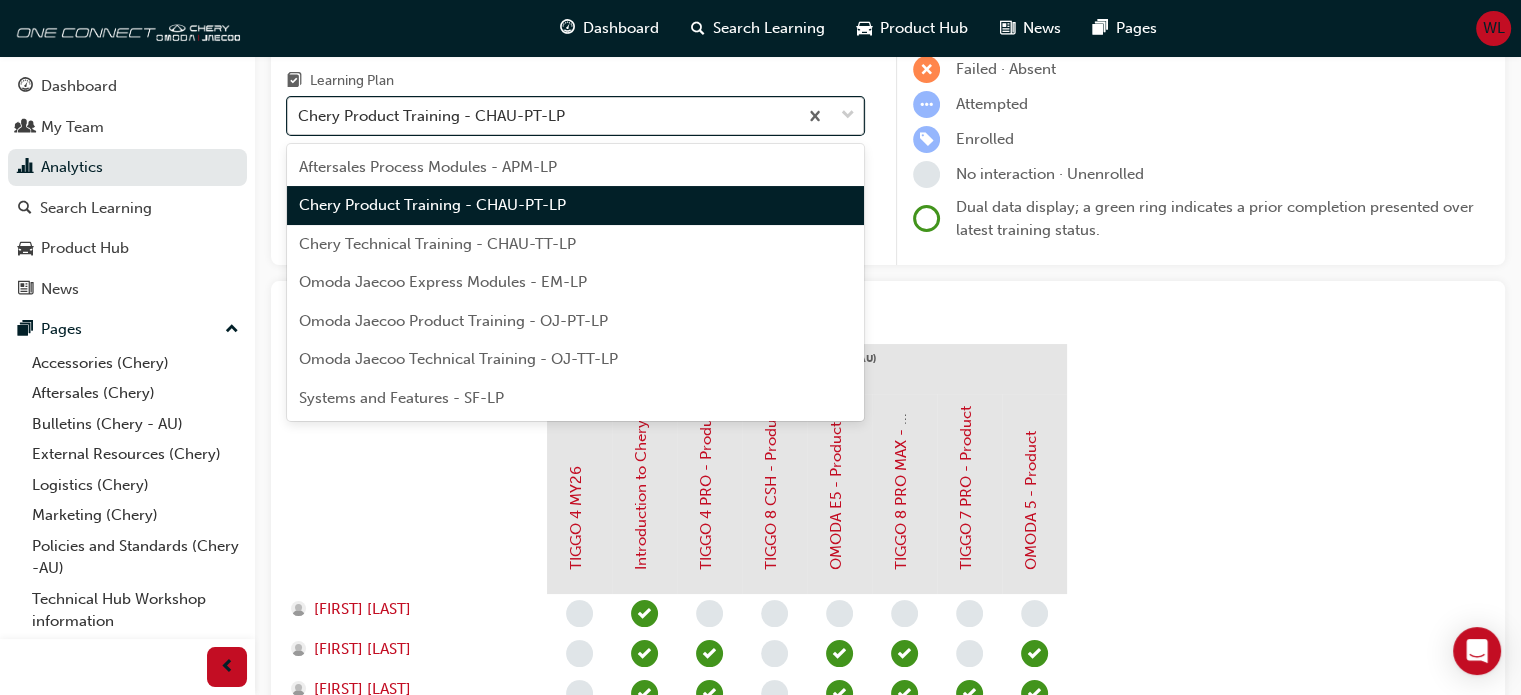 click at bounding box center (848, 116) 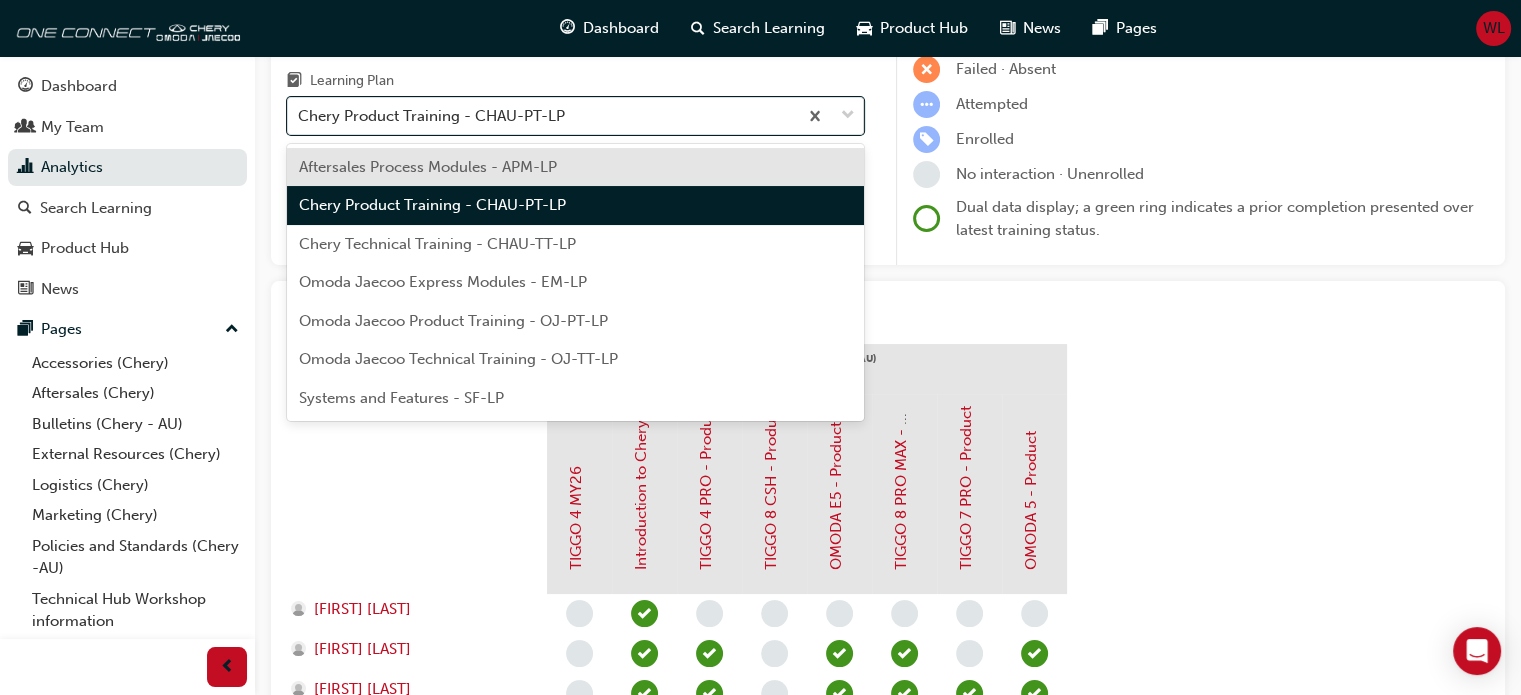 click on "Aftersales Process Modules - APM-LP" at bounding box center [428, 167] 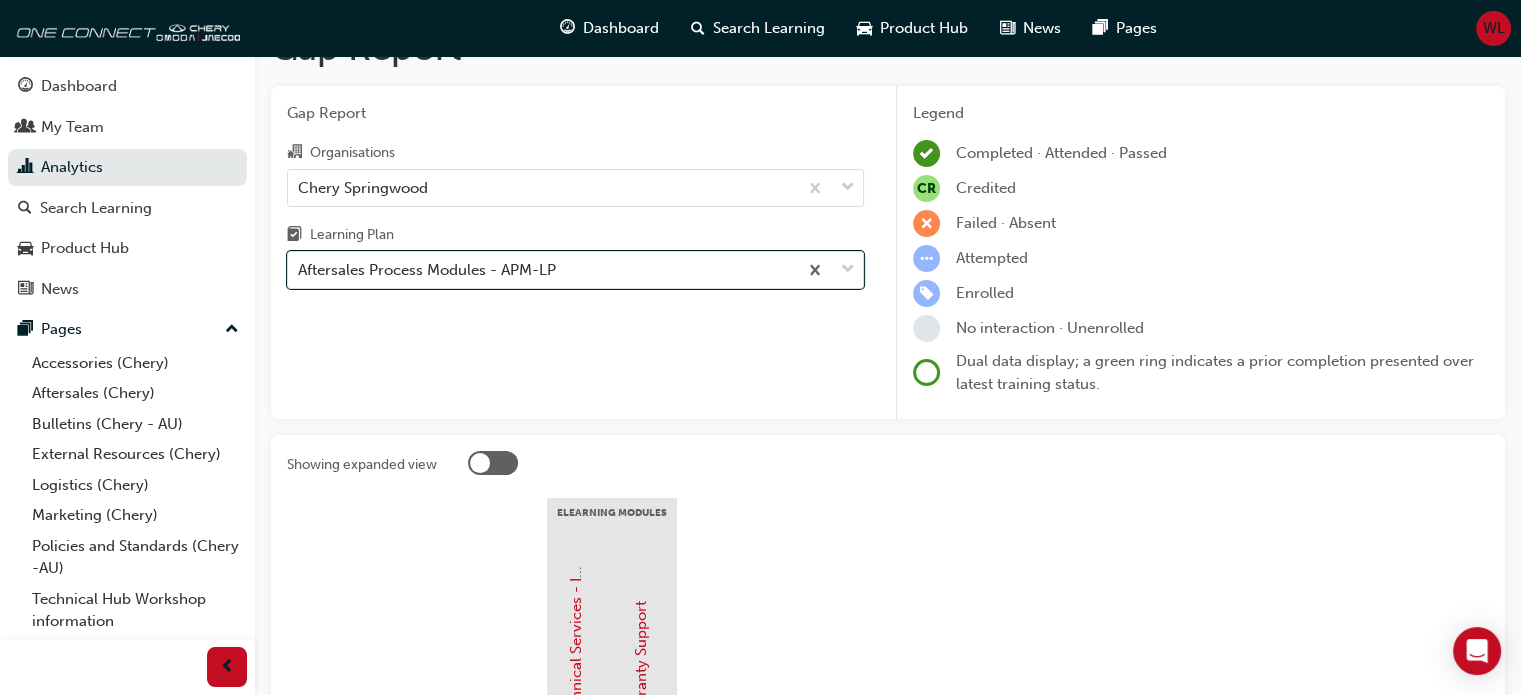 scroll, scrollTop: 0, scrollLeft: 0, axis: both 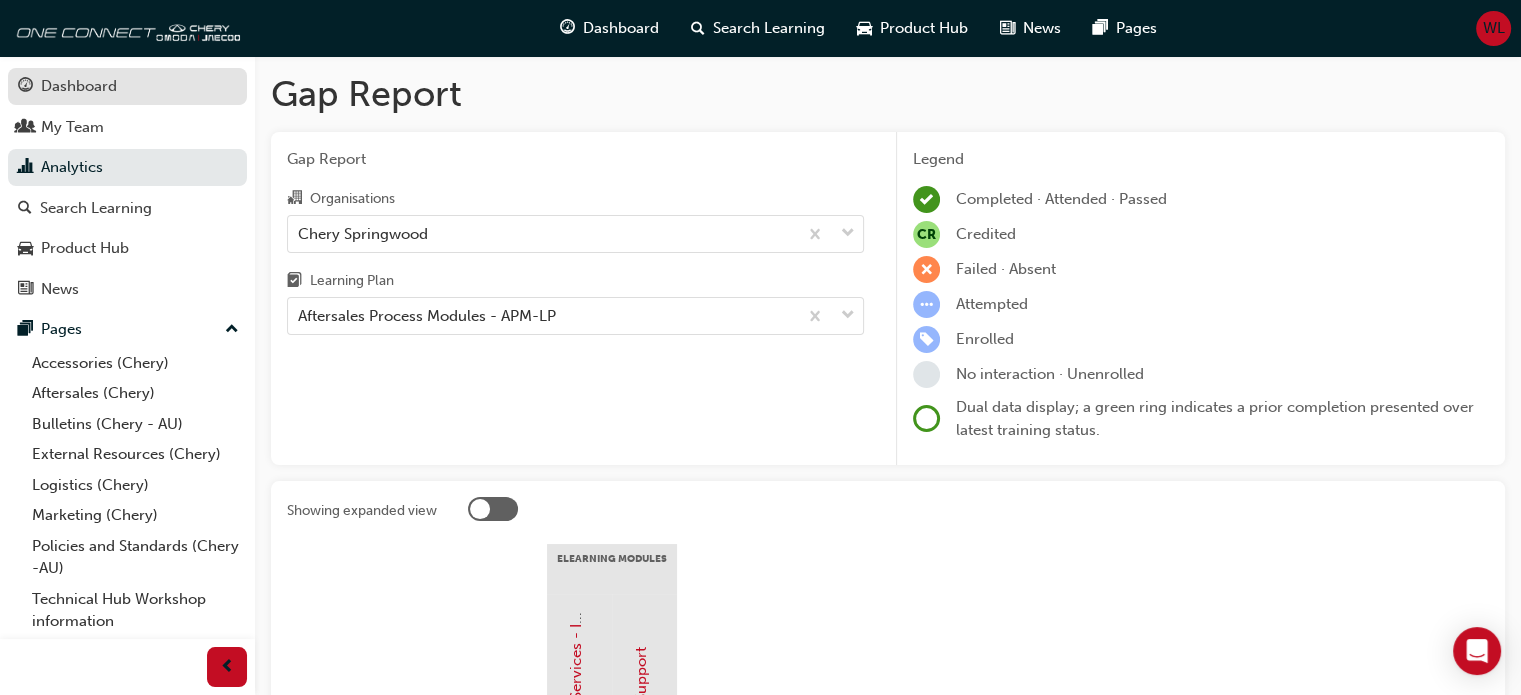 click on "Dashboard" at bounding box center (79, 86) 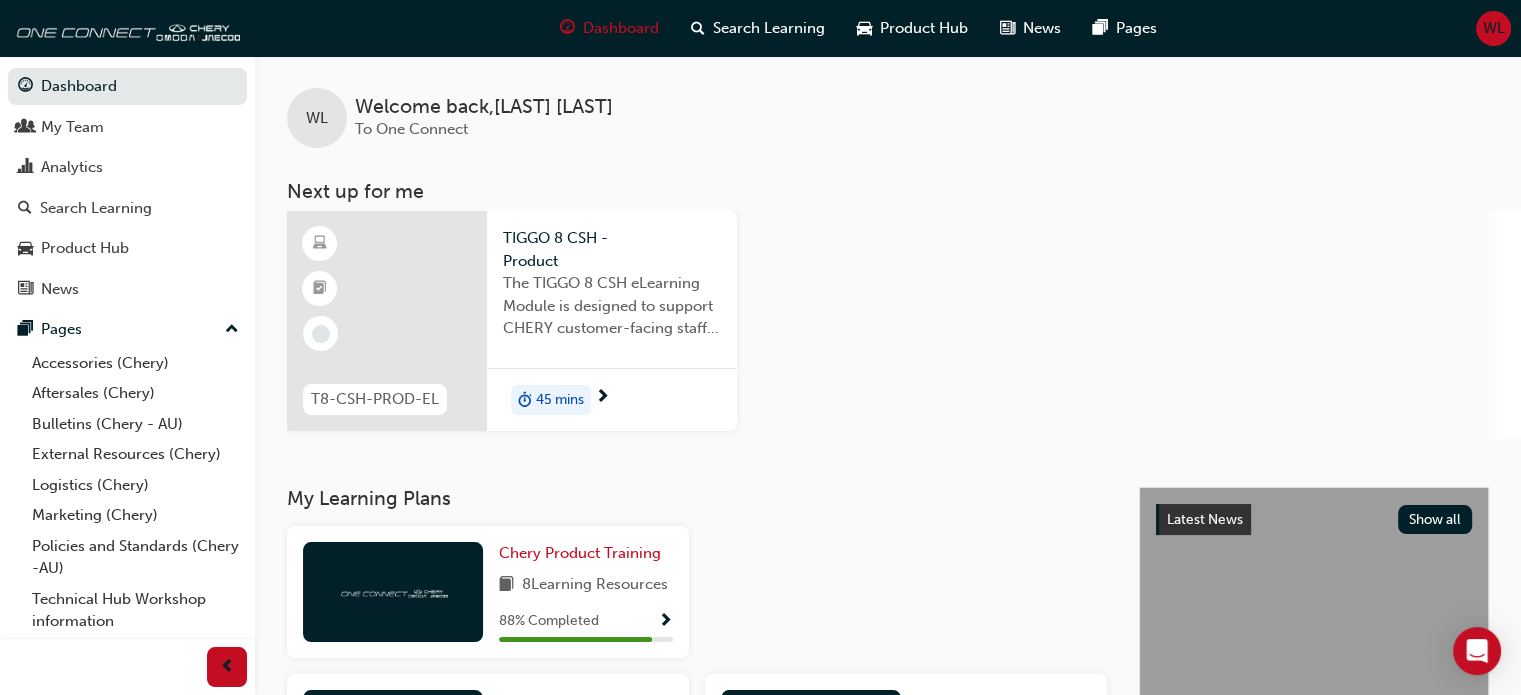 click on "45 mins" at bounding box center [560, 400] 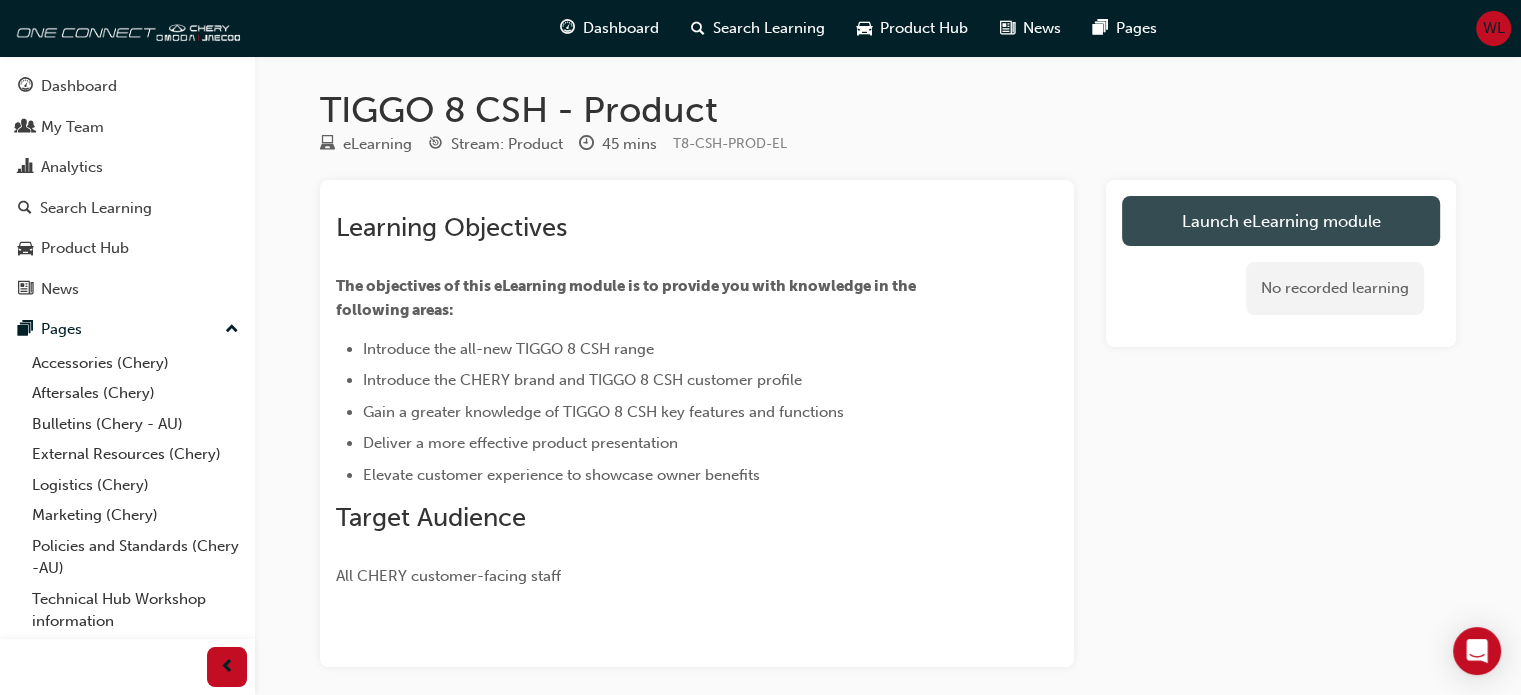 click on "Launch eLearning module" at bounding box center (1281, 221) 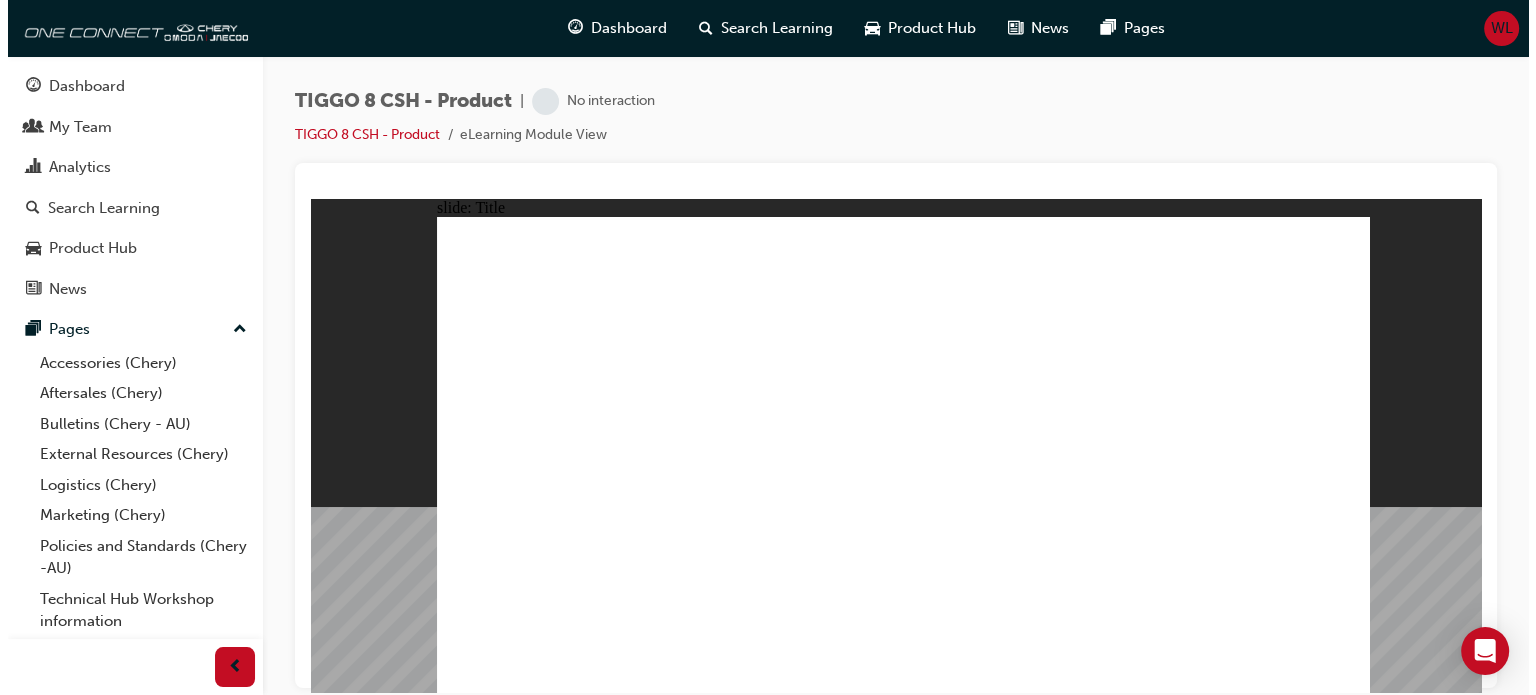 scroll, scrollTop: 0, scrollLeft: 0, axis: both 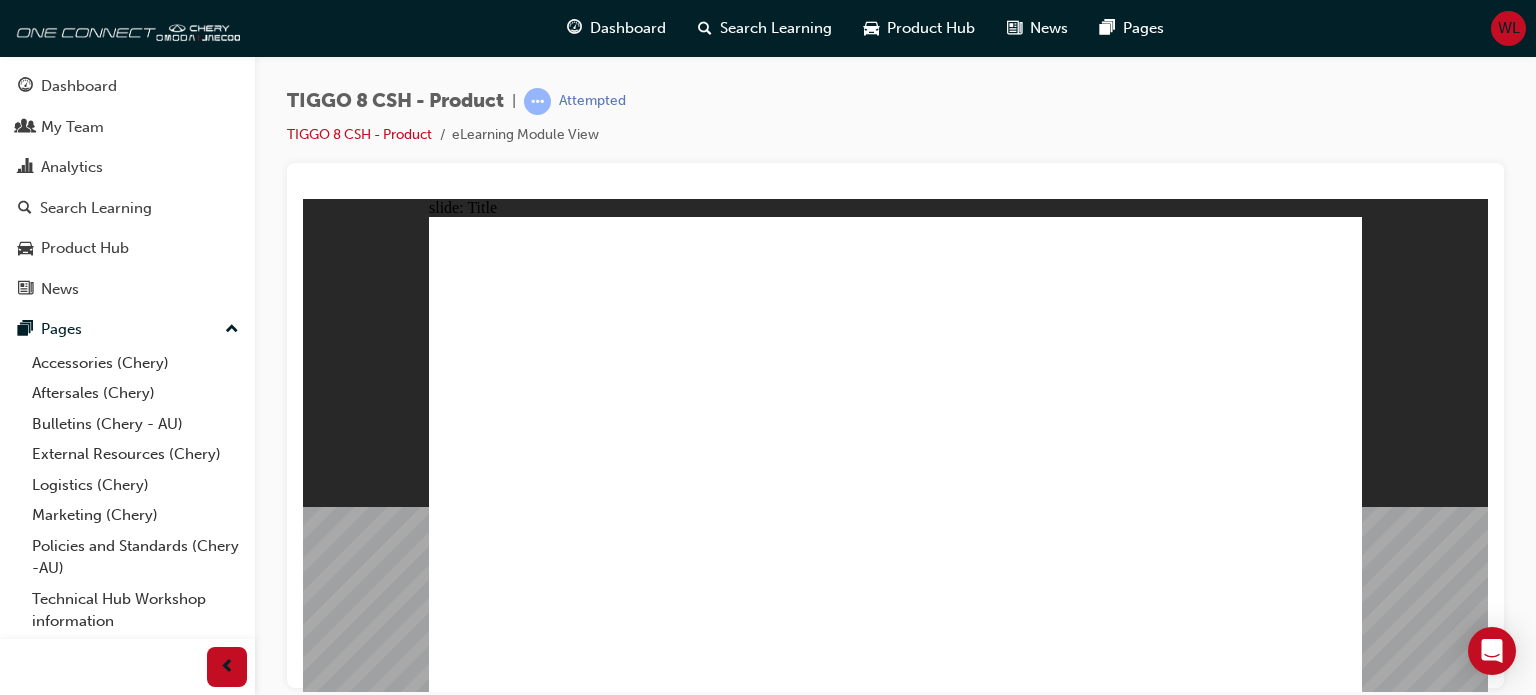 click 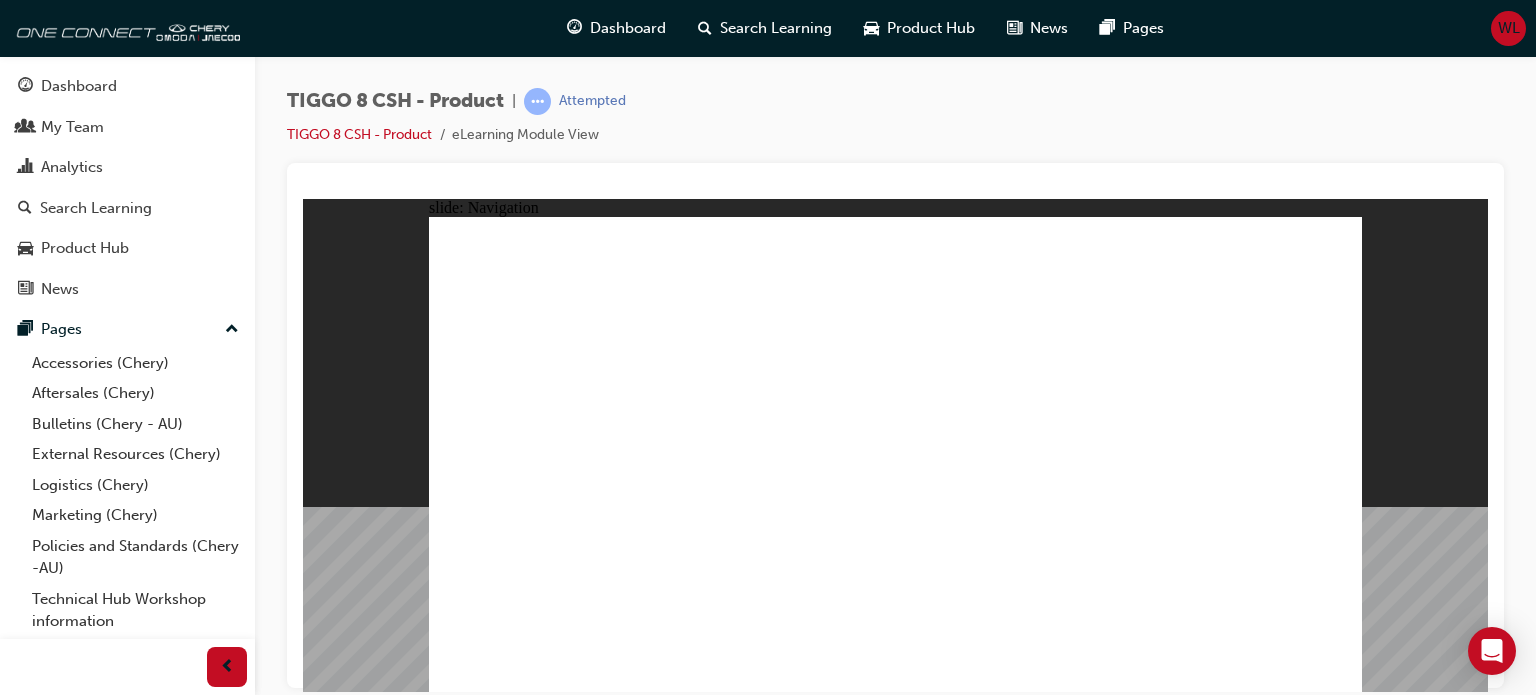 click 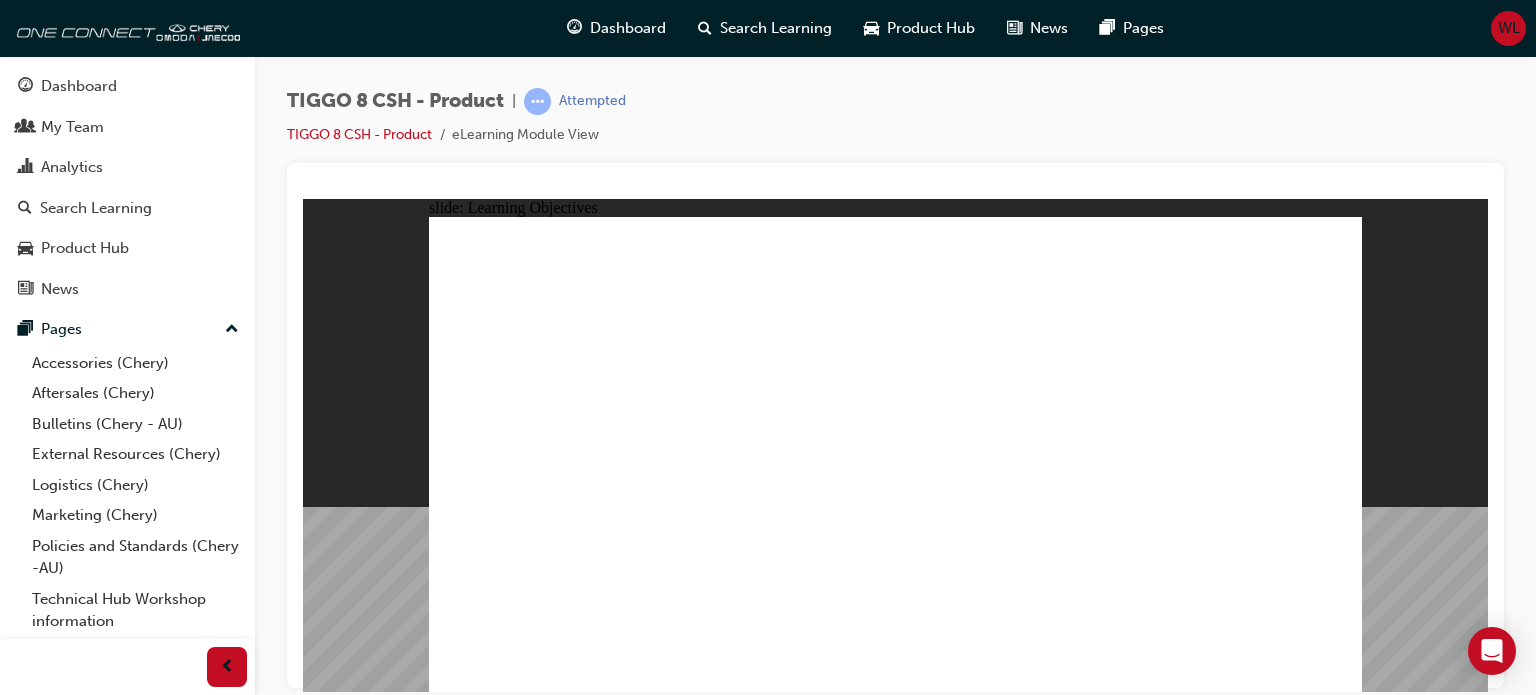 click 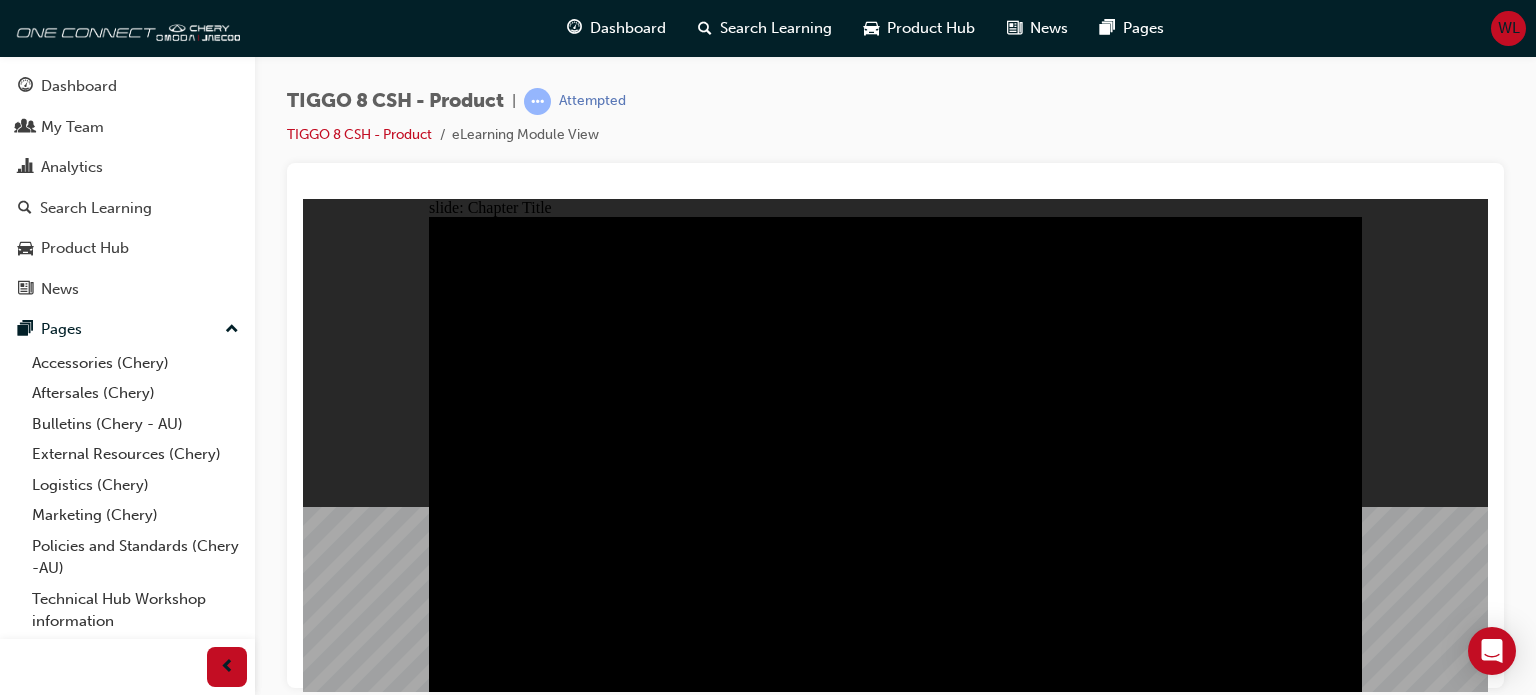 click 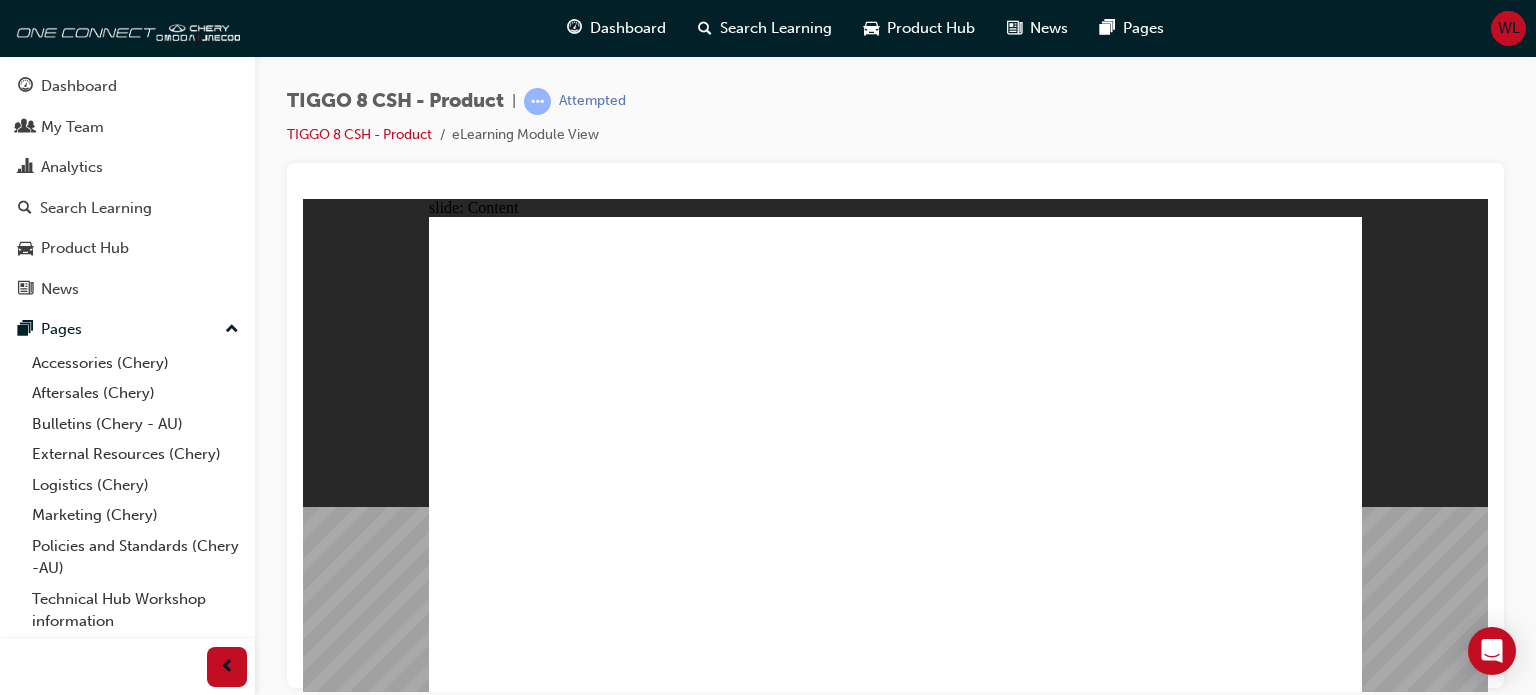 click 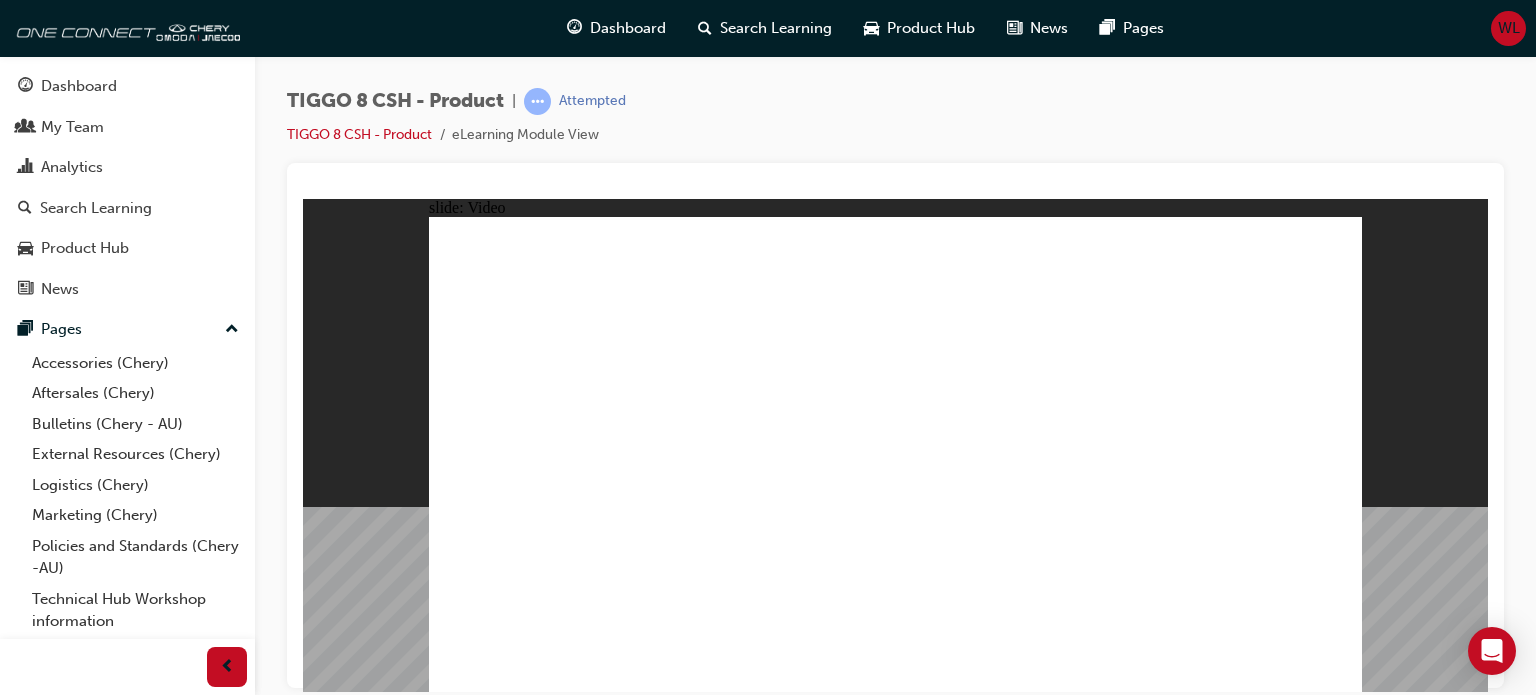 click at bounding box center [733, 3681] 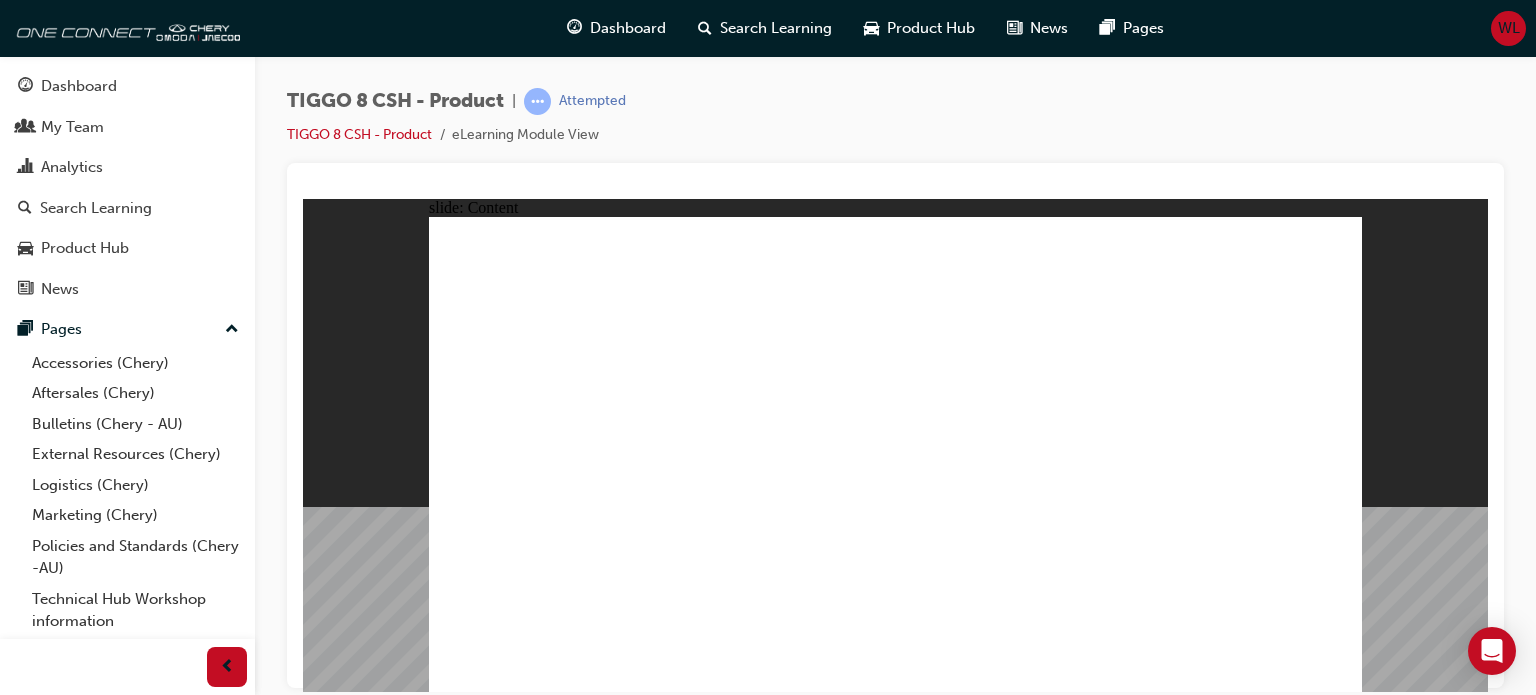 click 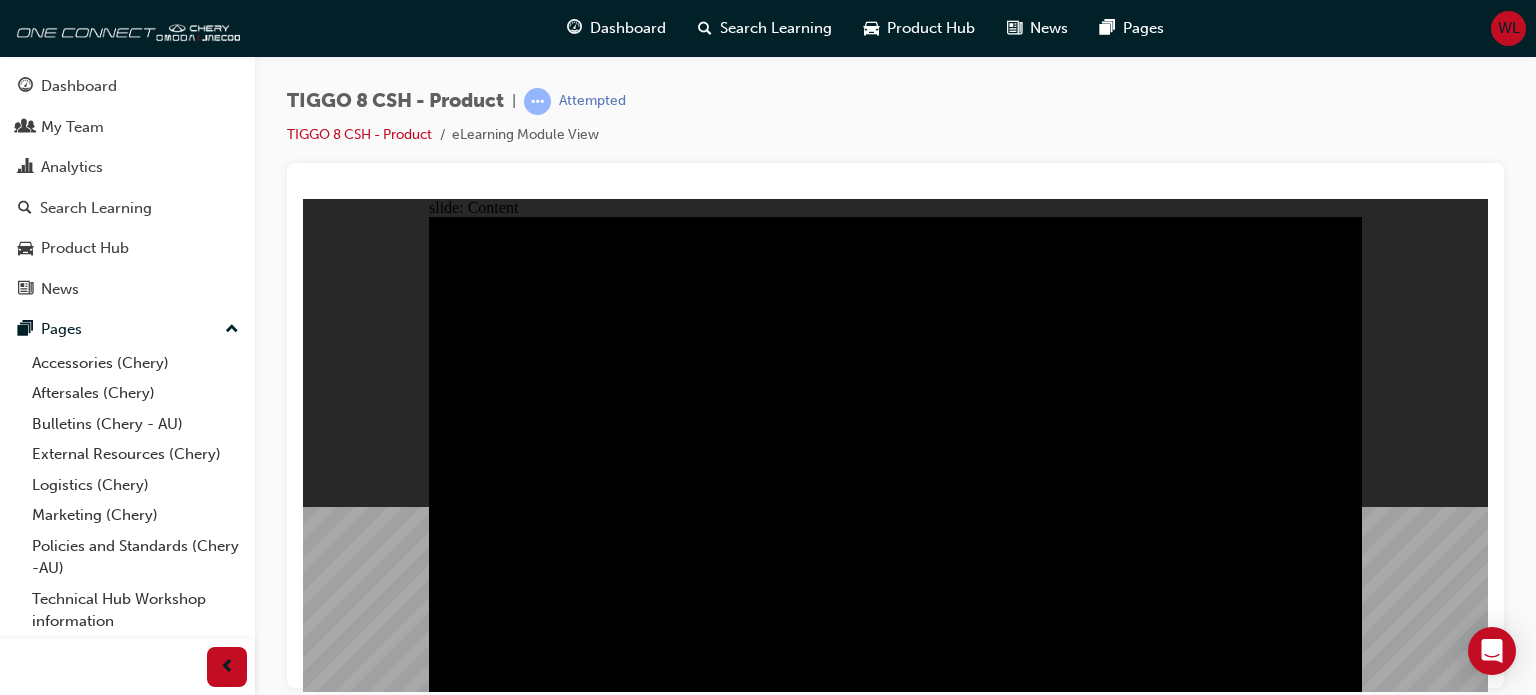 click 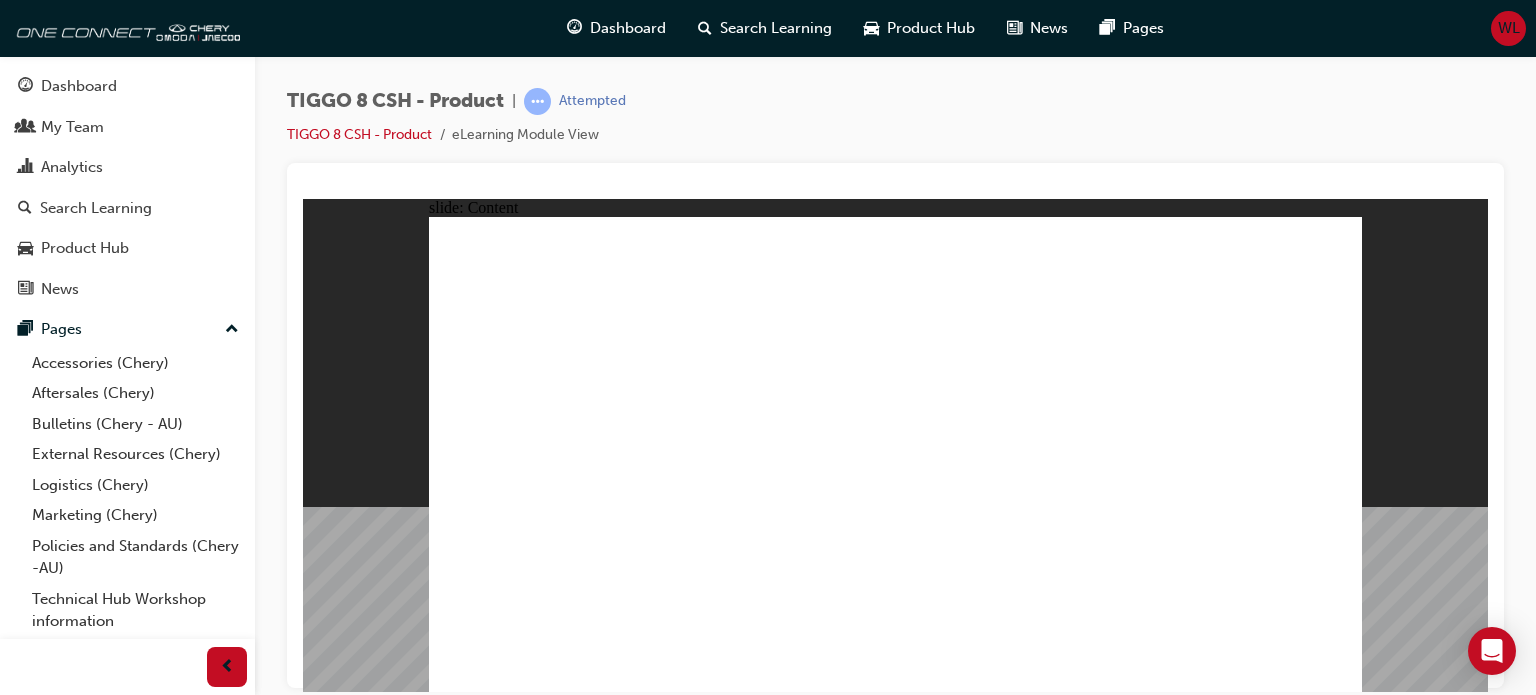 click 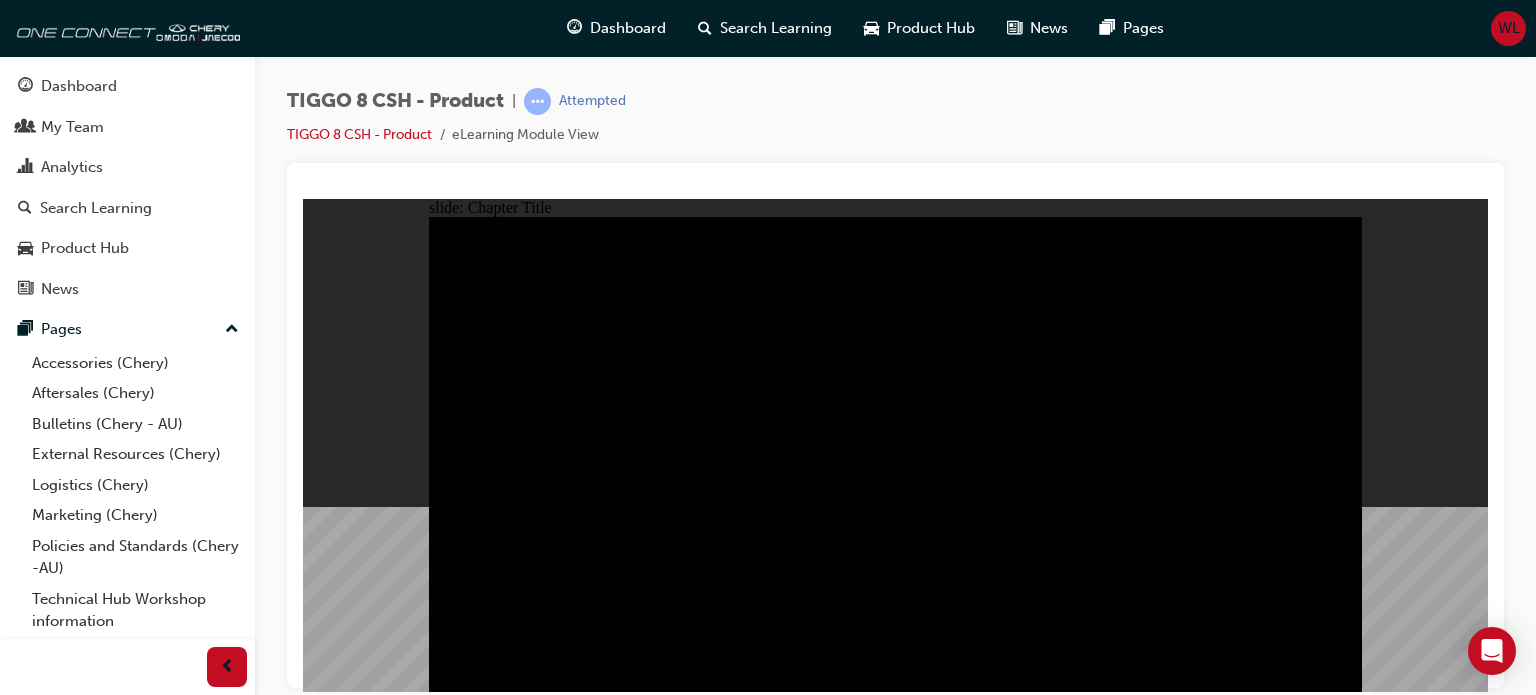 click 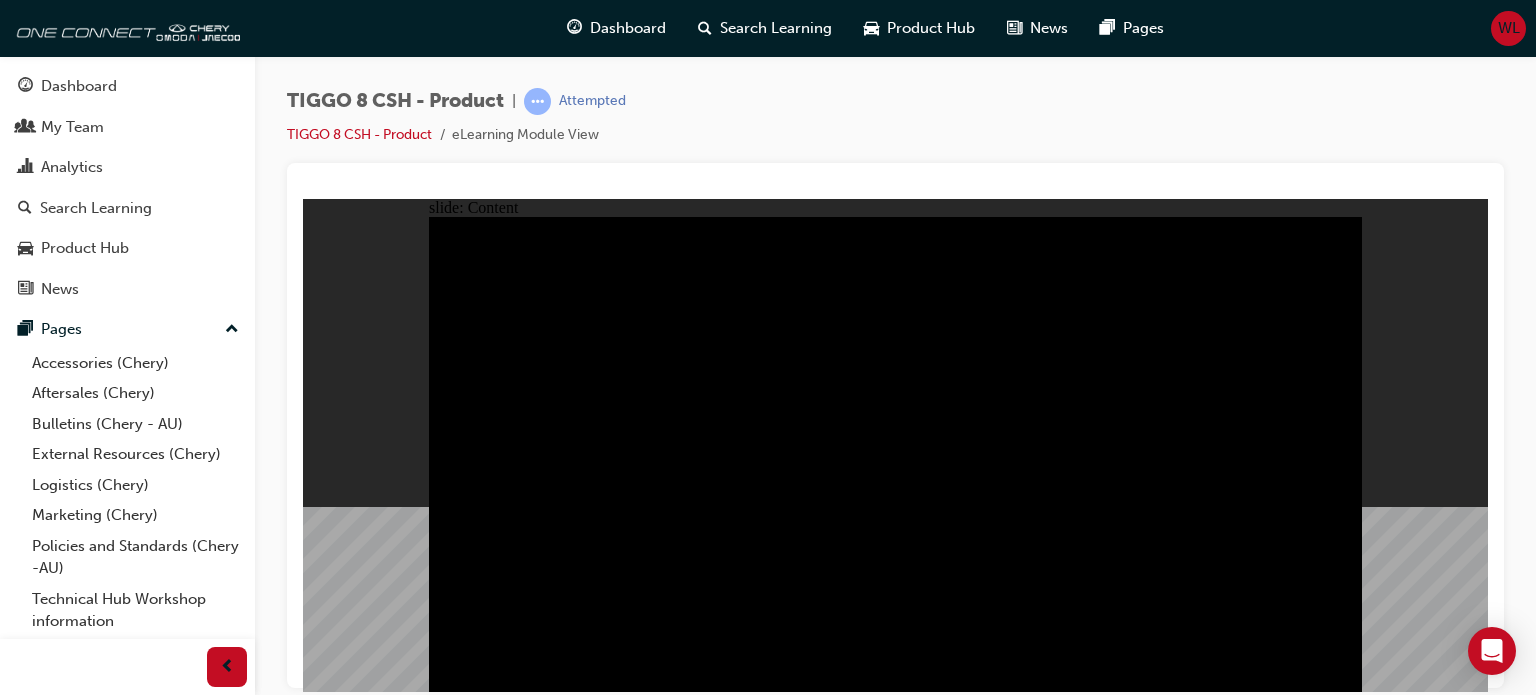 click 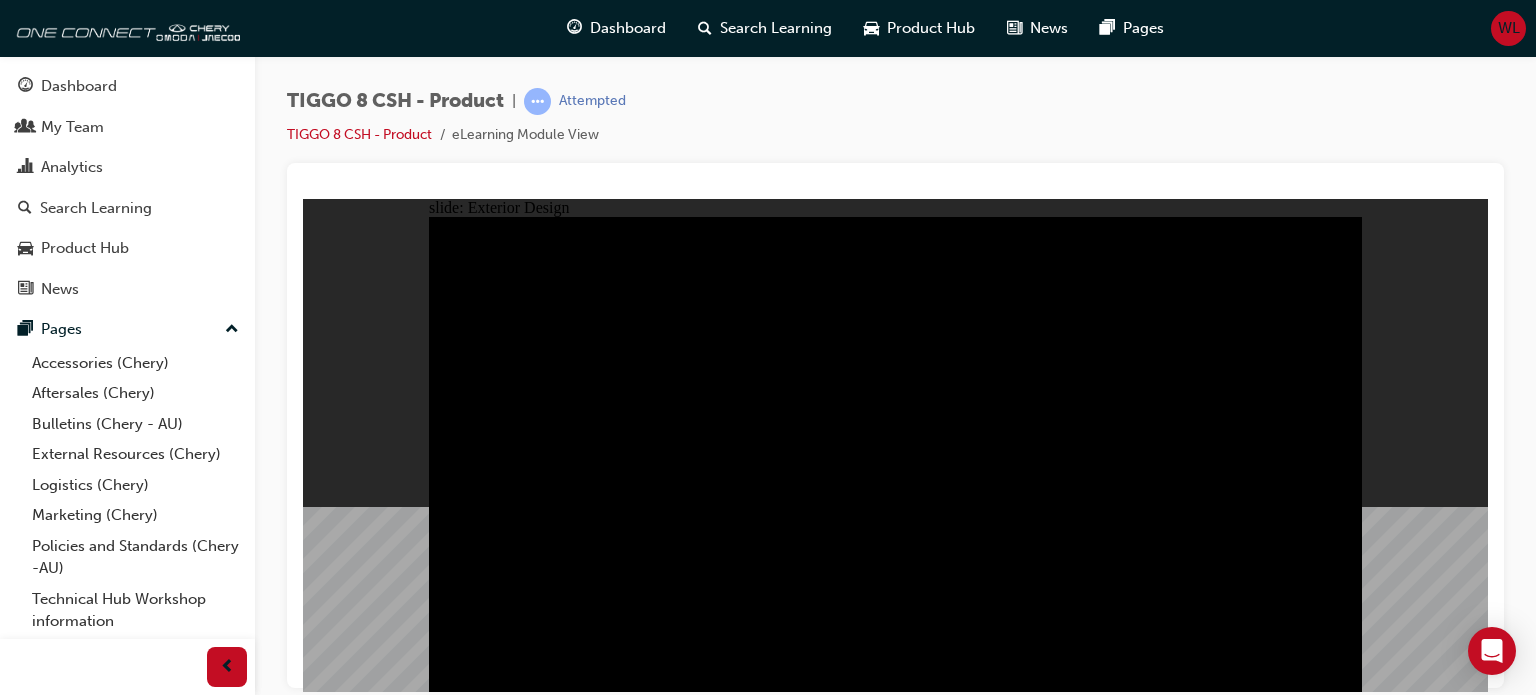 click 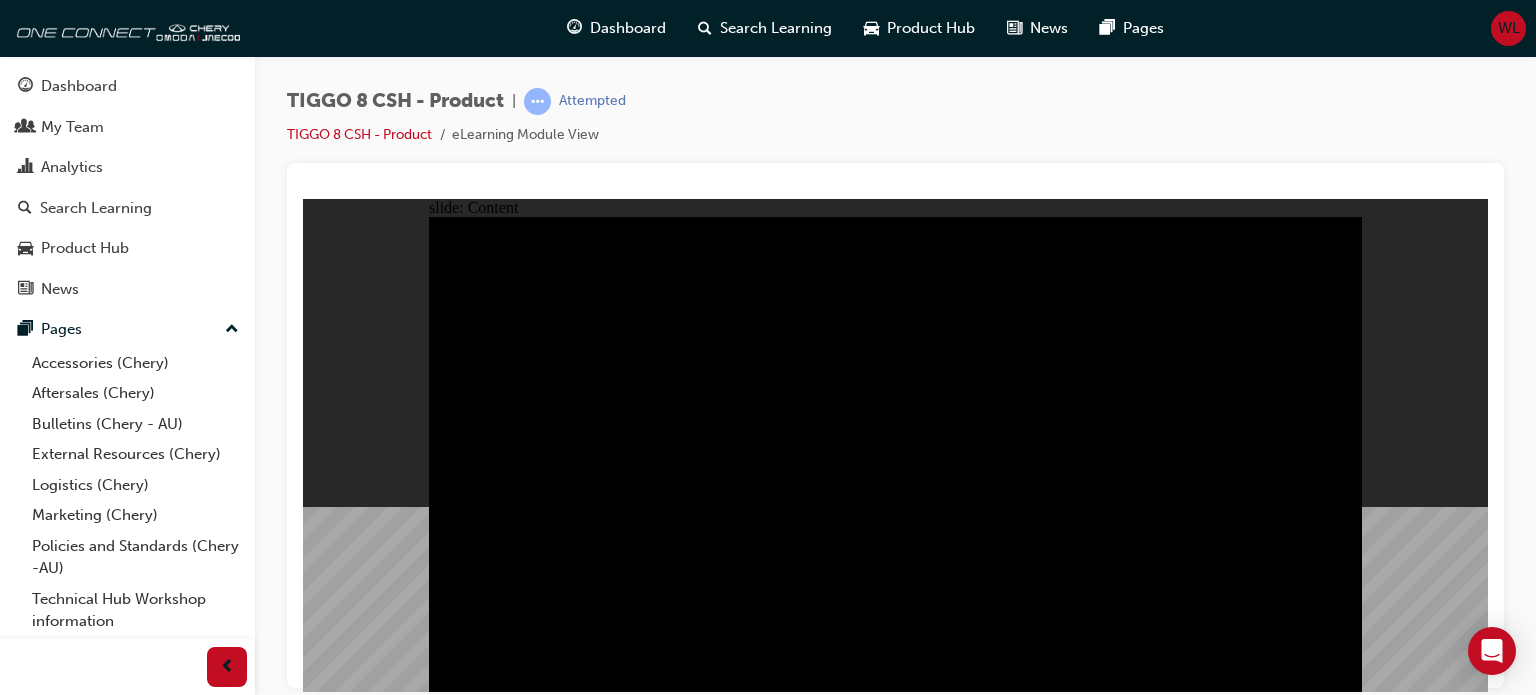 click 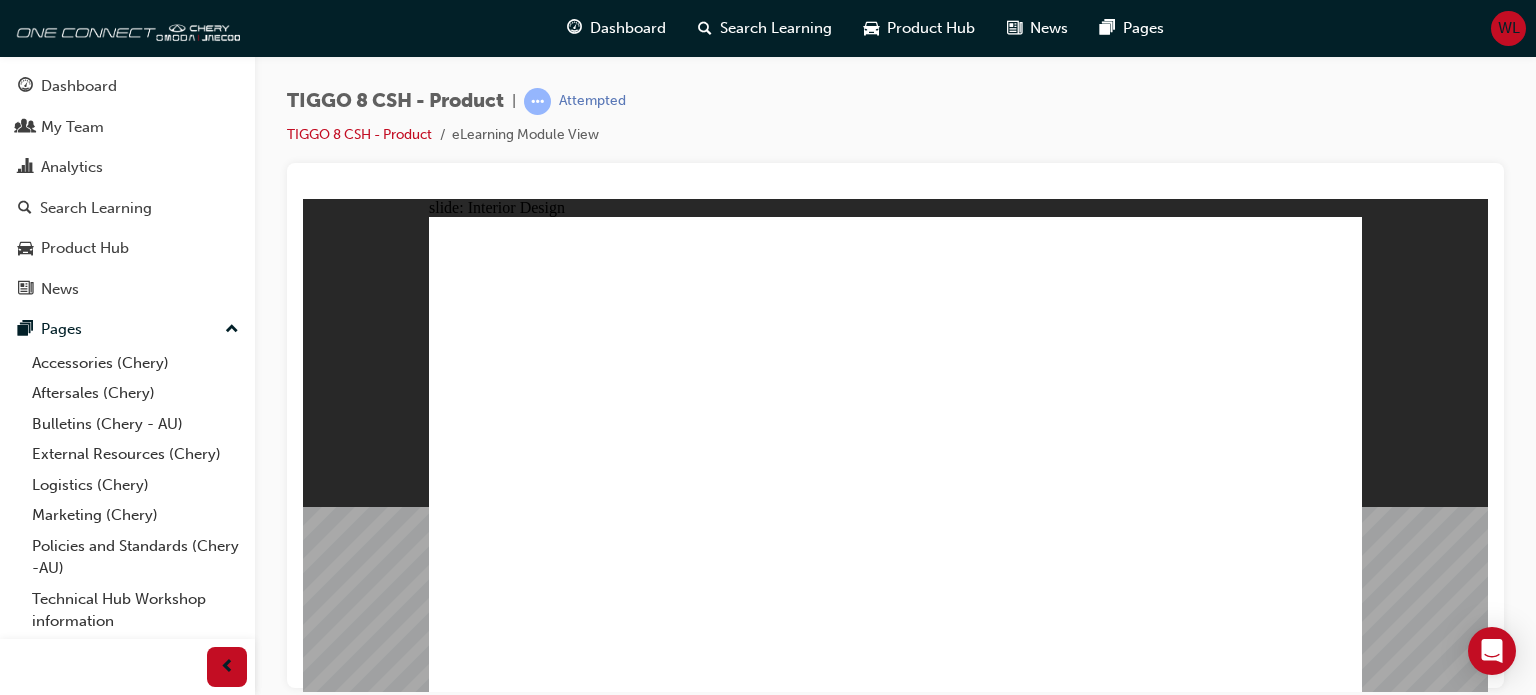 click 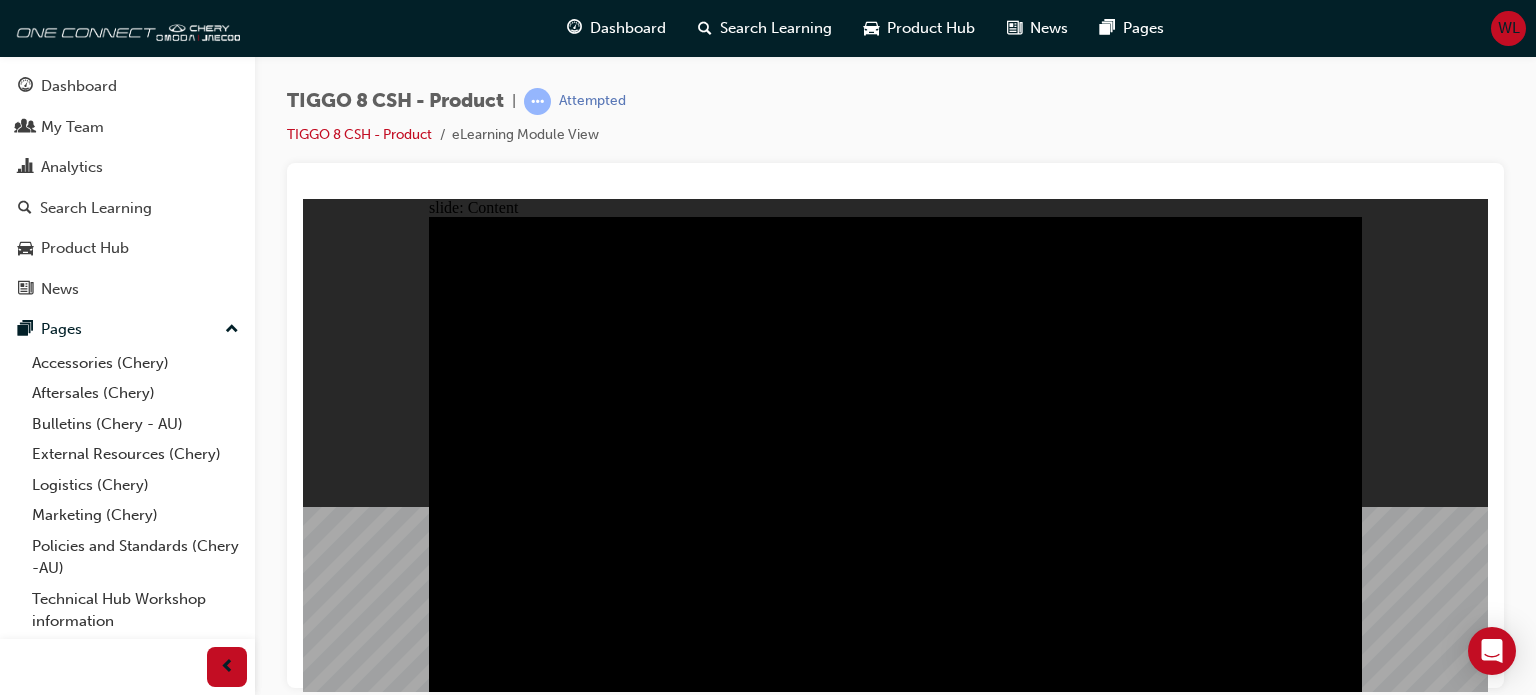 click 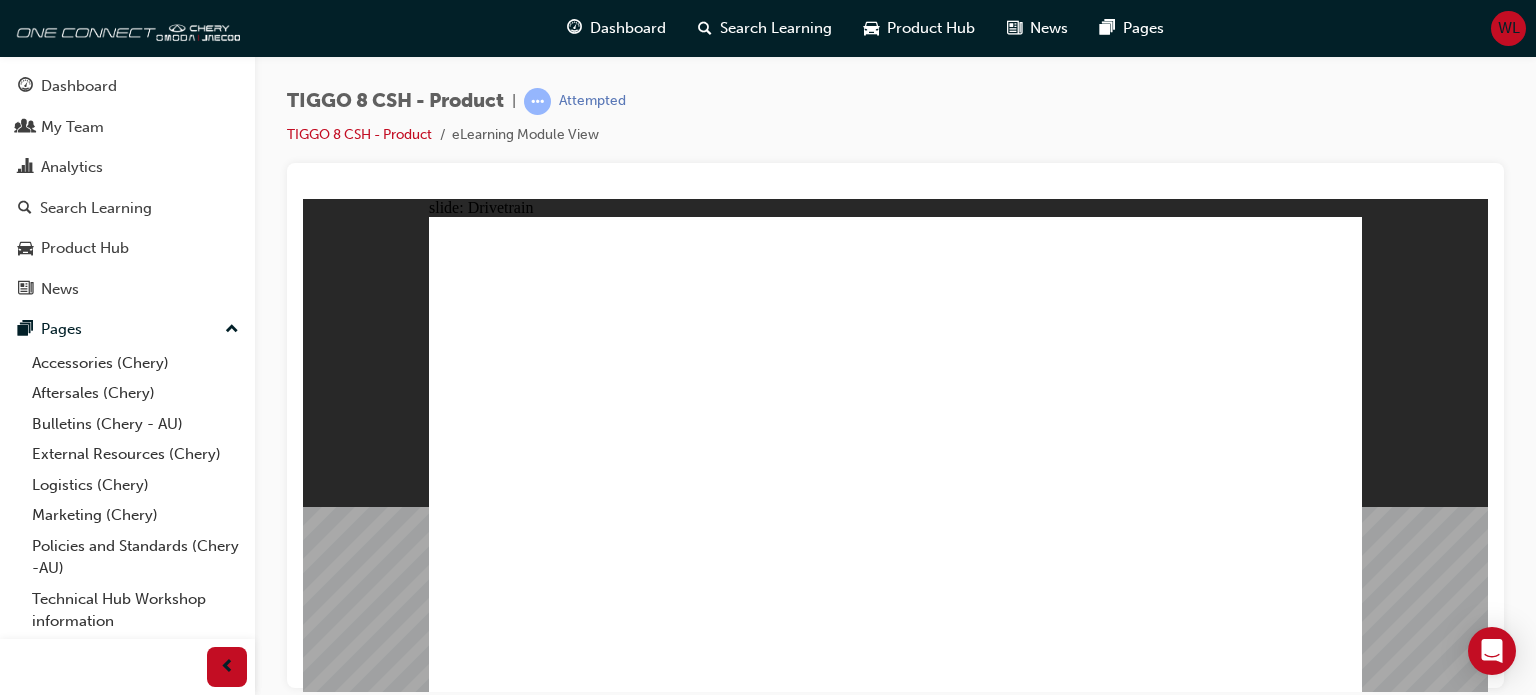 click 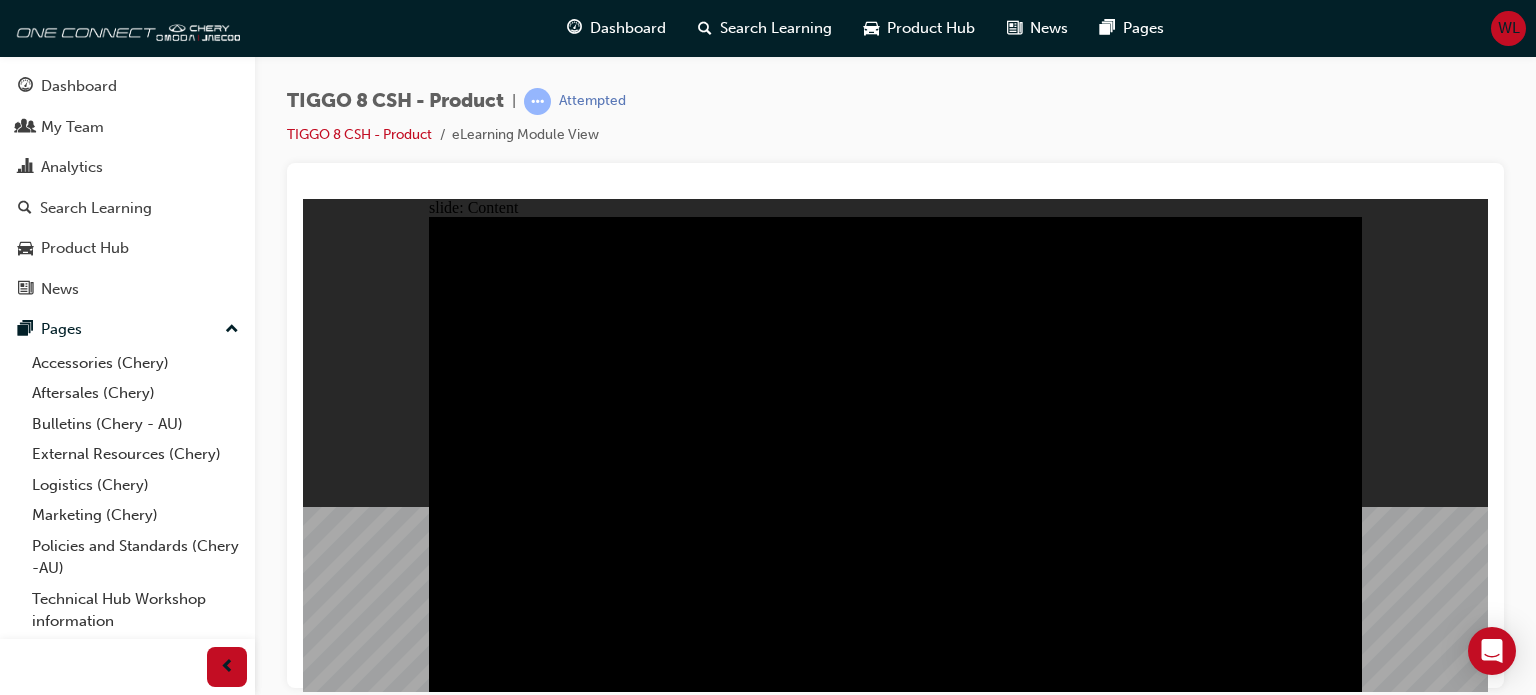 click 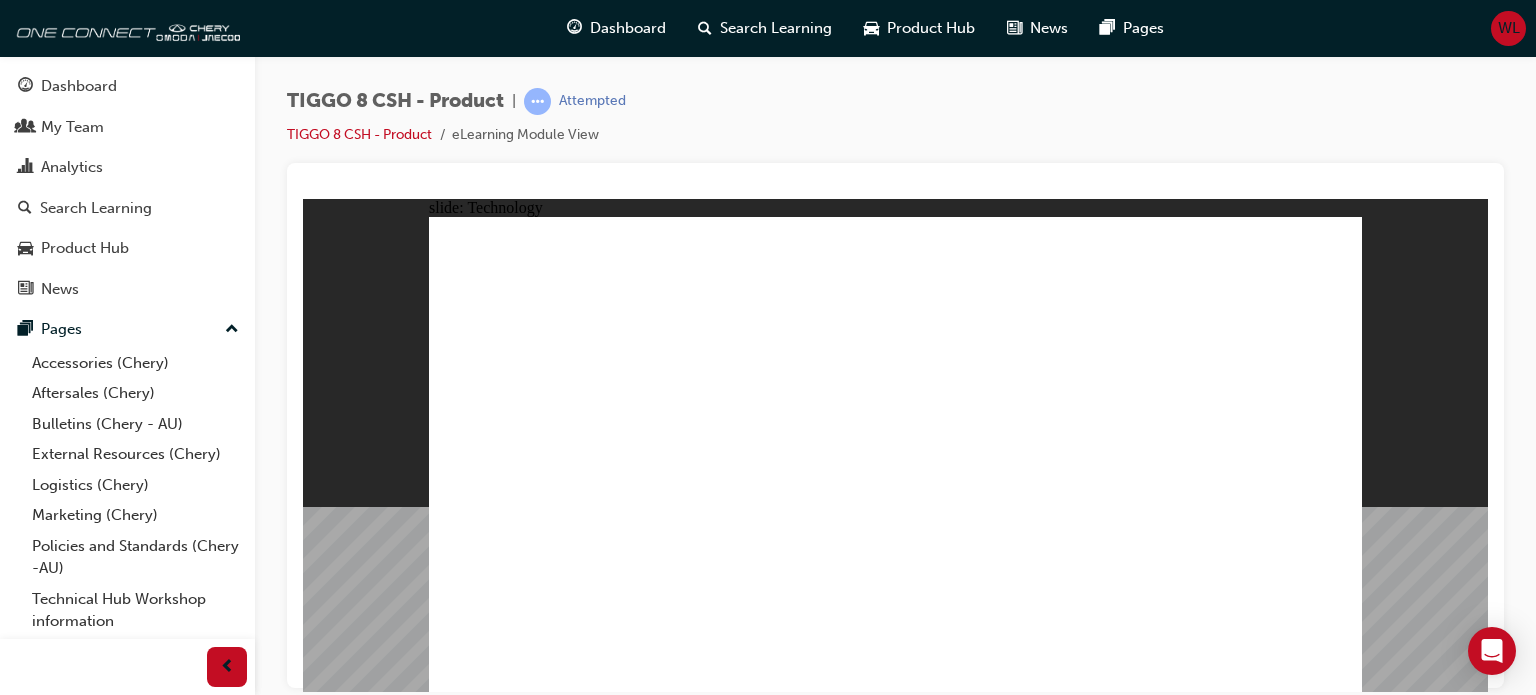 click 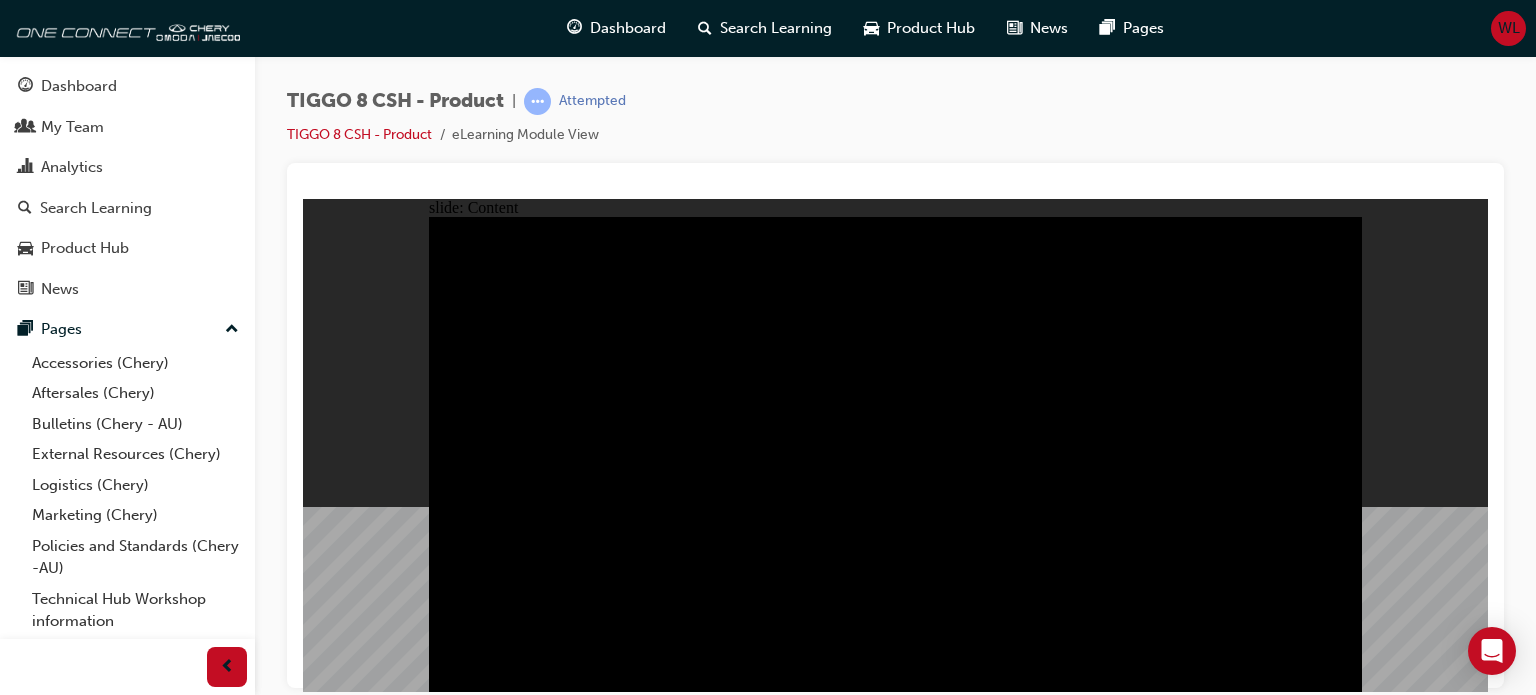click 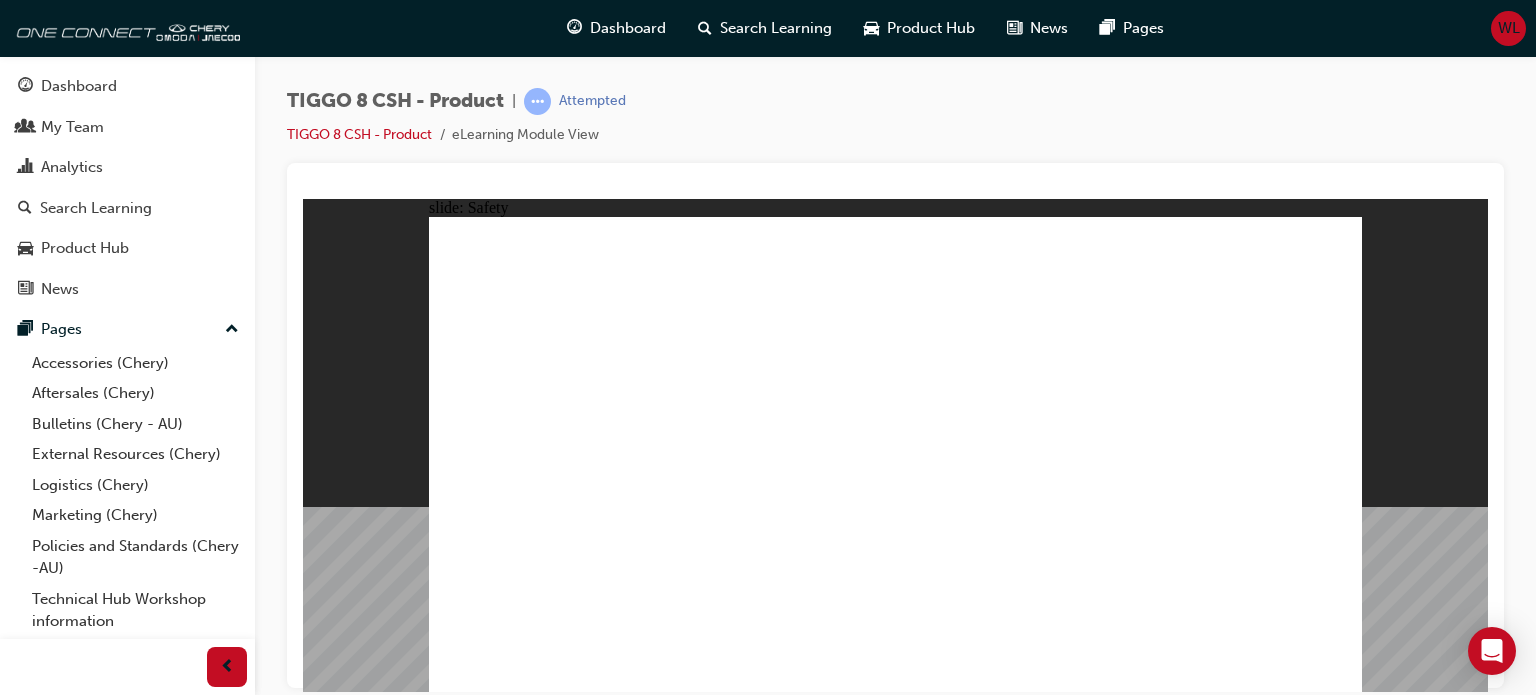 click 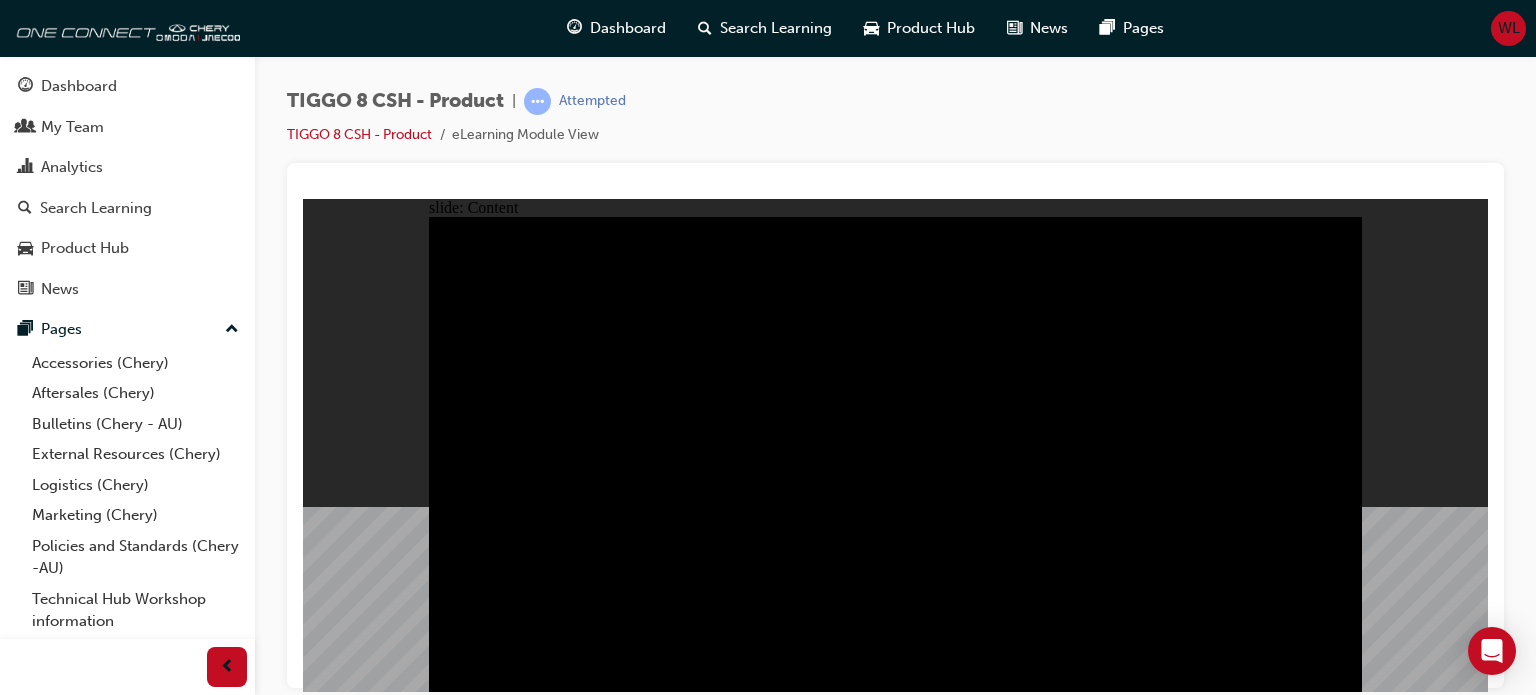 click 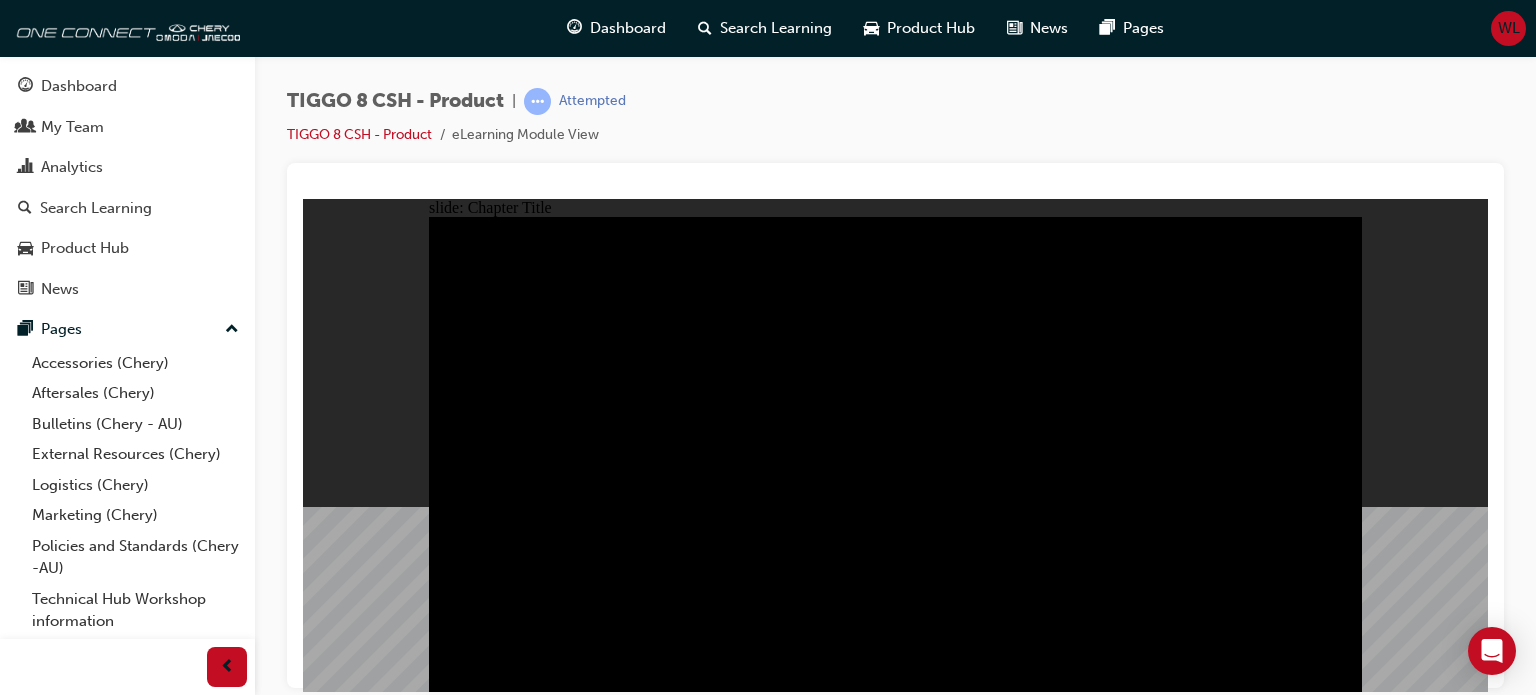 click 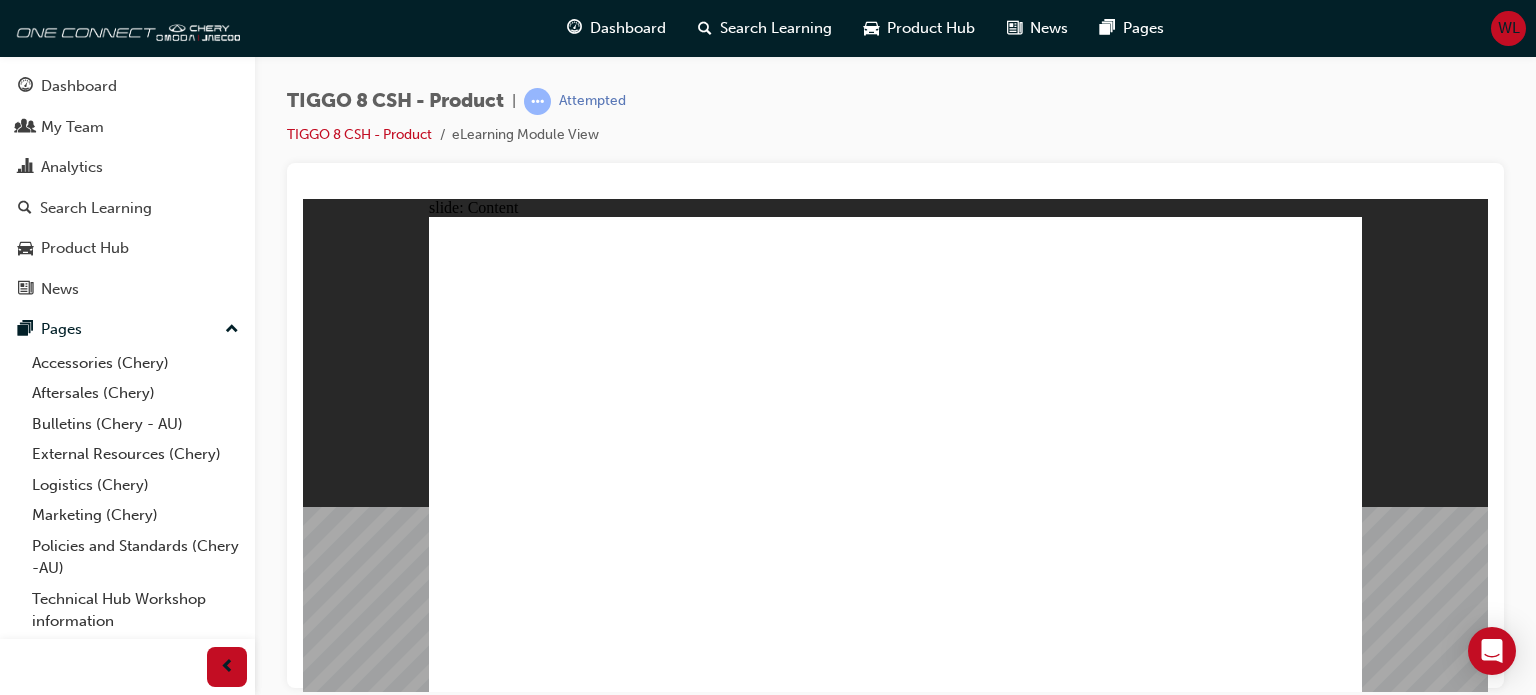click 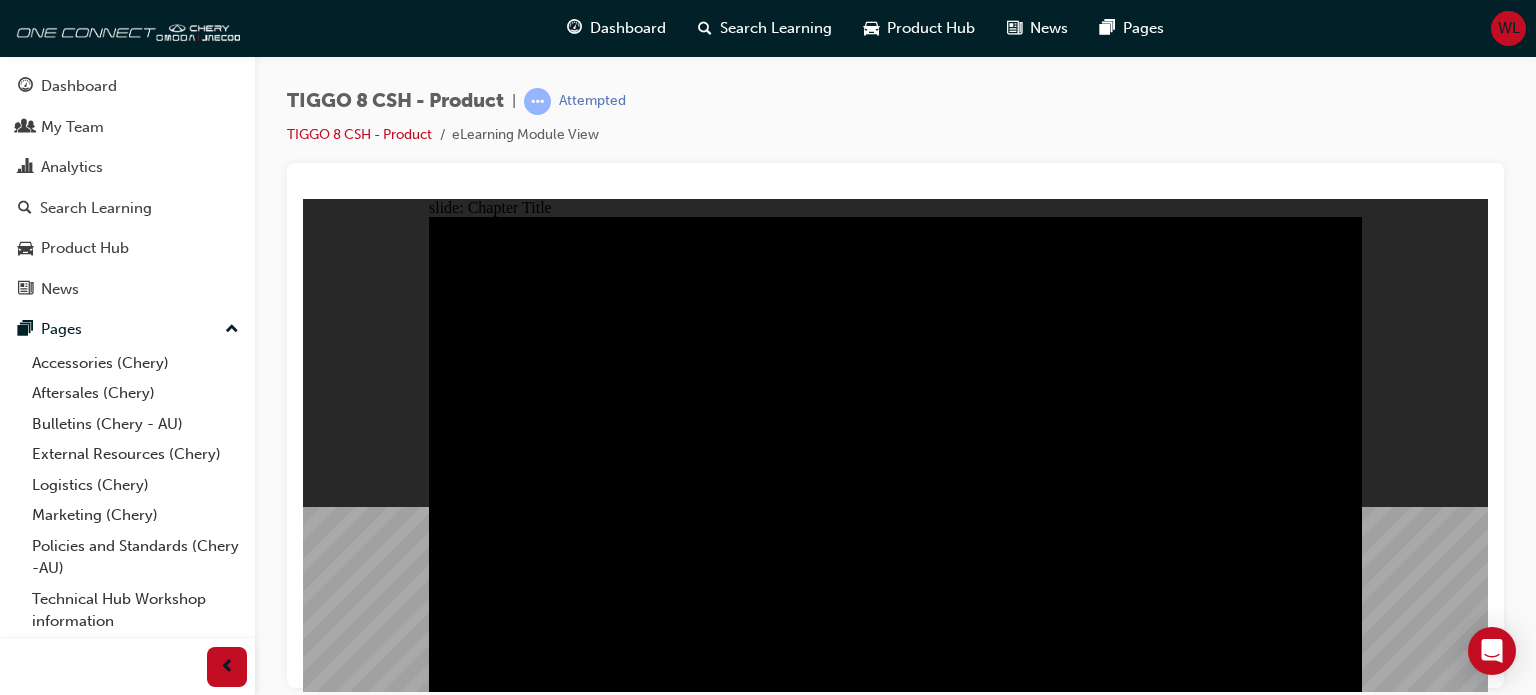 click 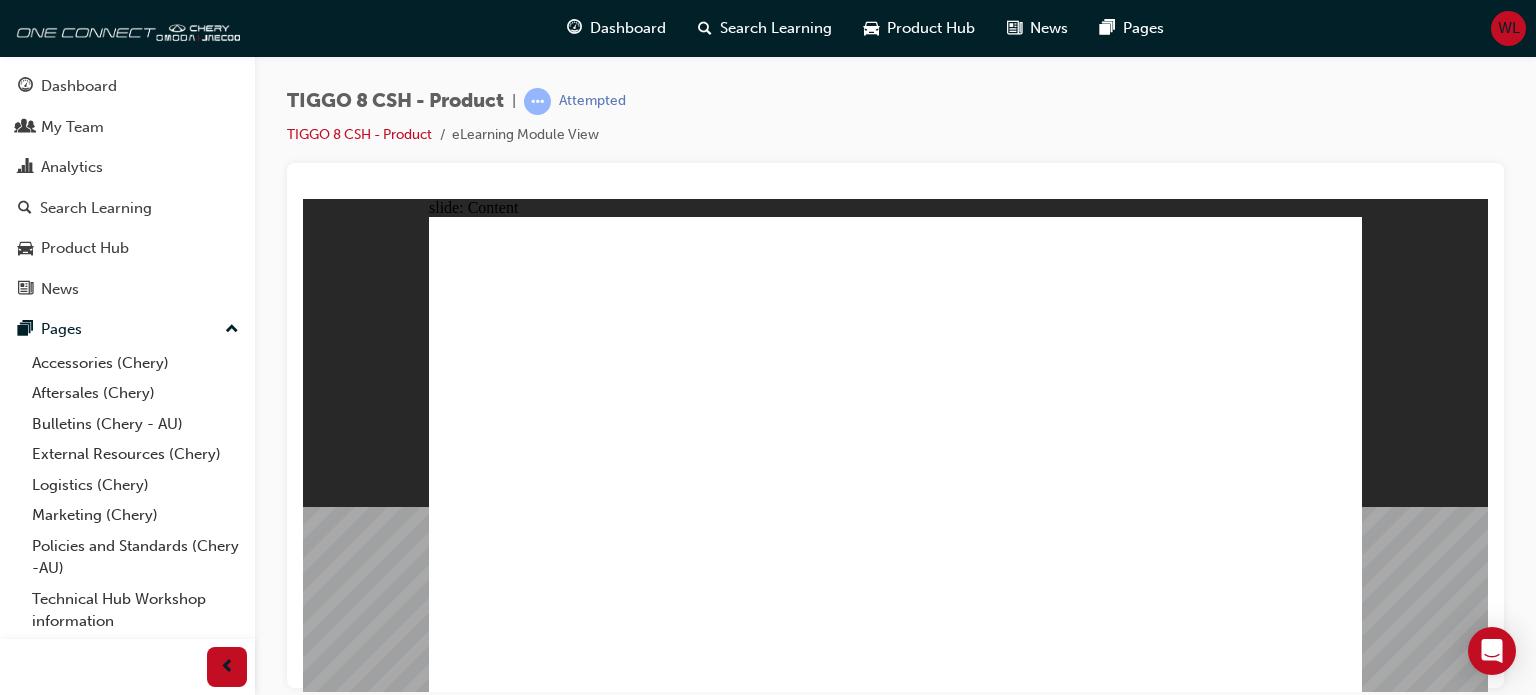 click 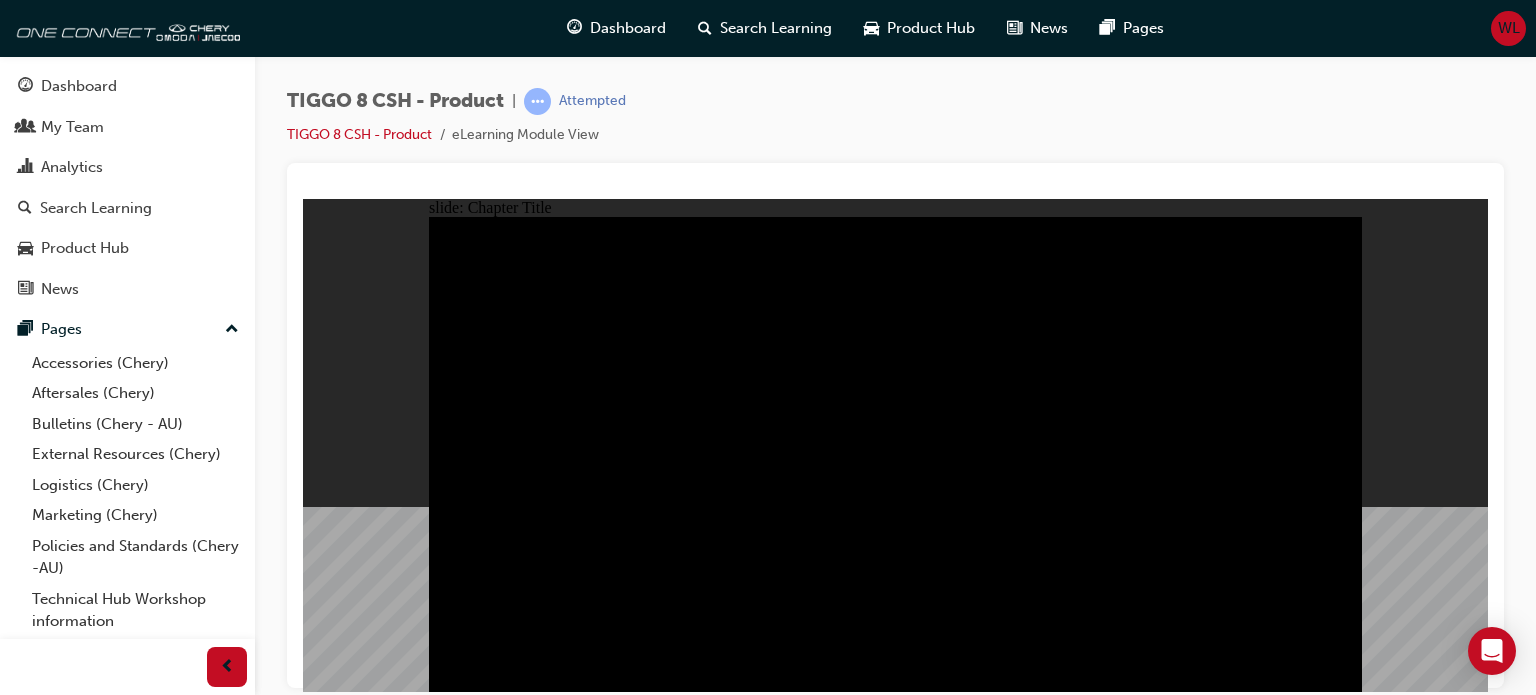 click 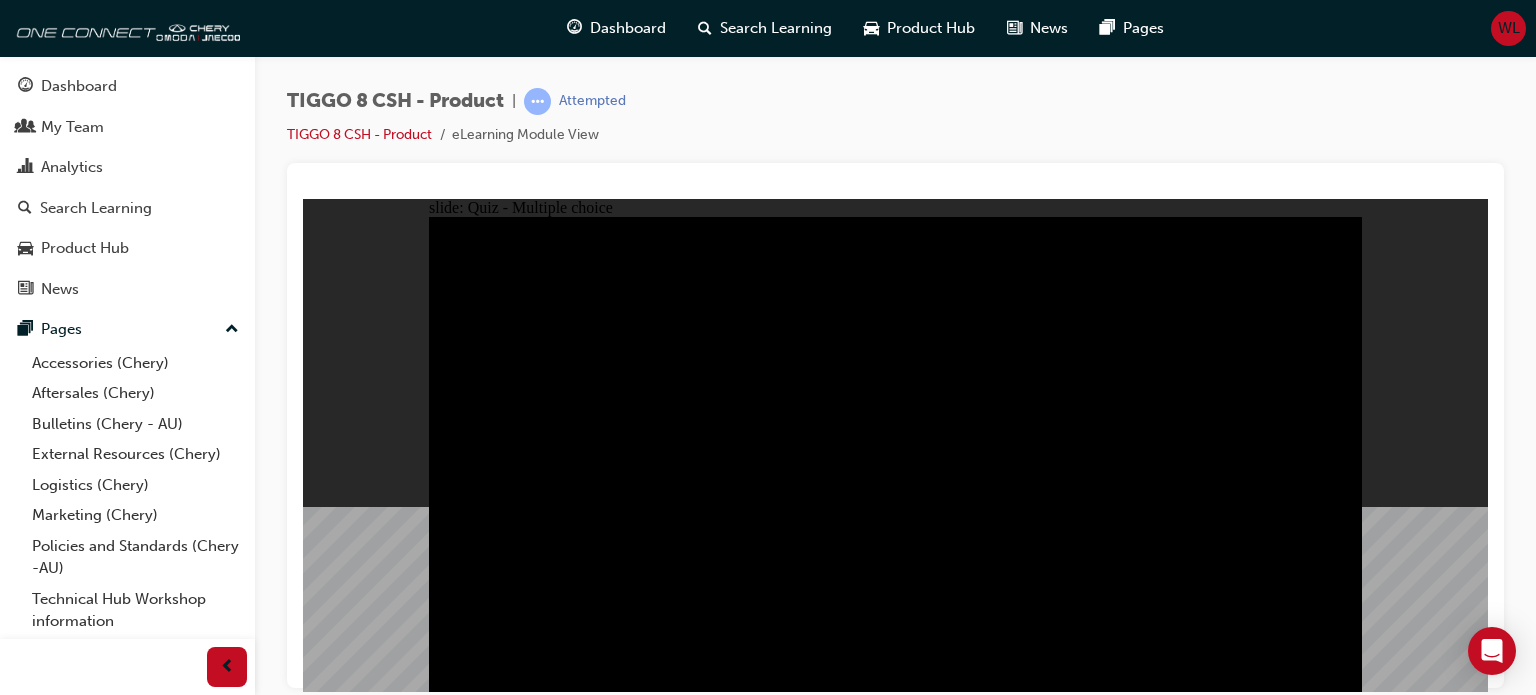 click 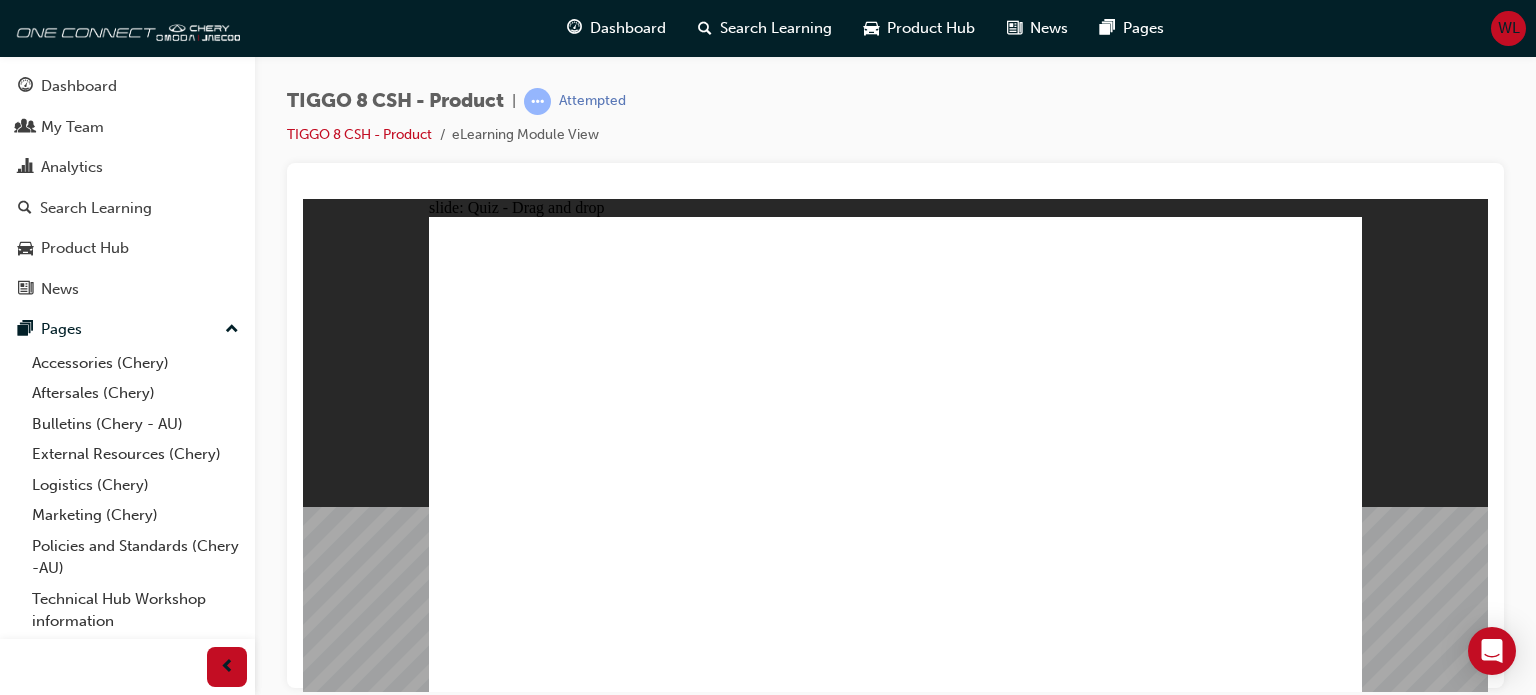 drag, startPoint x: 963, startPoint y: 344, endPoint x: 1082, endPoint y: 463, distance: 168.29141 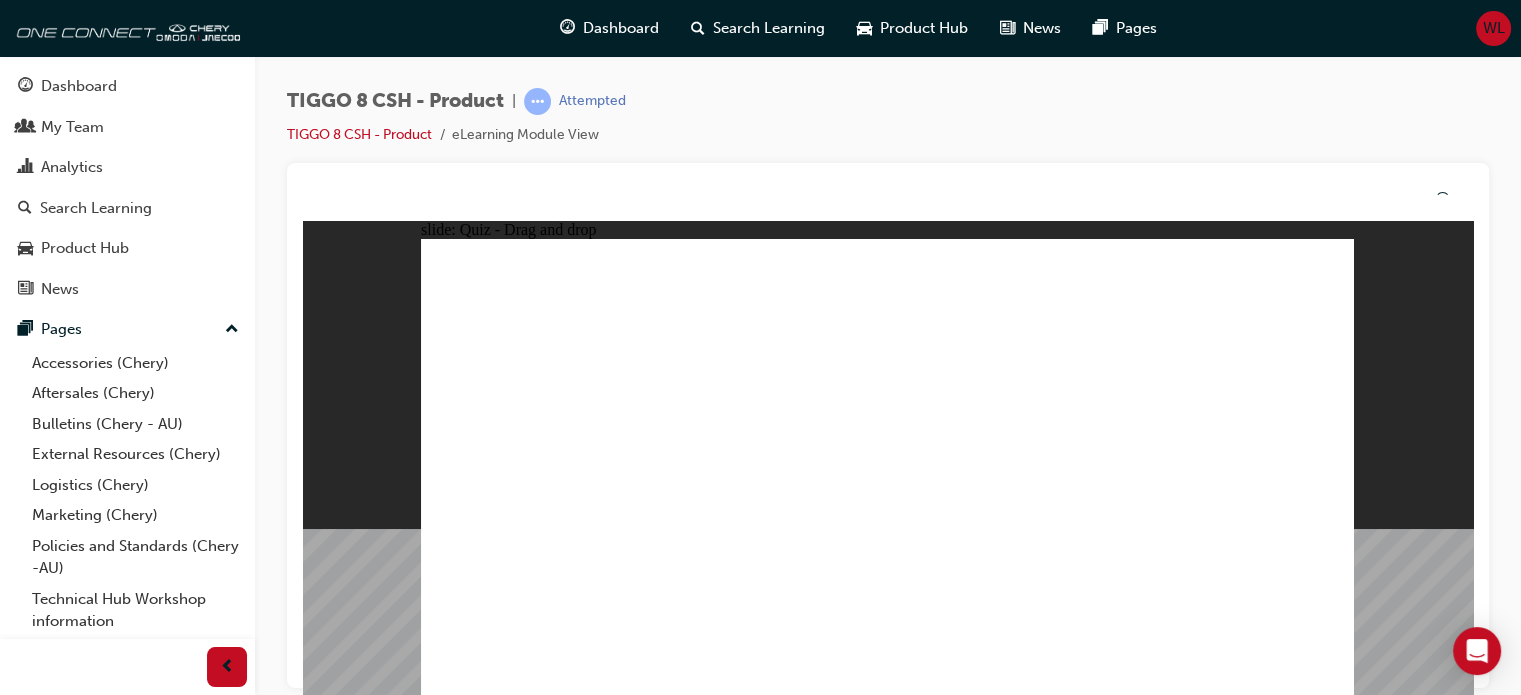 click 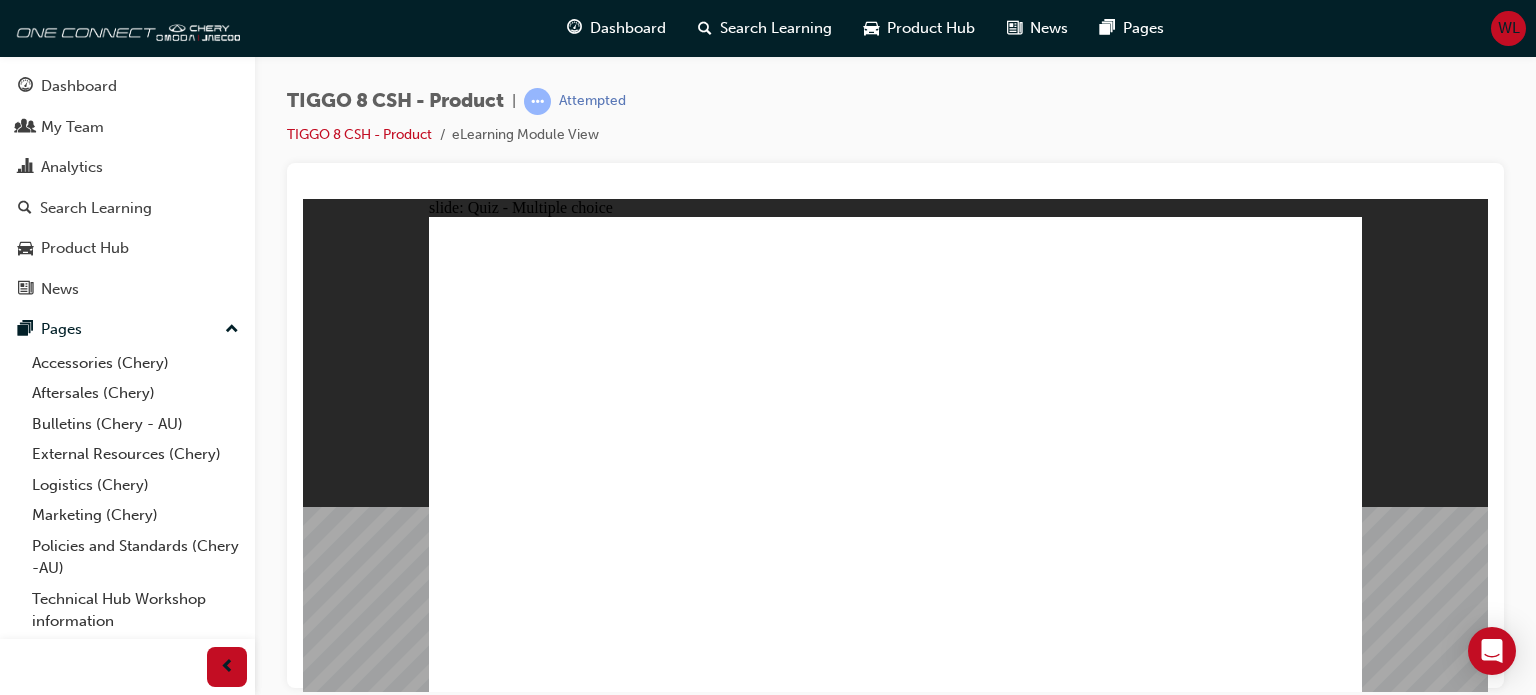 click 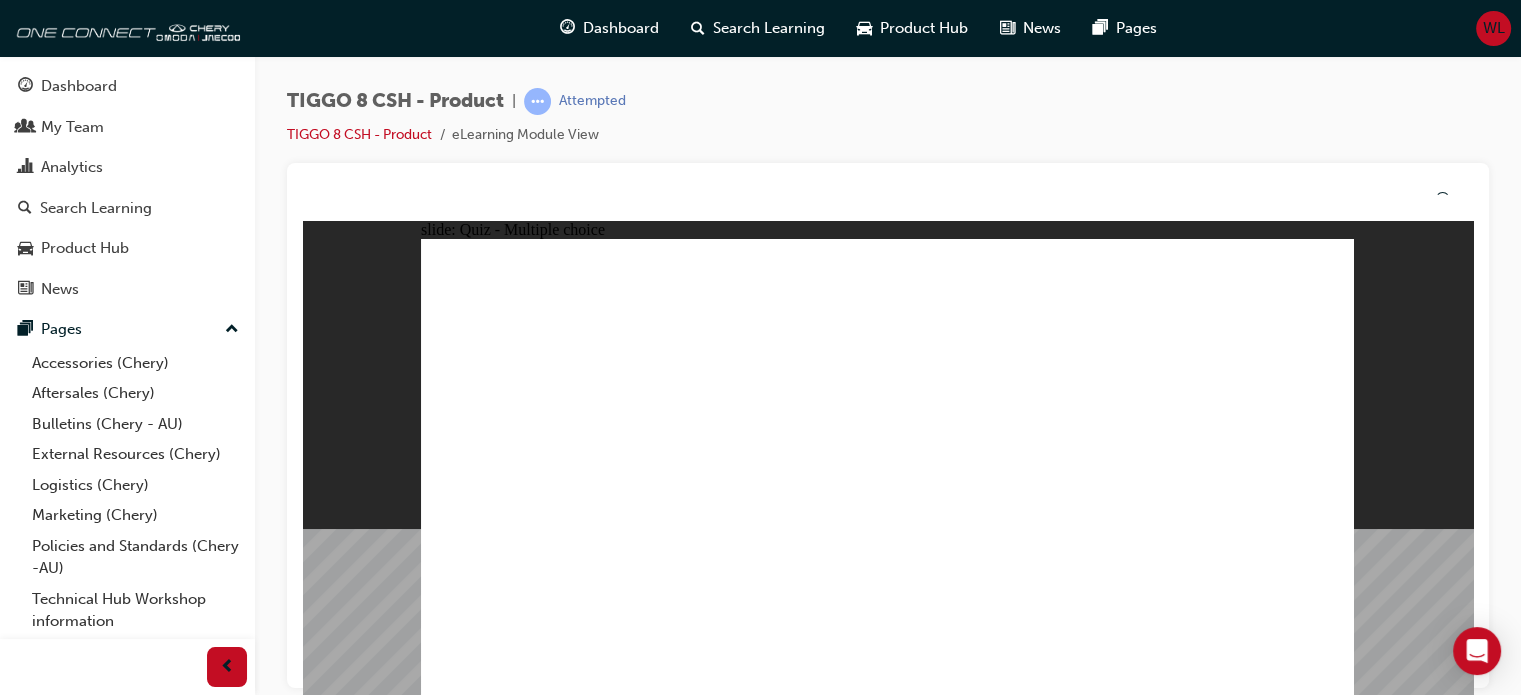 click 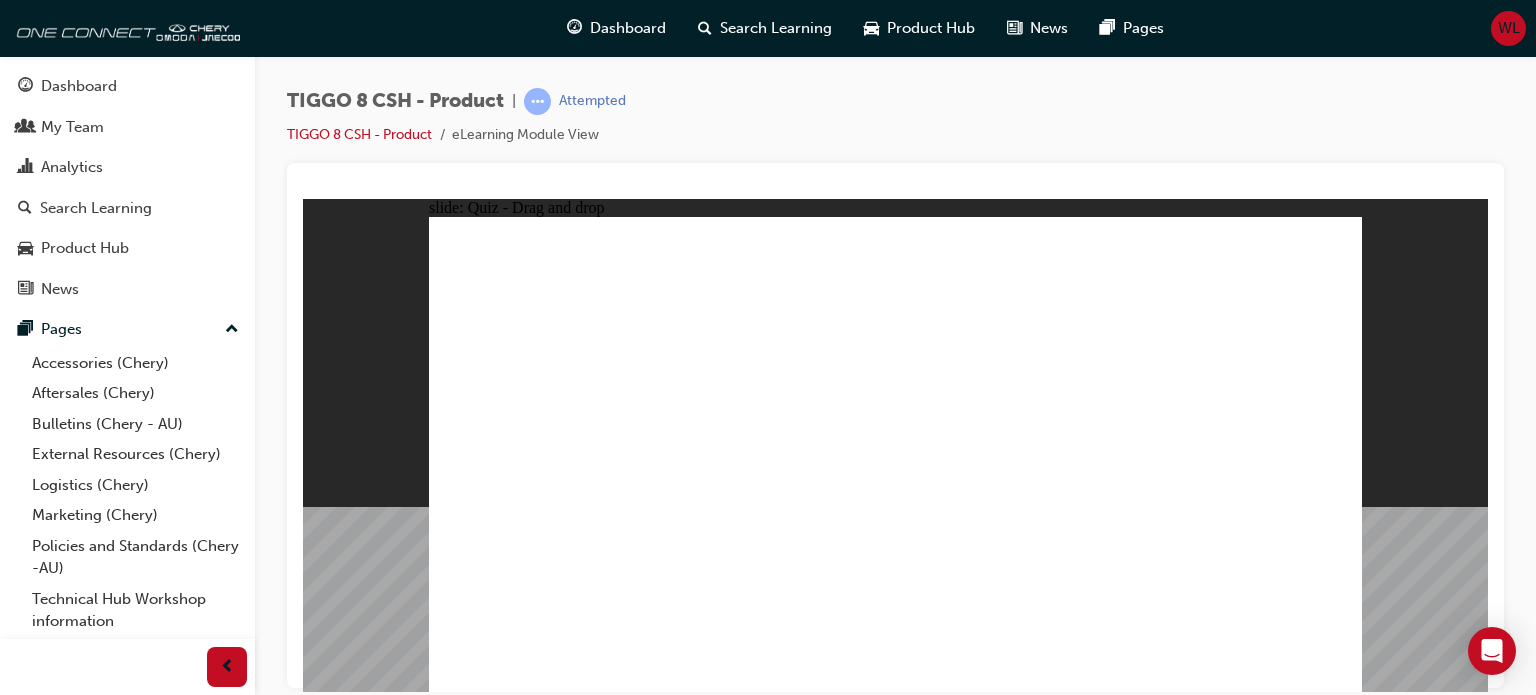 drag, startPoint x: 1246, startPoint y: 256, endPoint x: 950, endPoint y: 476, distance: 368.80347 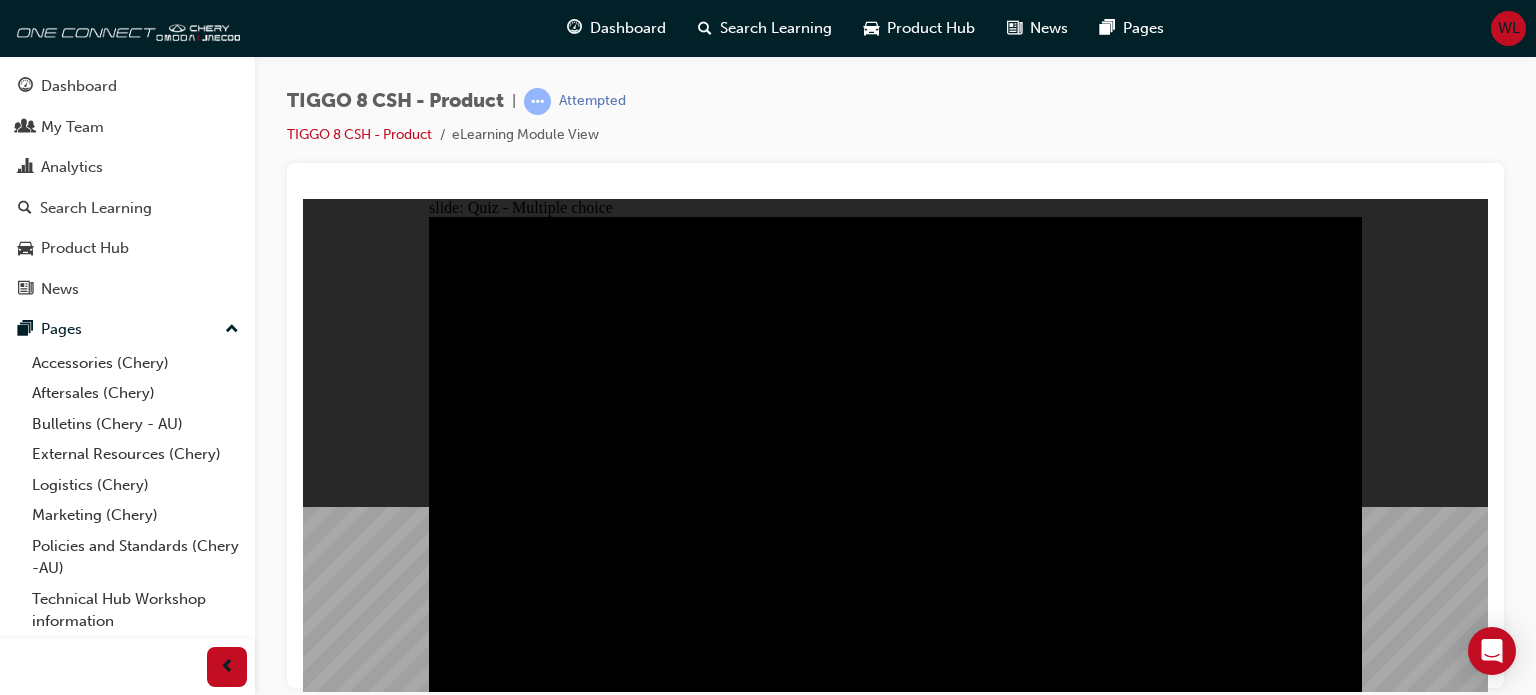 click 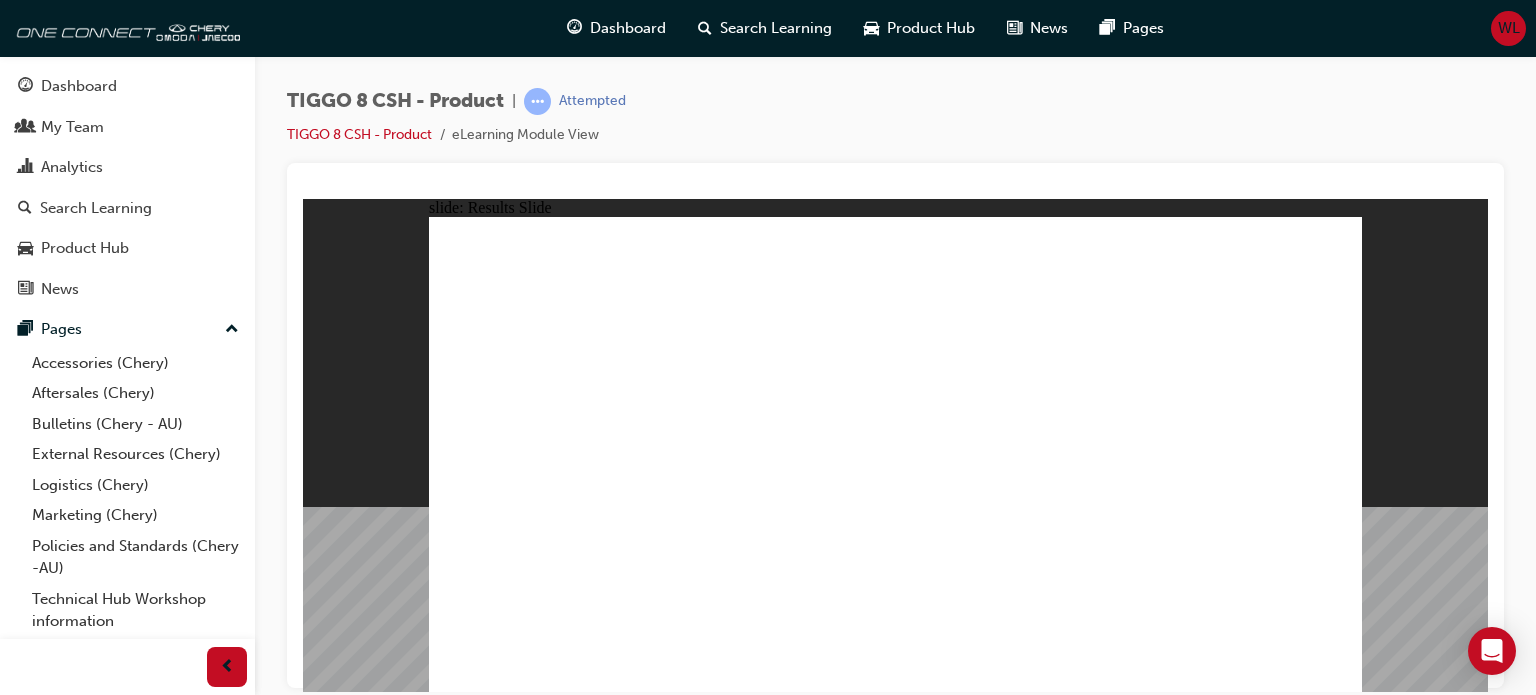 click 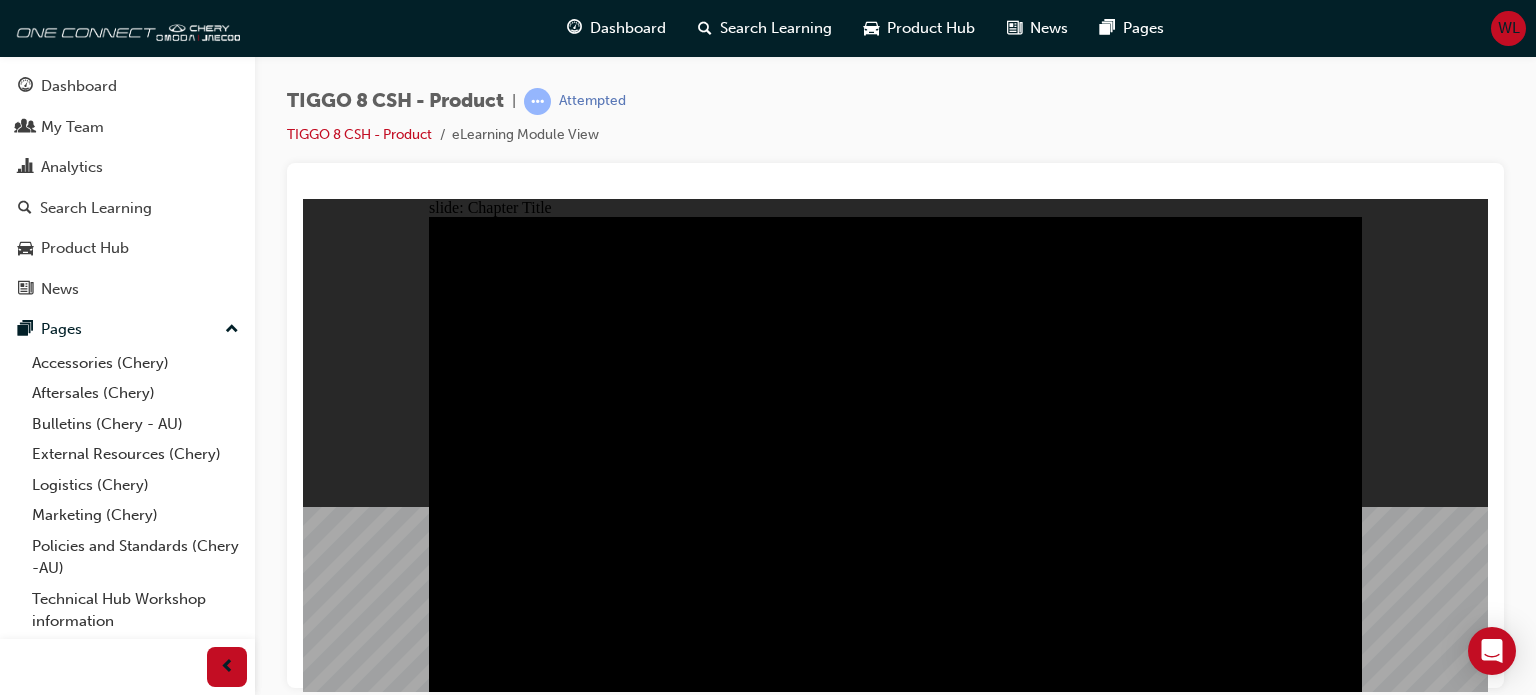 click 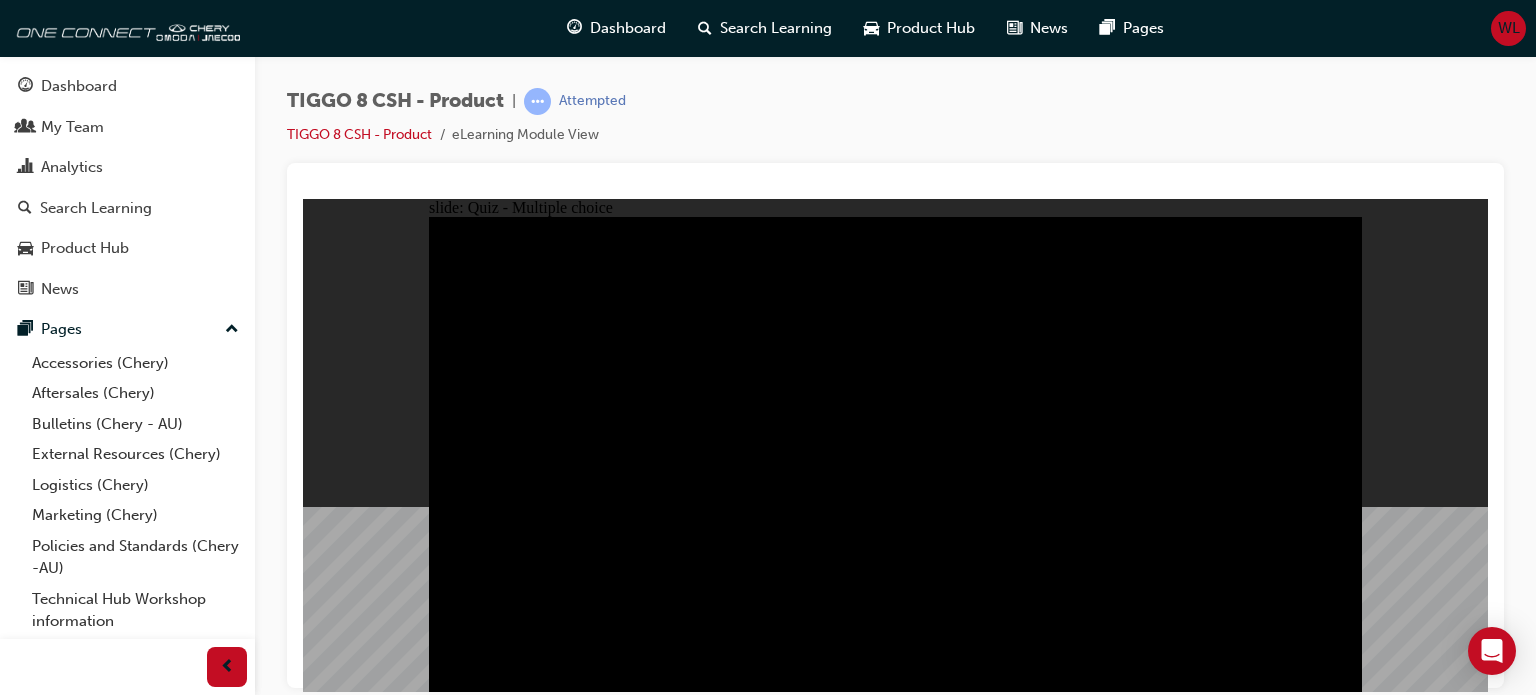 click 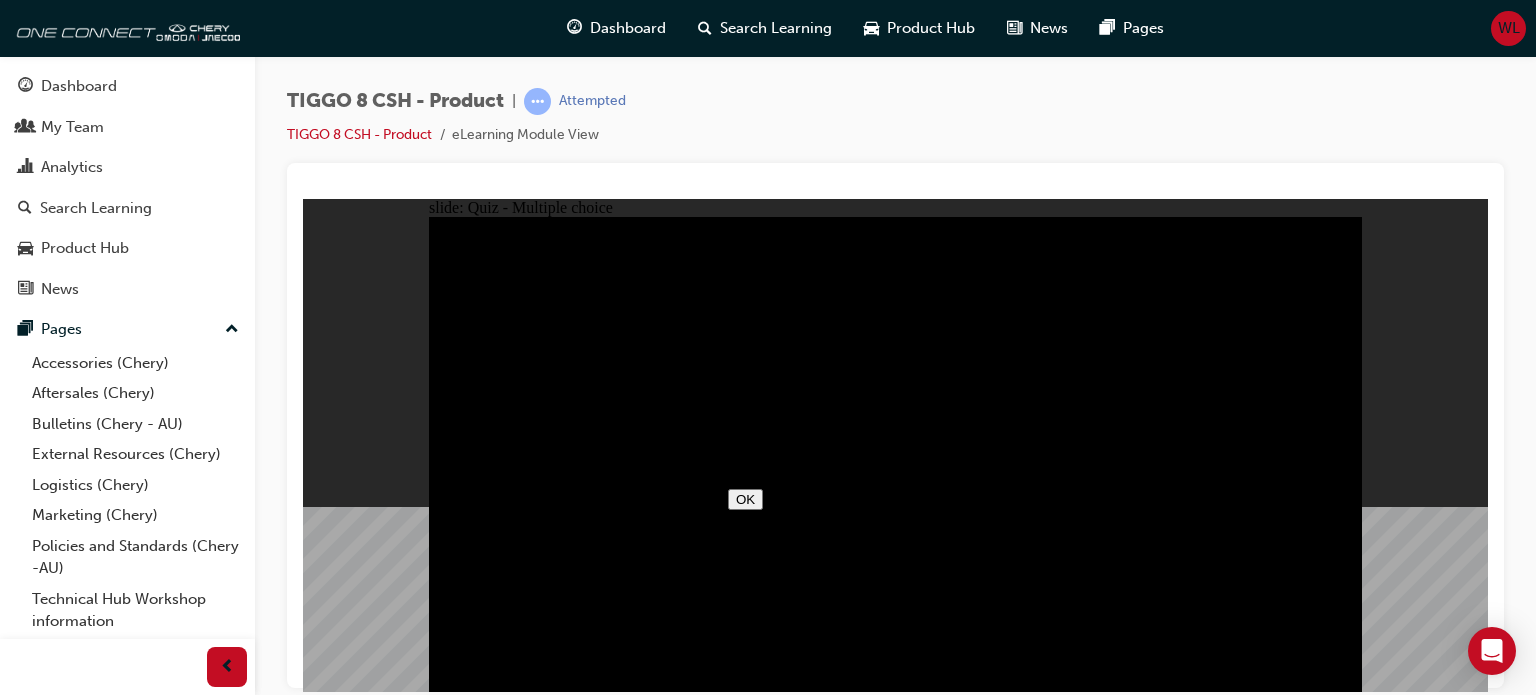 click on "OK" at bounding box center (745, 498) 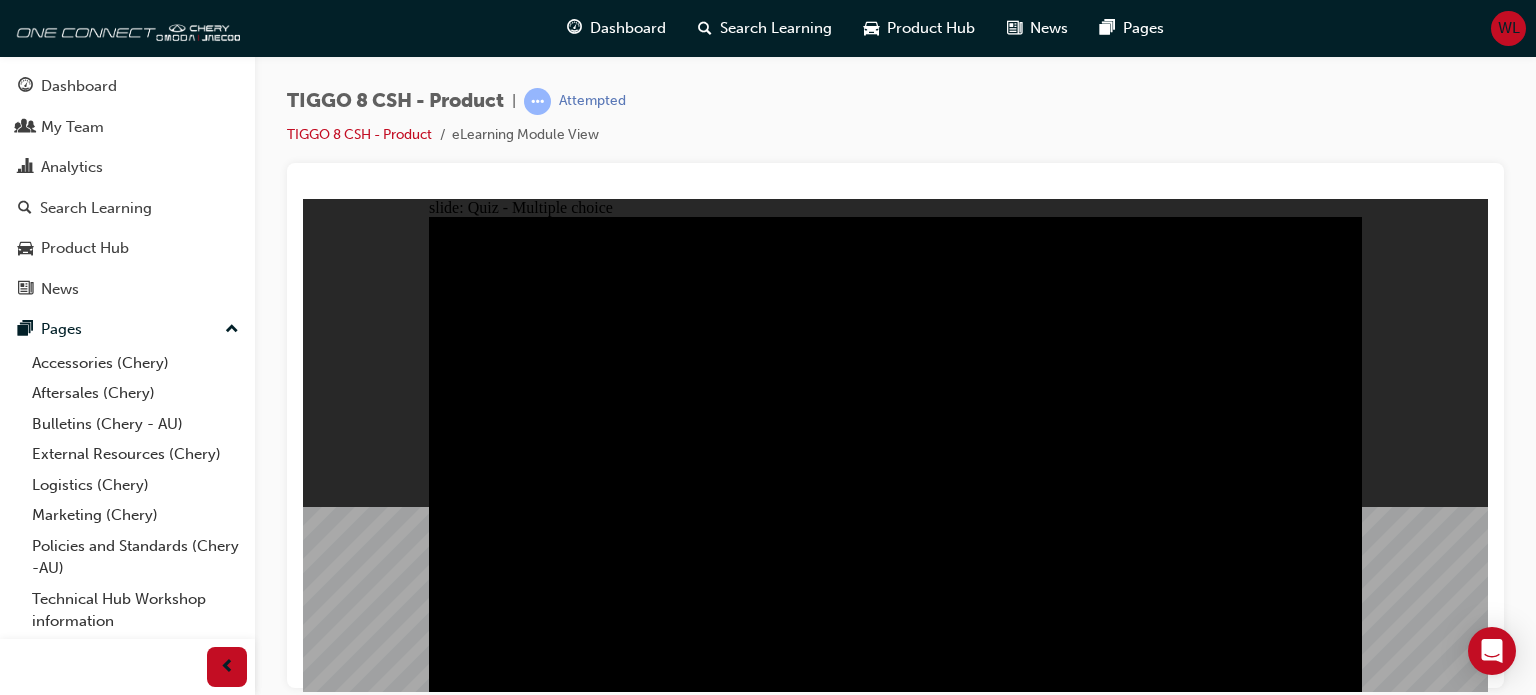 click 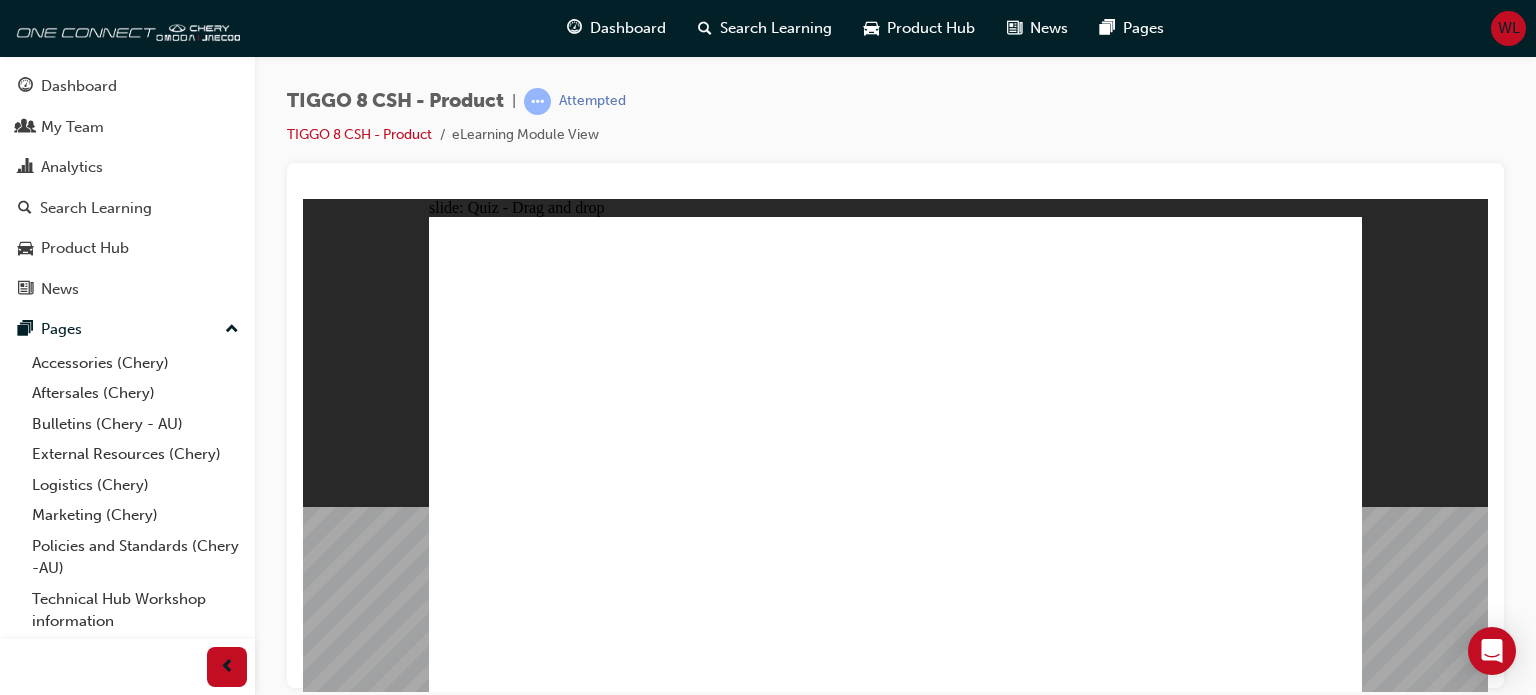 drag, startPoint x: 1231, startPoint y: 249, endPoint x: 533, endPoint y: 465, distance: 730.6572 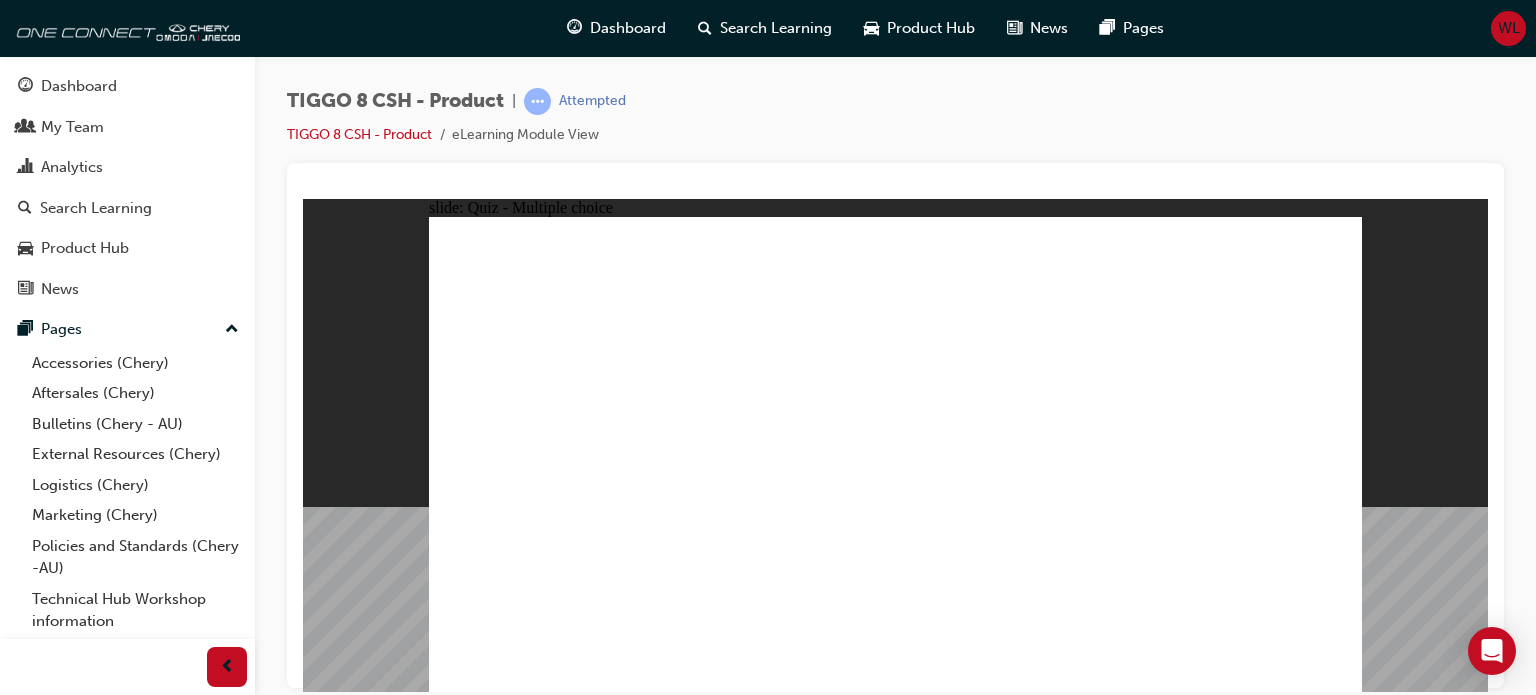 click 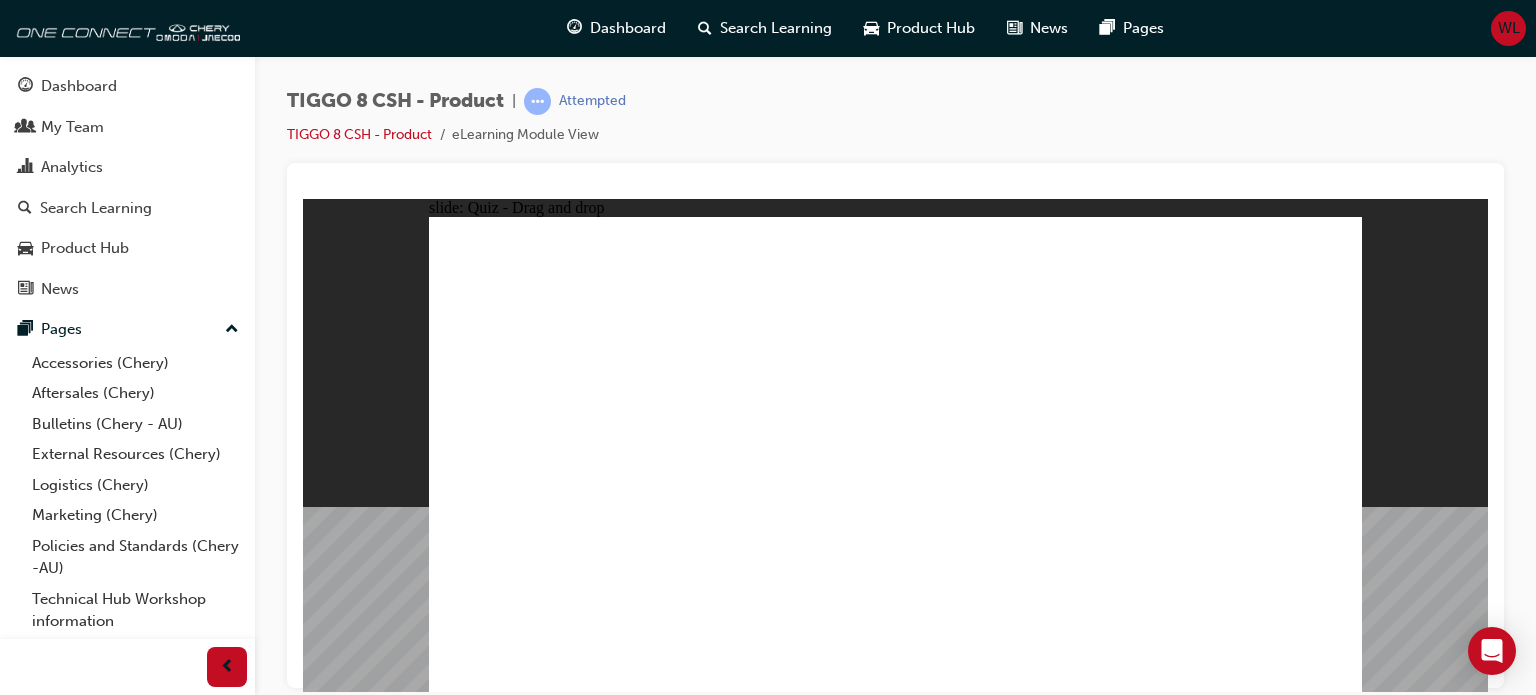 drag, startPoint x: 897, startPoint y: 289, endPoint x: 976, endPoint y: 501, distance: 226.24103 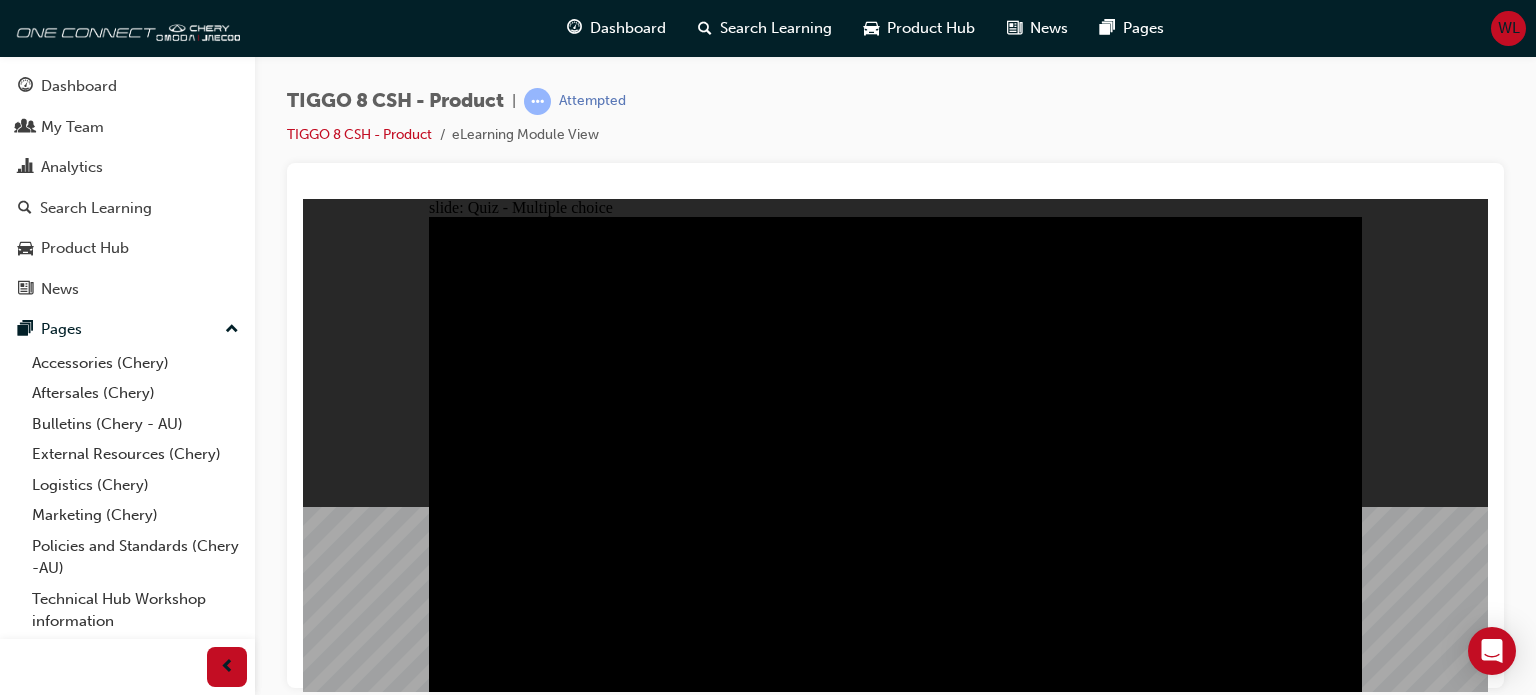 click 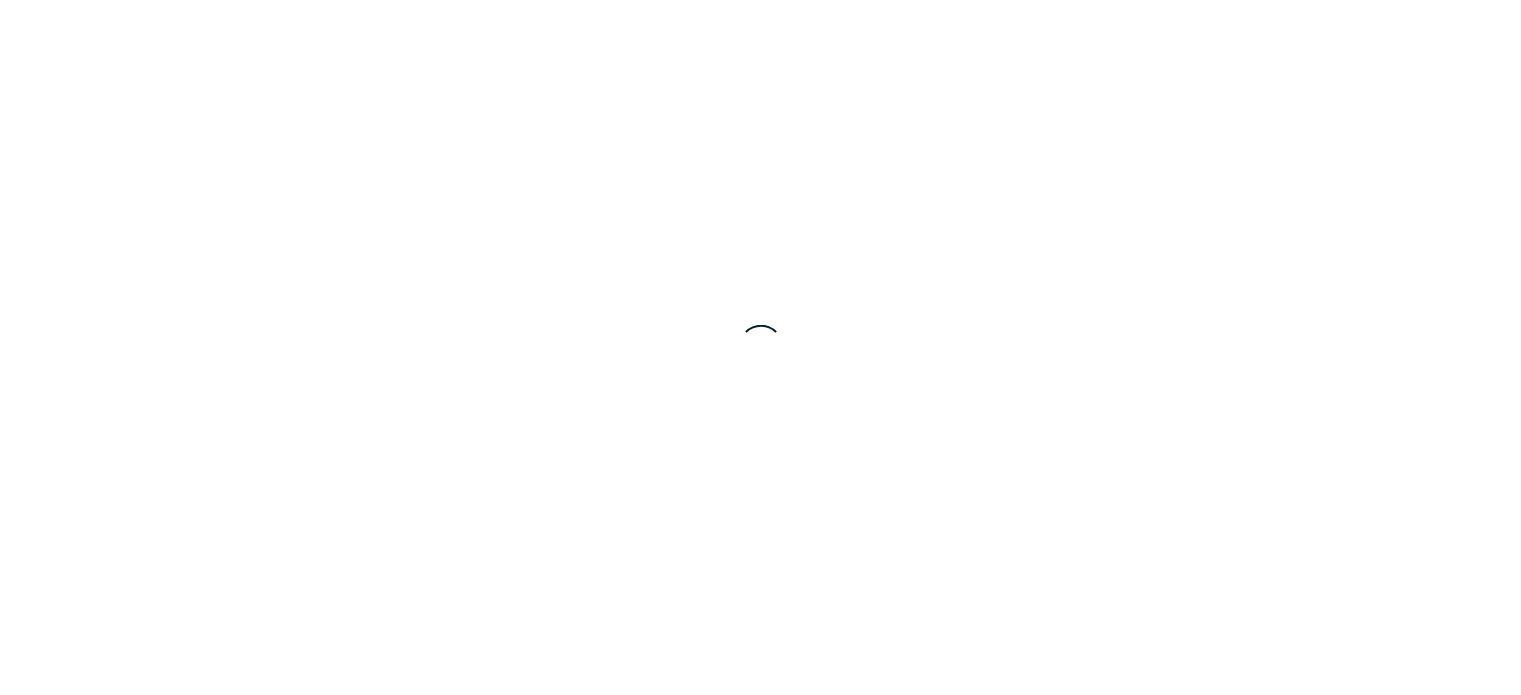 scroll, scrollTop: 0, scrollLeft: 0, axis: both 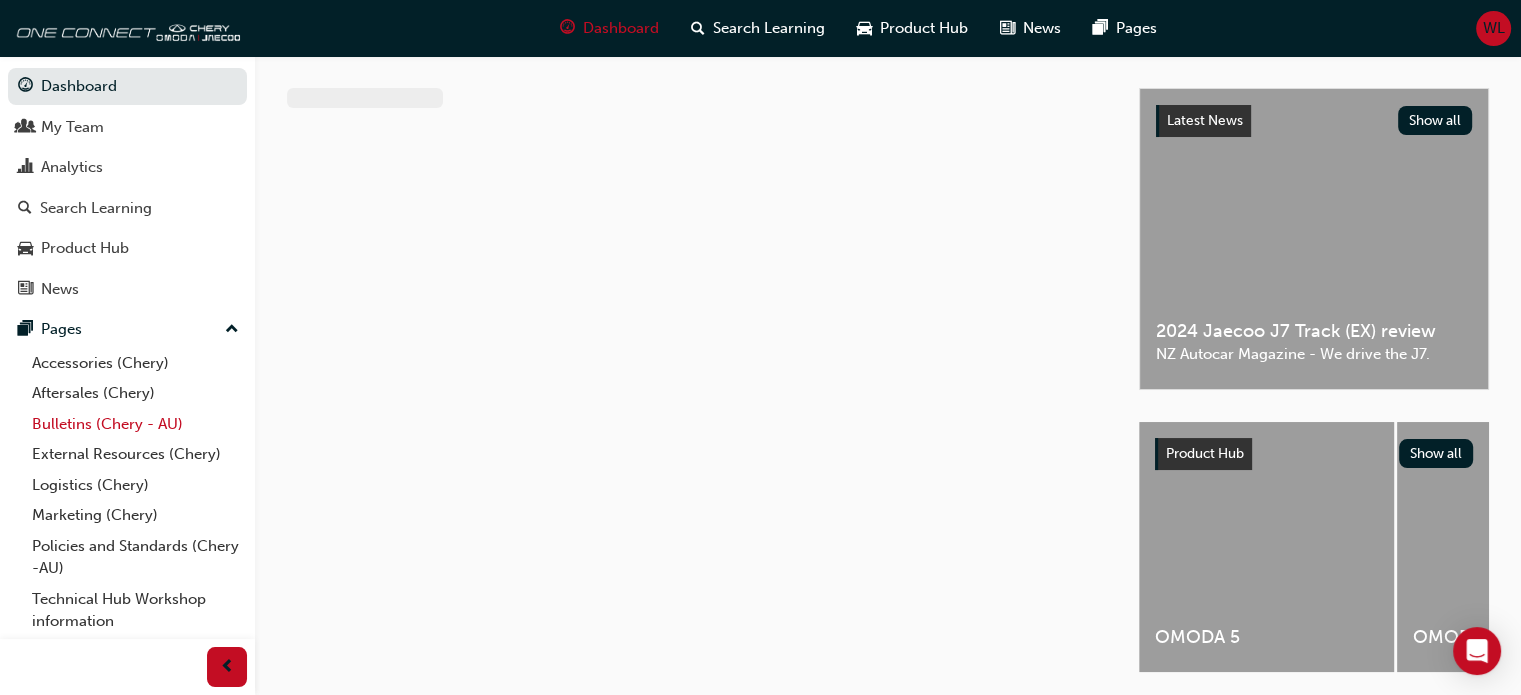 click on "Bulletins (Chery - AU)" at bounding box center (135, 424) 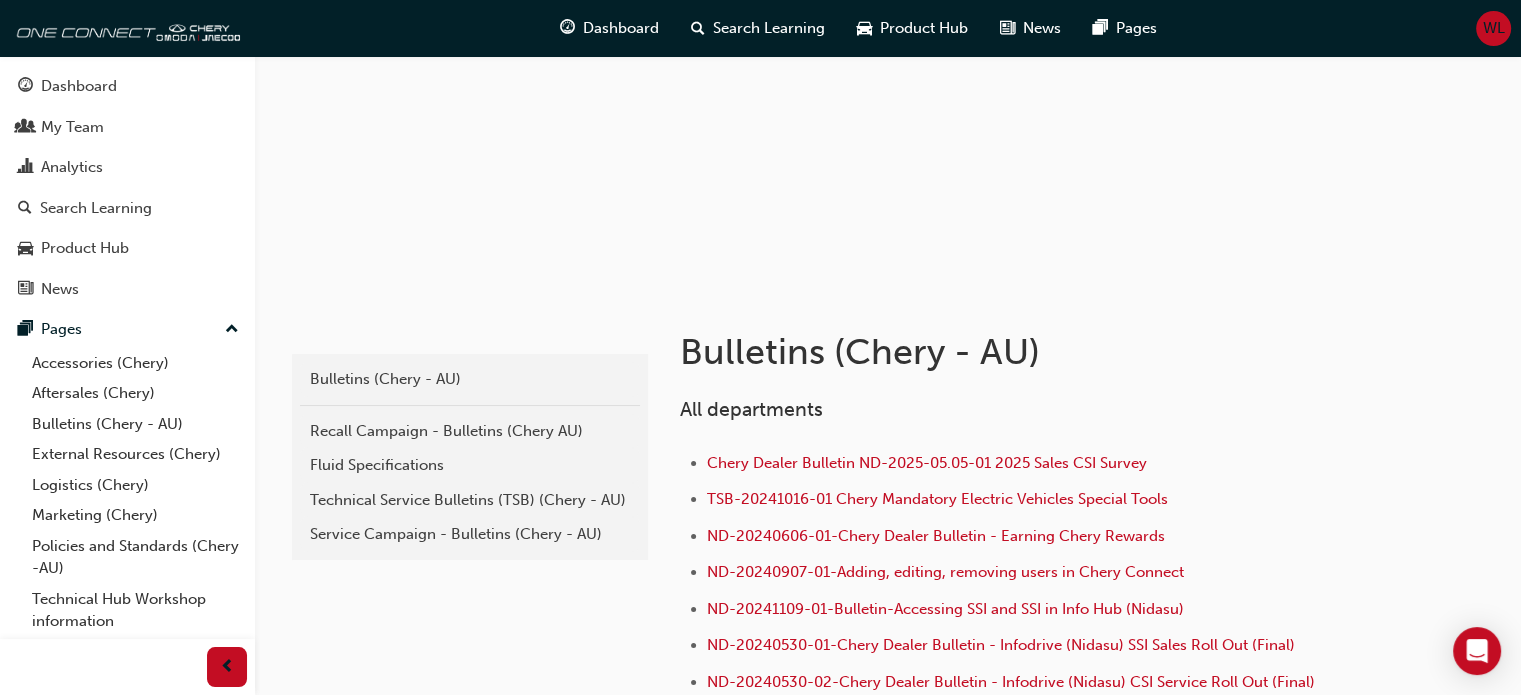 scroll, scrollTop: 200, scrollLeft: 0, axis: vertical 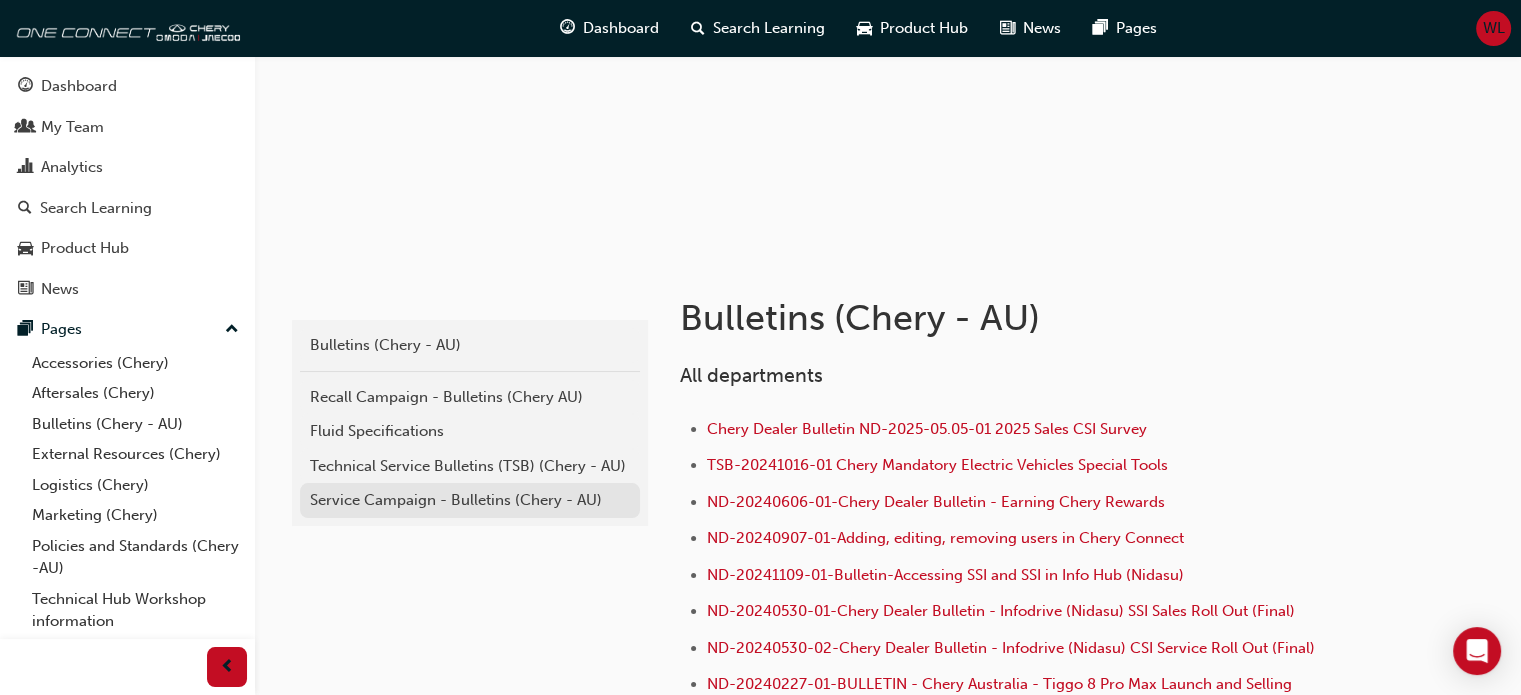 click on "Service Campaign - Bulletins (Chery - AU)" at bounding box center (470, 500) 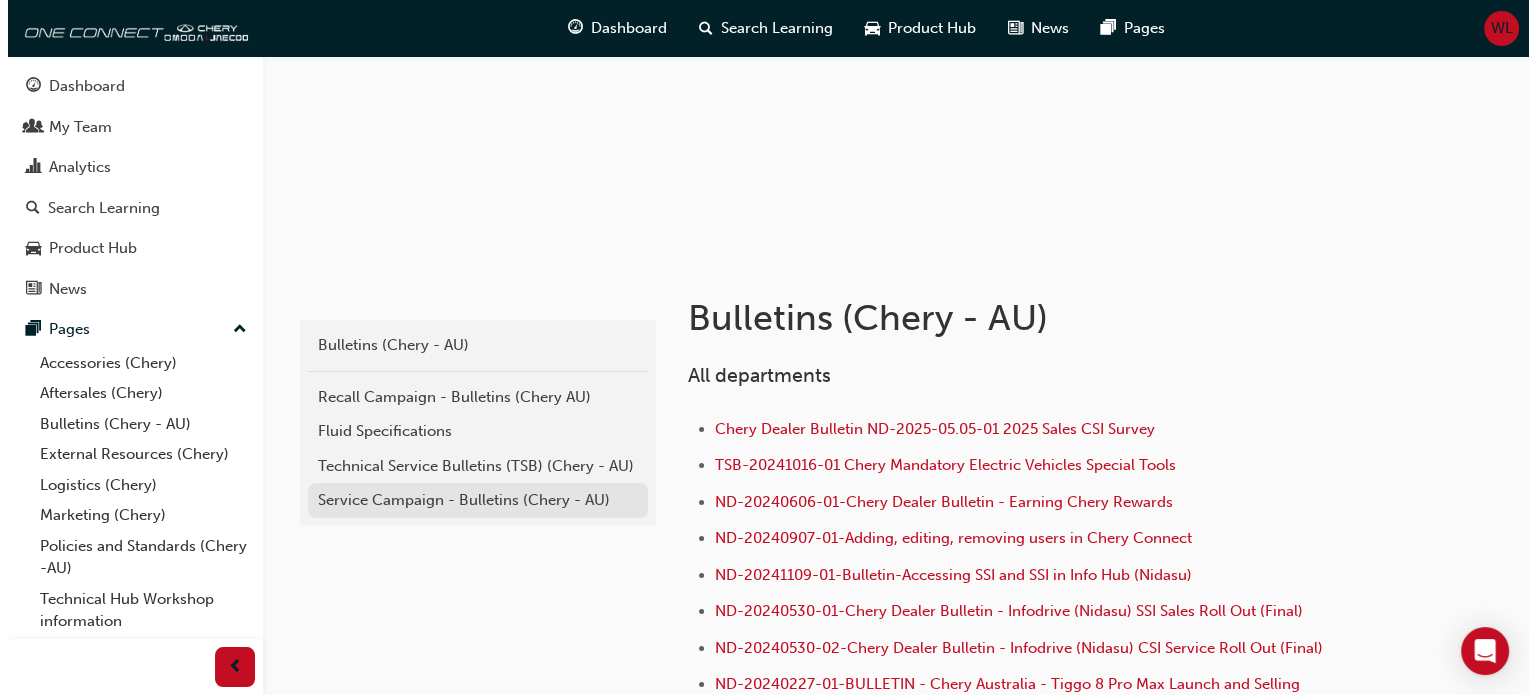 scroll, scrollTop: 0, scrollLeft: 0, axis: both 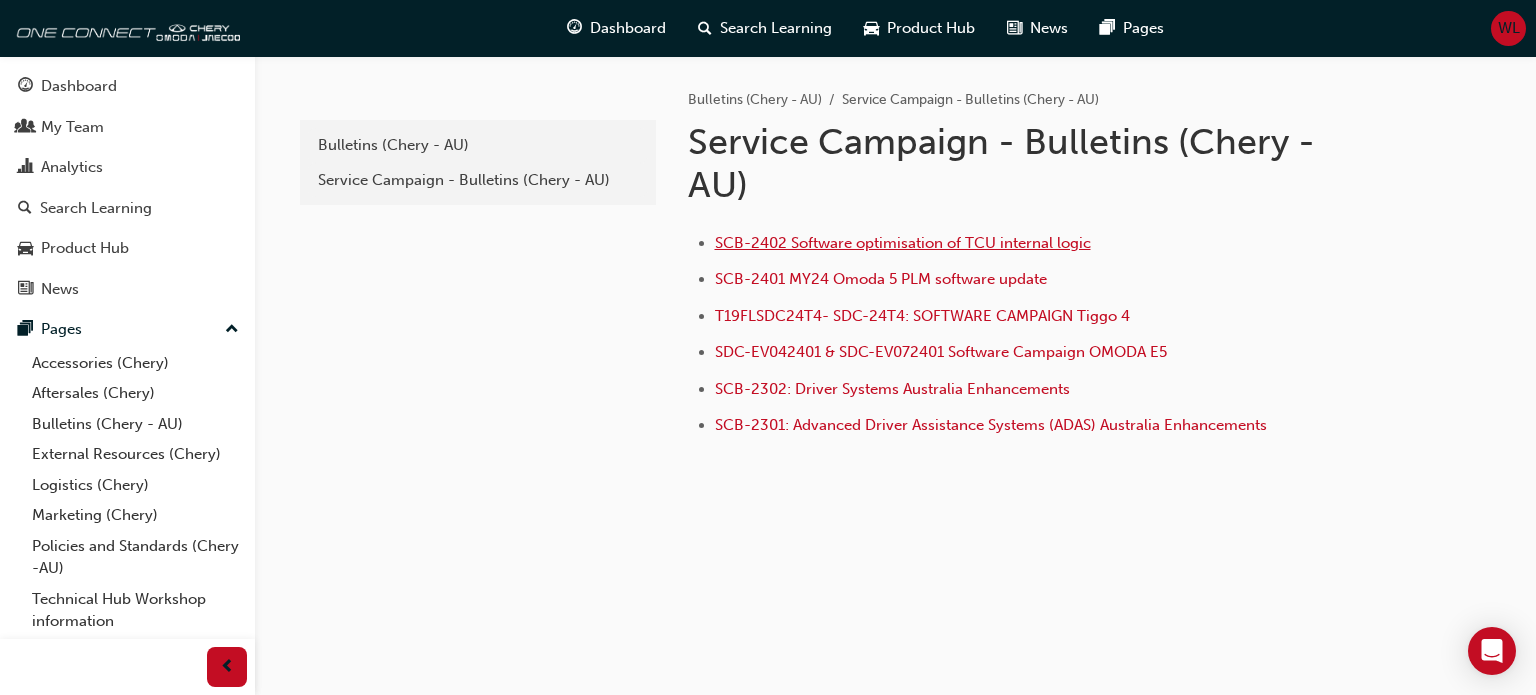 click on "SCB-2402 Software optimisation of TCU internal logic" at bounding box center [903, 243] 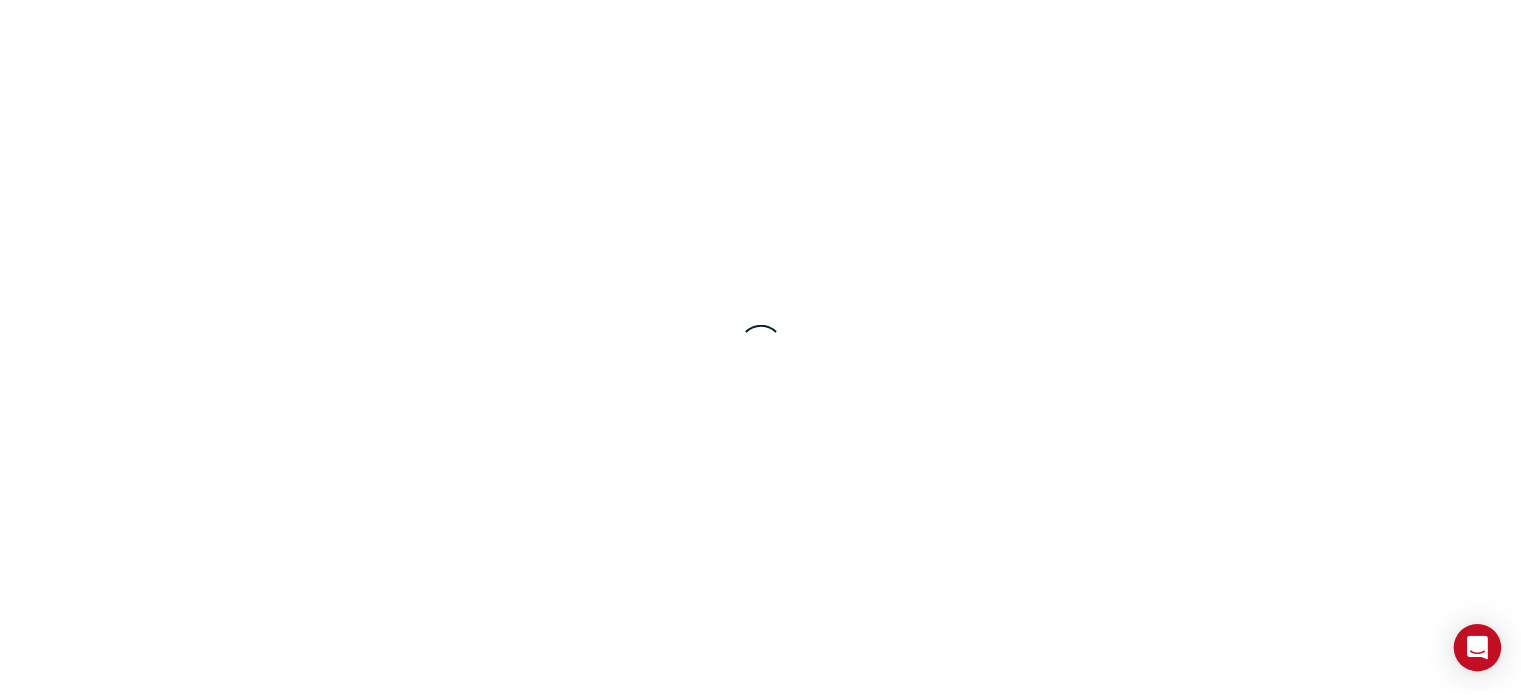 scroll, scrollTop: 0, scrollLeft: 0, axis: both 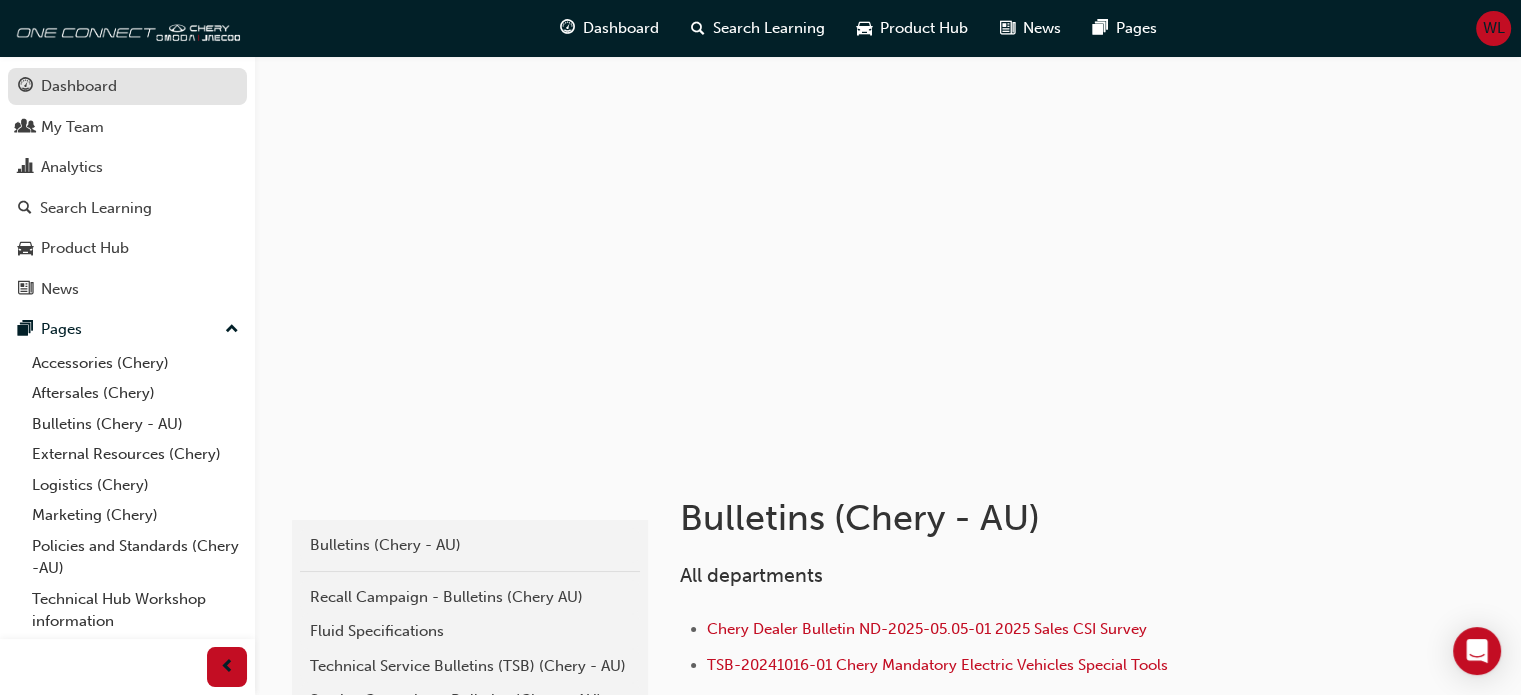 click on "Dashboard" at bounding box center [79, 86] 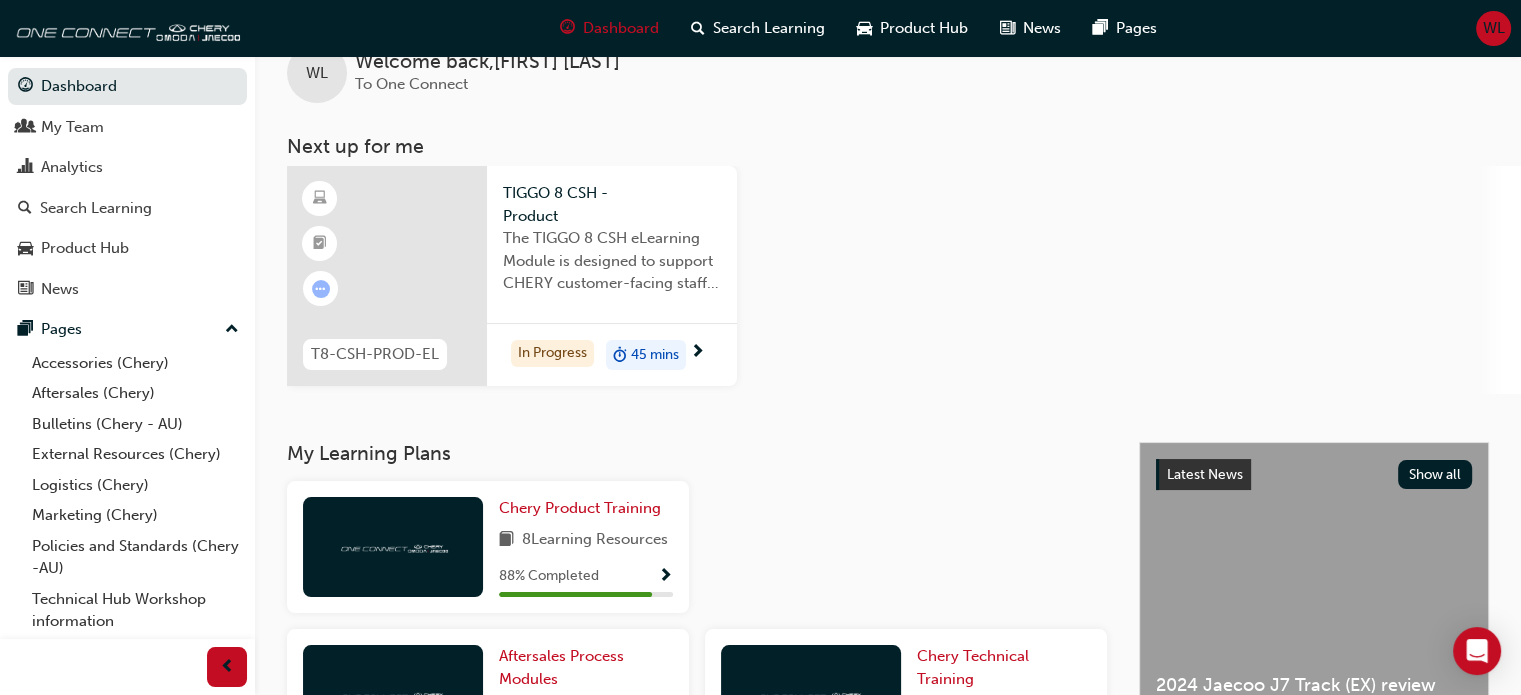scroll, scrollTop: 0, scrollLeft: 0, axis: both 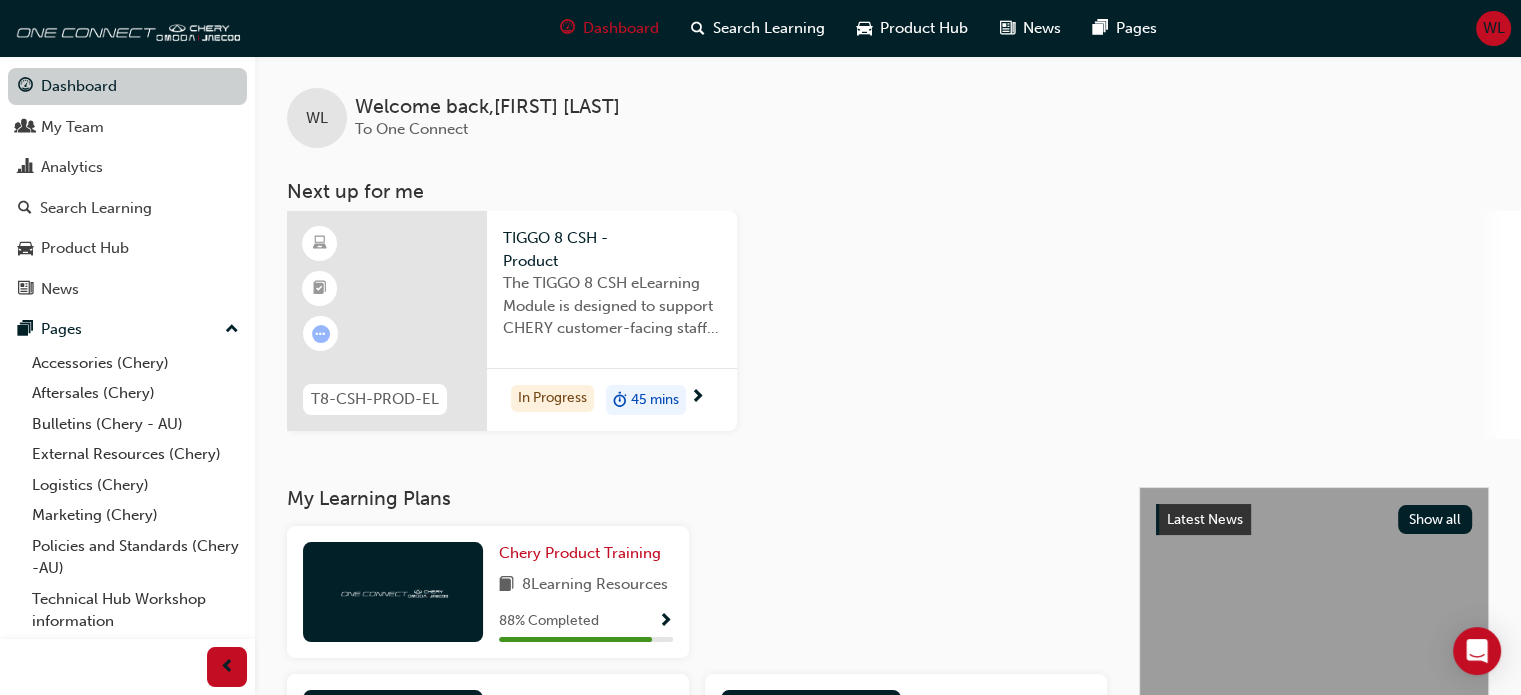 click on "Dashboard" at bounding box center (127, 86) 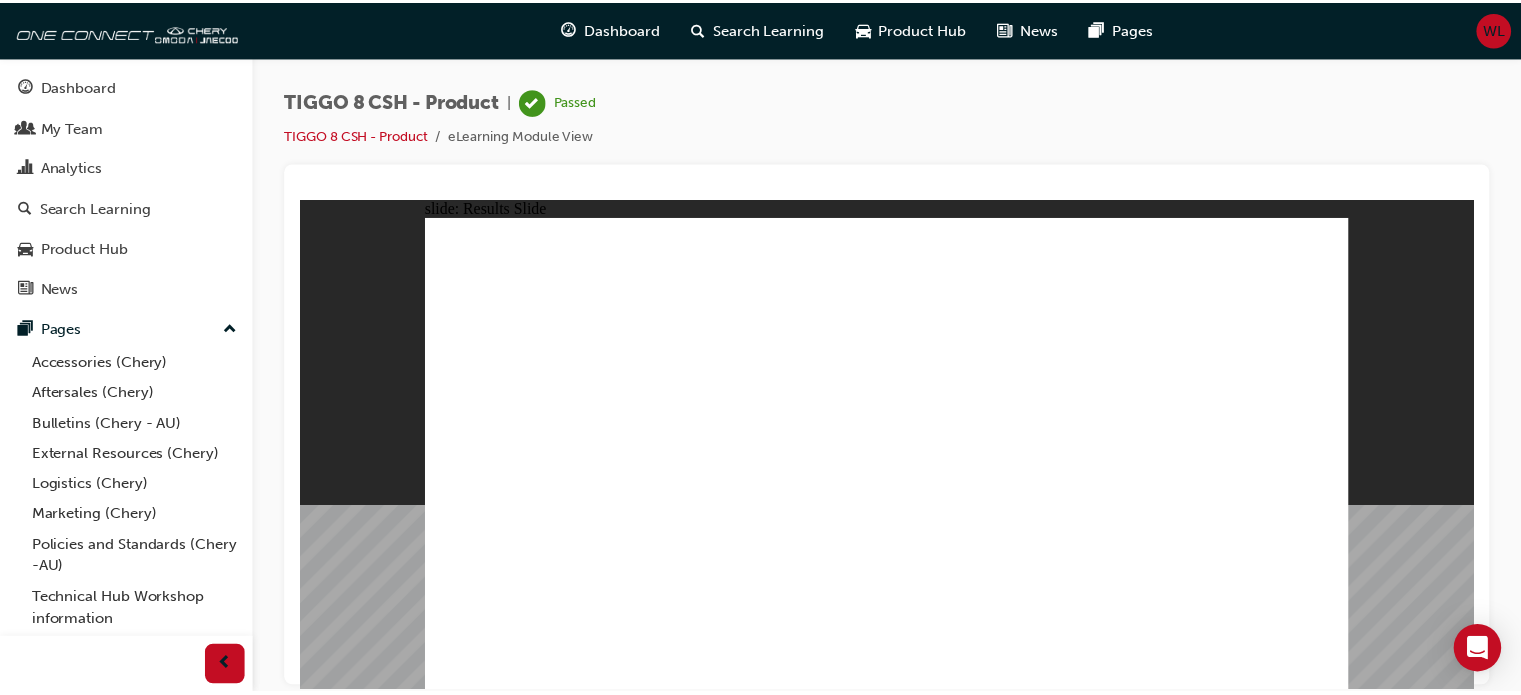 scroll, scrollTop: 0, scrollLeft: 0, axis: both 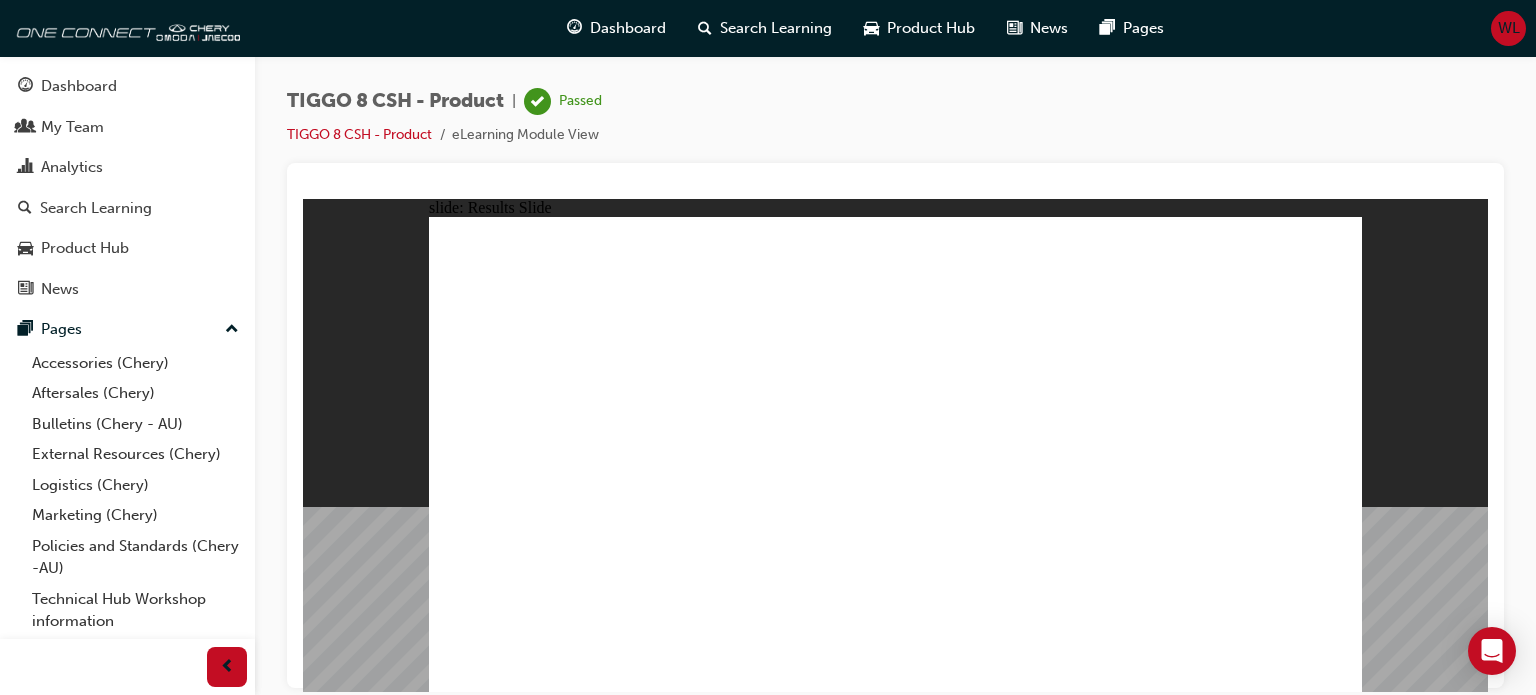 click 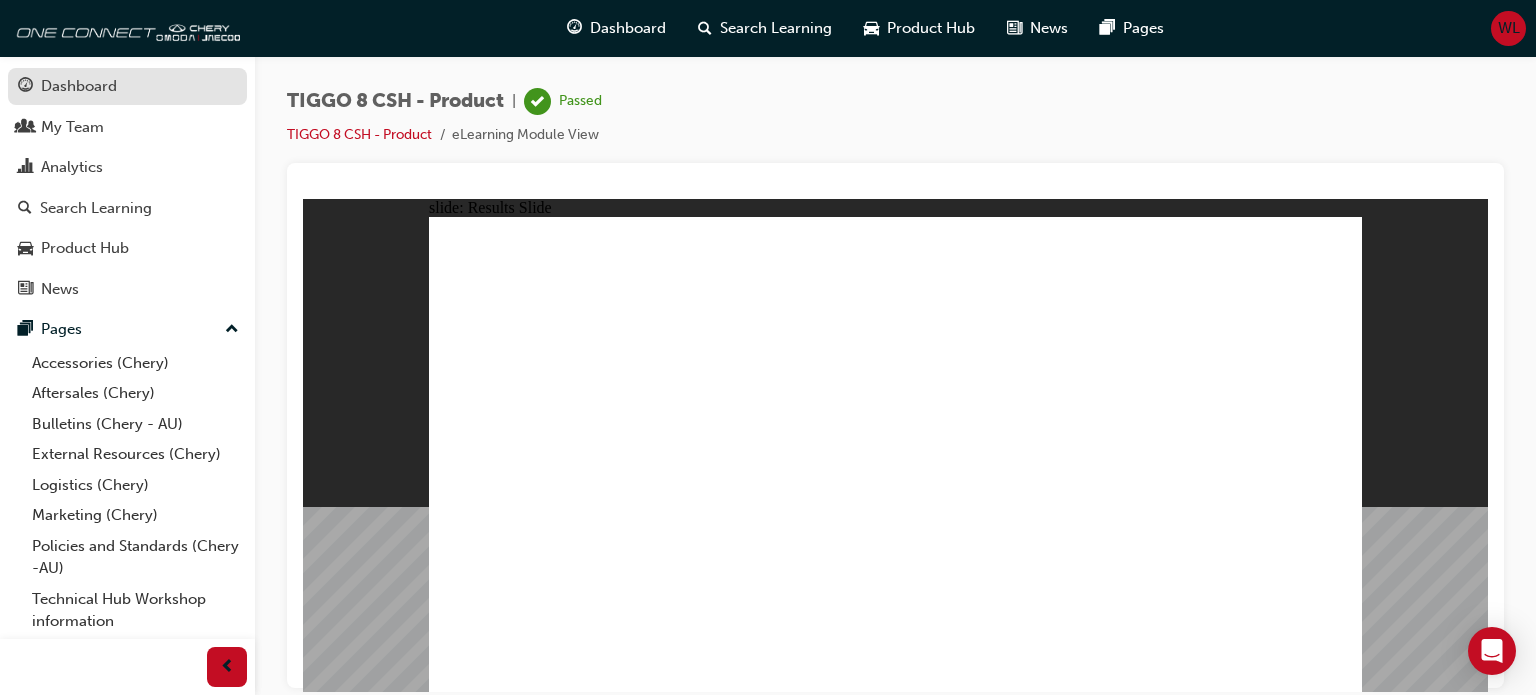 click on "Dashboard" at bounding box center (79, 86) 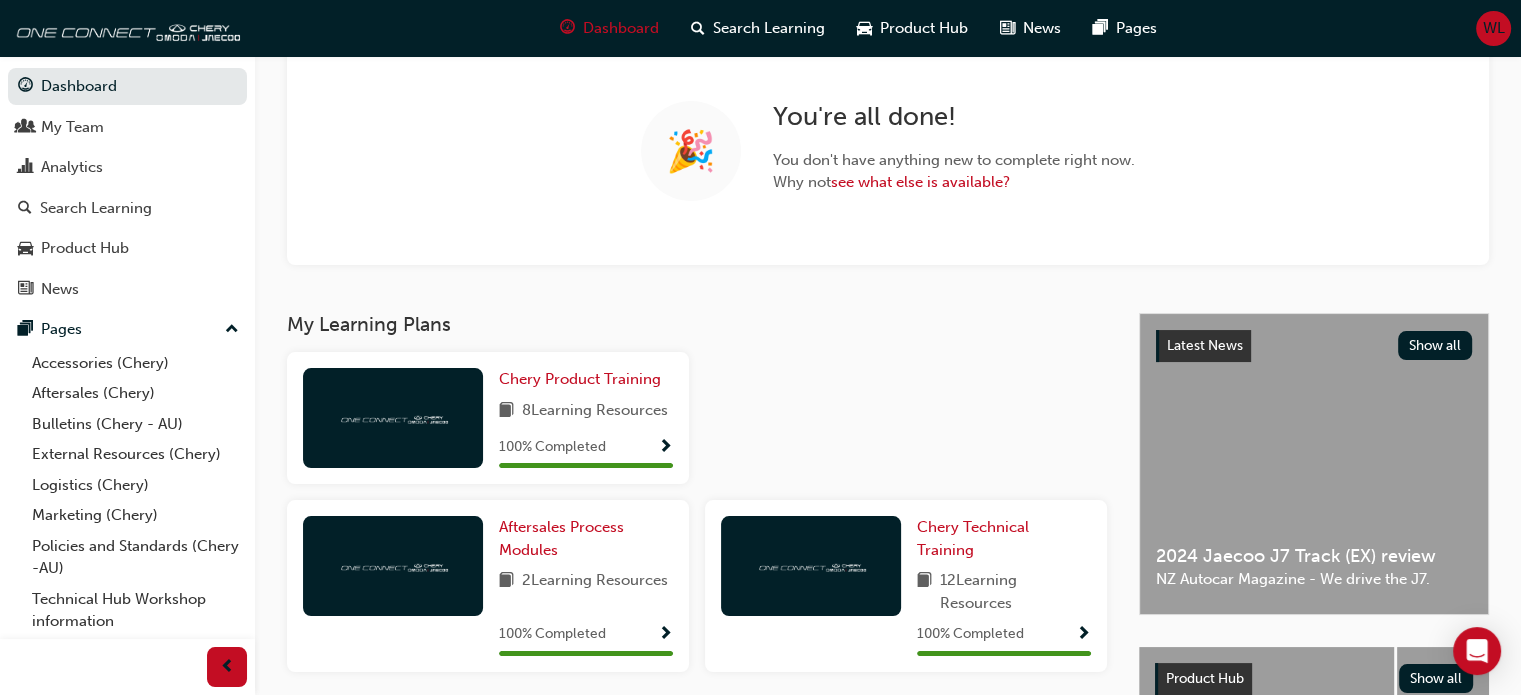 scroll, scrollTop: 0, scrollLeft: 0, axis: both 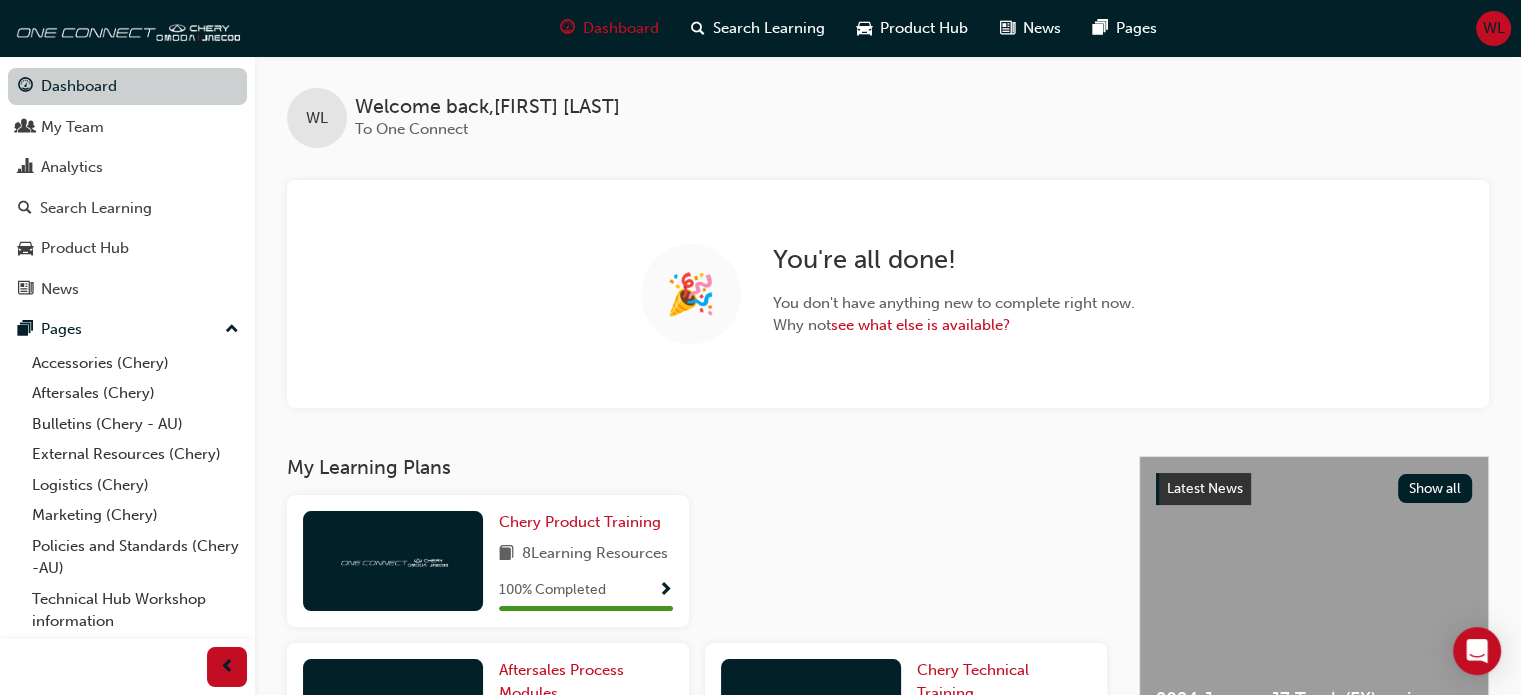 click on "Dashboard" at bounding box center [127, 86] 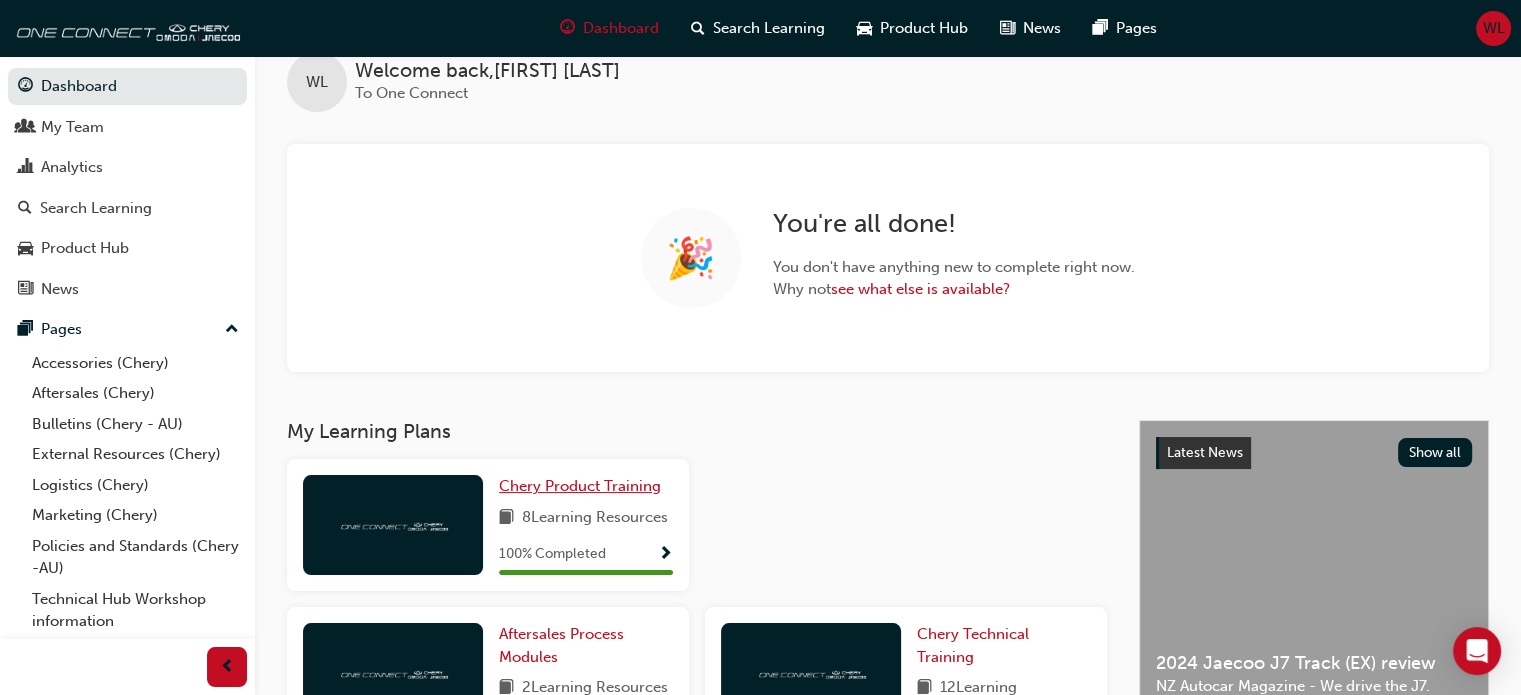 scroll, scrollTop: 0, scrollLeft: 0, axis: both 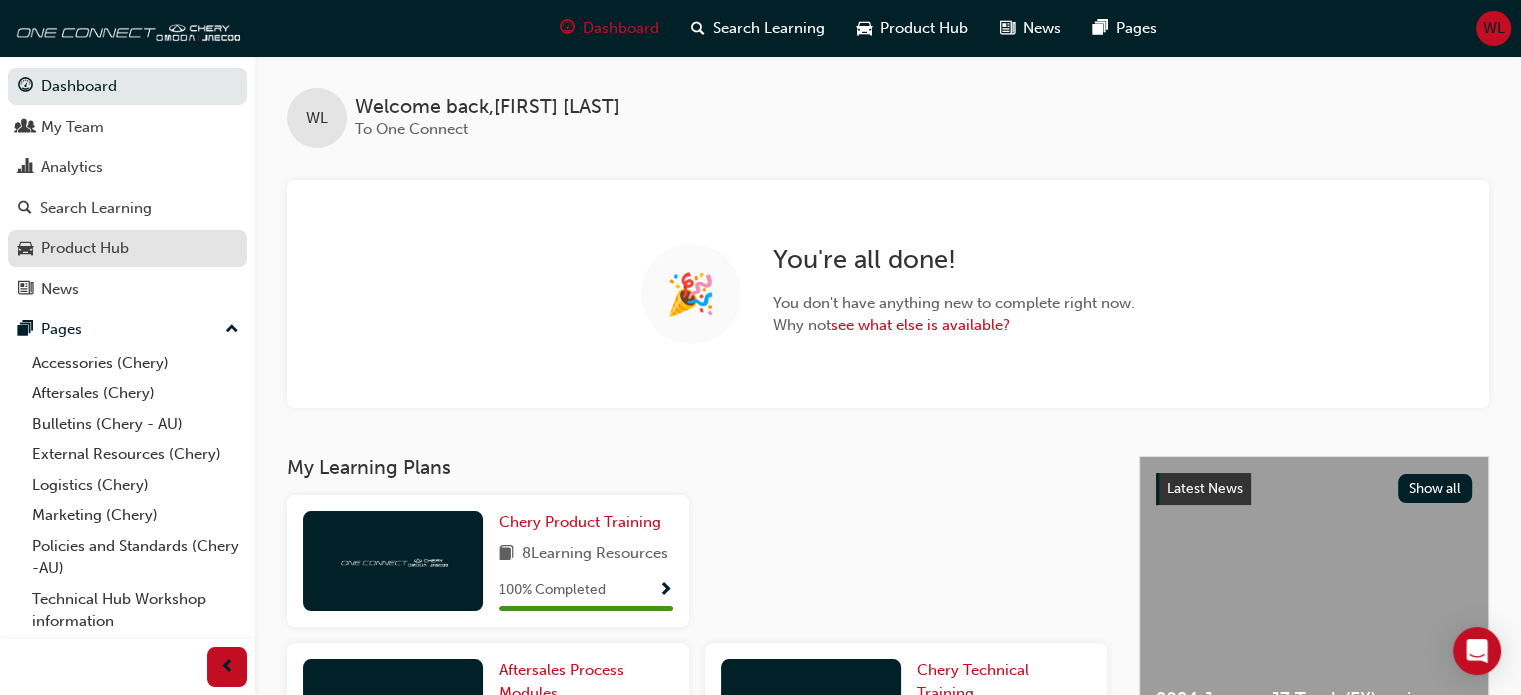 click on "Product Hub" at bounding box center (85, 248) 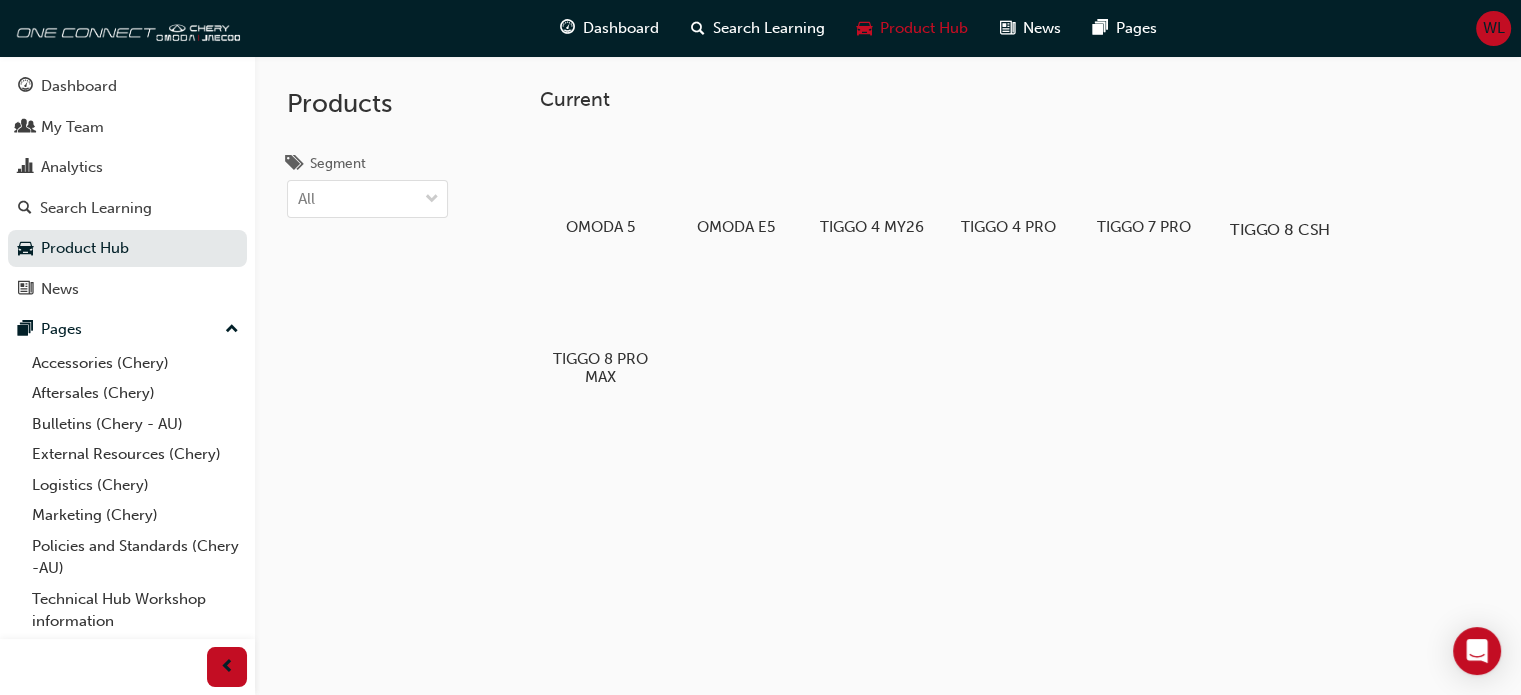 click at bounding box center [1280, 172] 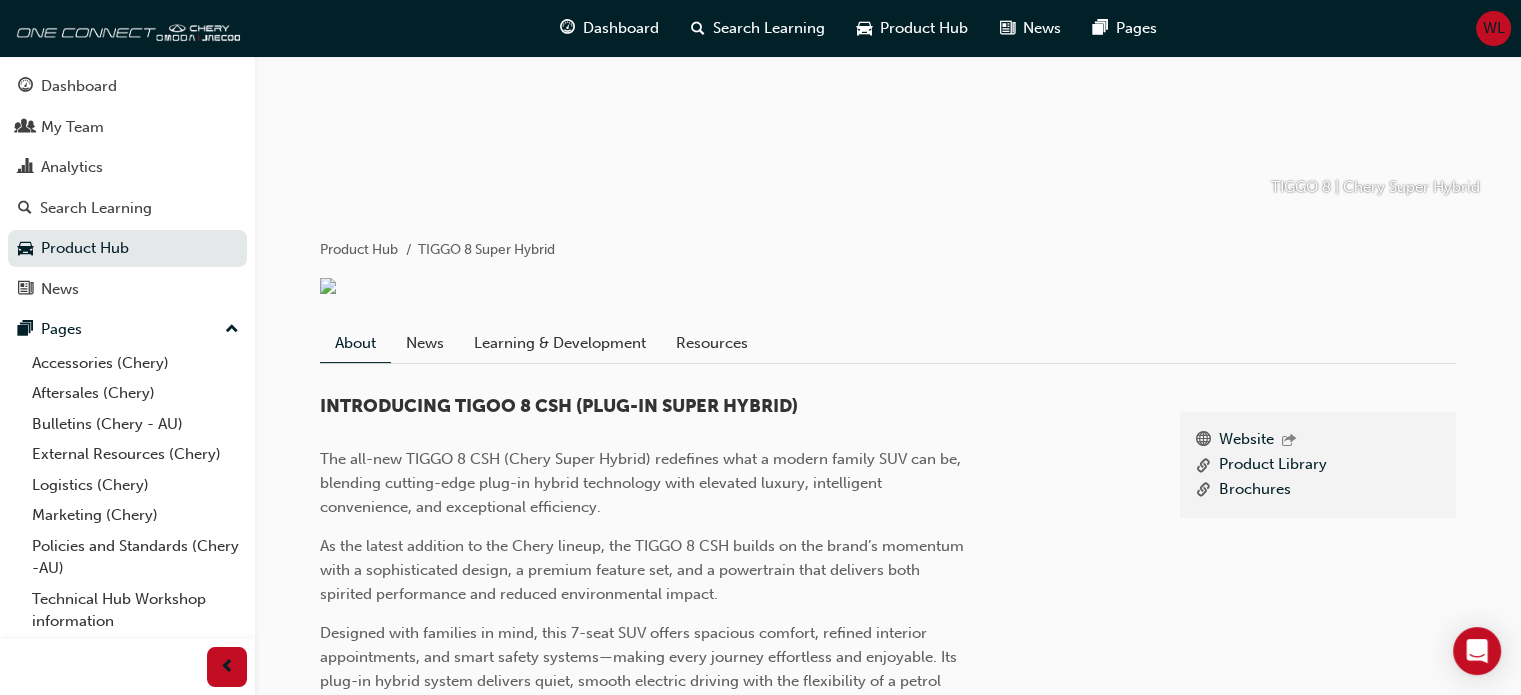 scroll, scrollTop: 300, scrollLeft: 0, axis: vertical 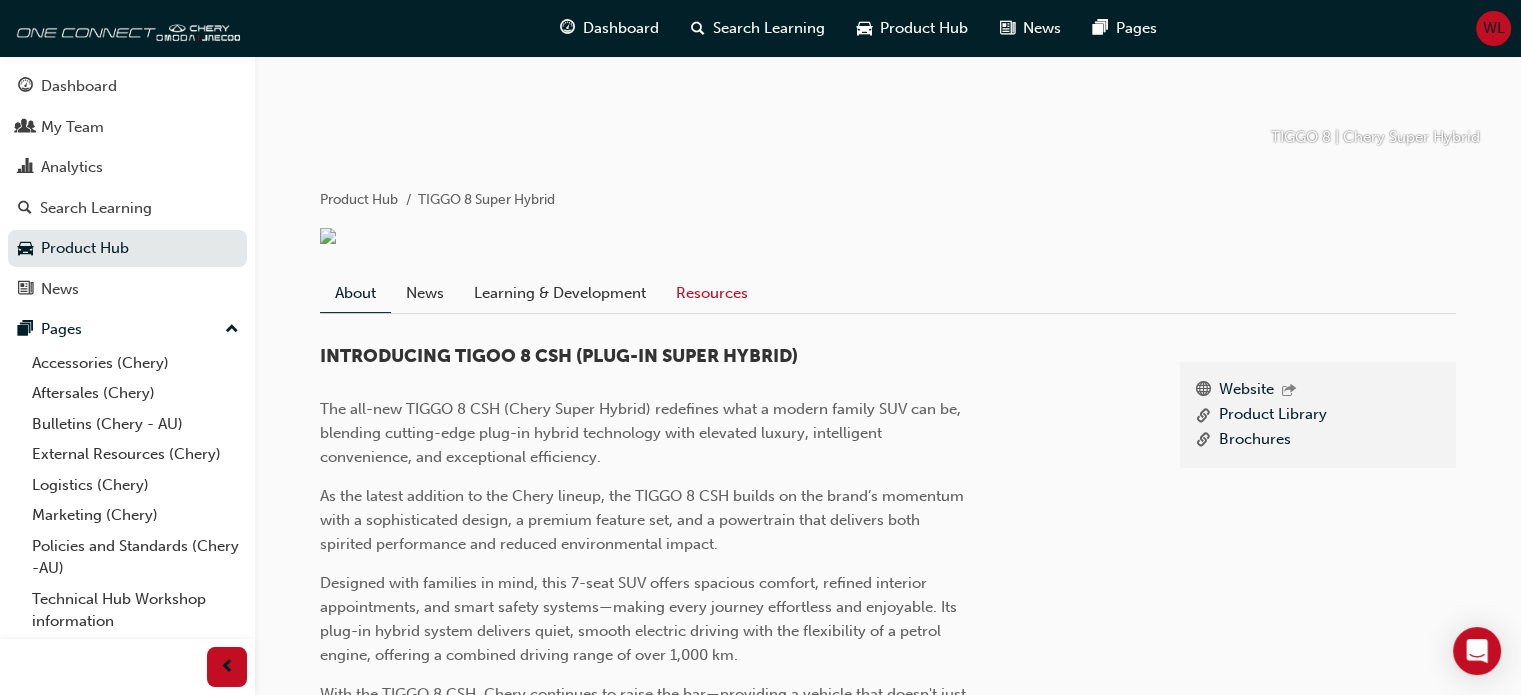 click on "Resources" at bounding box center (712, 293) 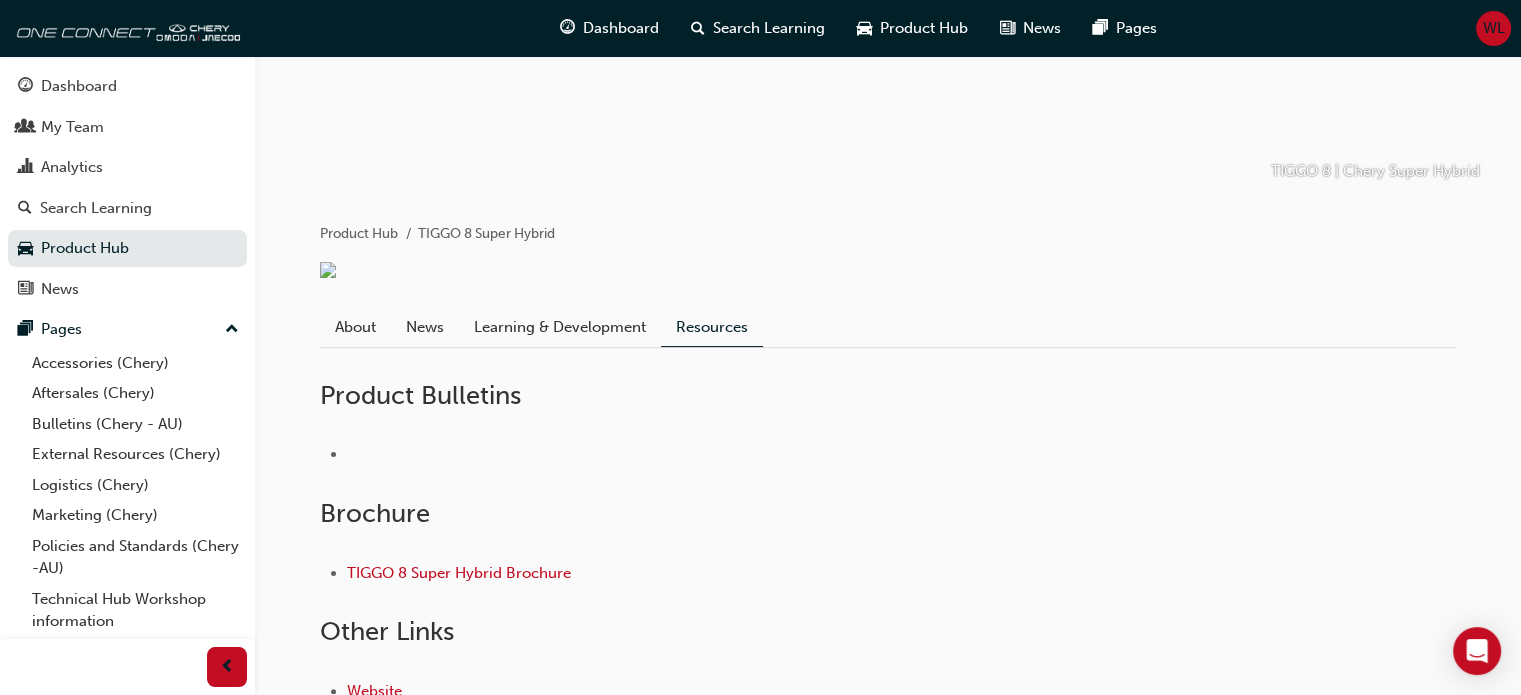 scroll, scrollTop: 232, scrollLeft: 0, axis: vertical 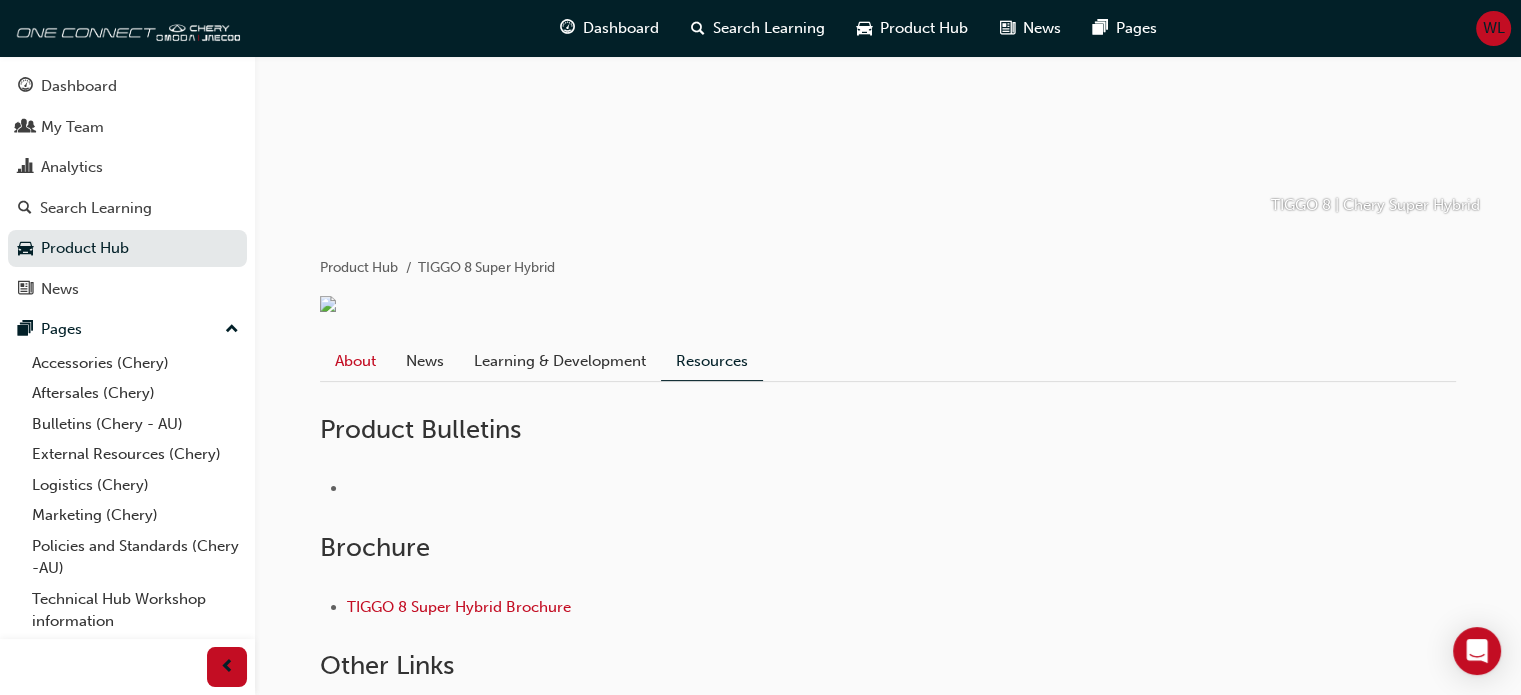click on "About" at bounding box center [355, 361] 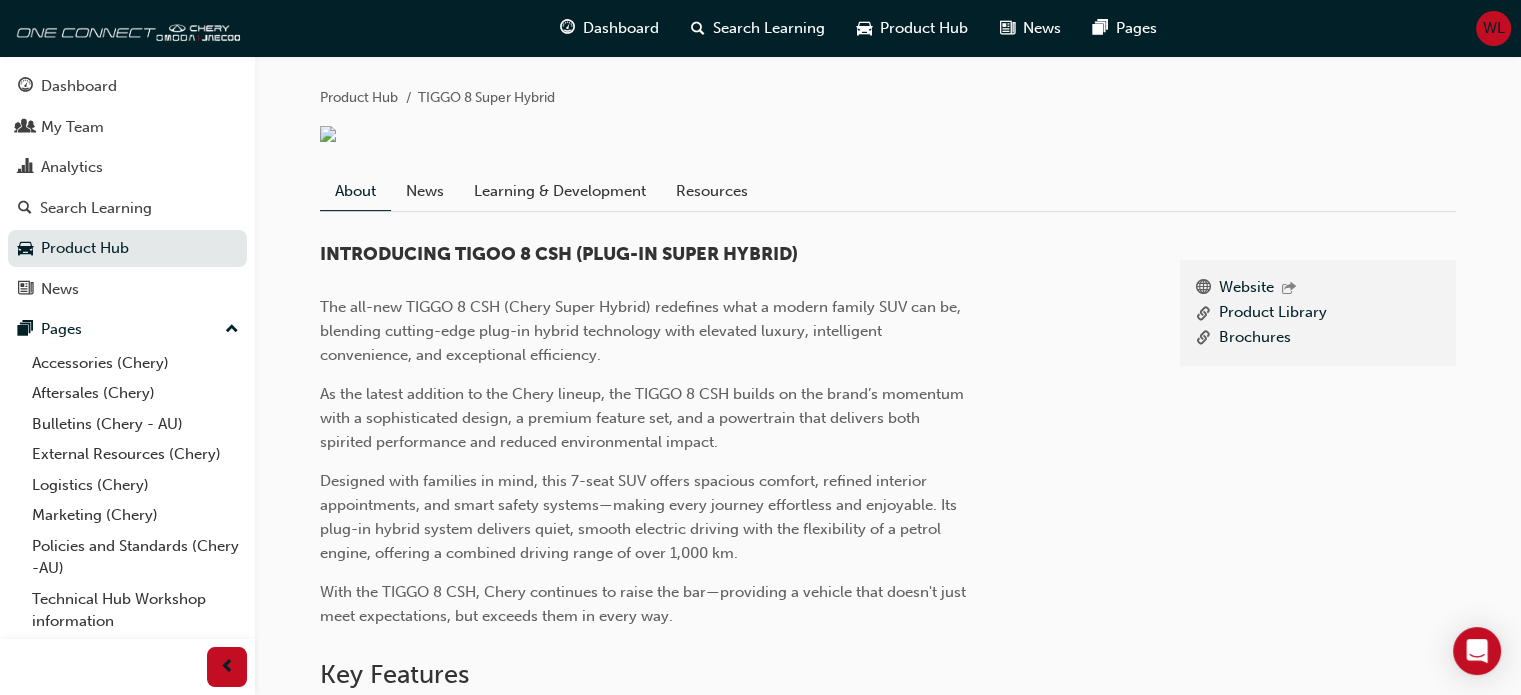 scroll, scrollTop: 432, scrollLeft: 0, axis: vertical 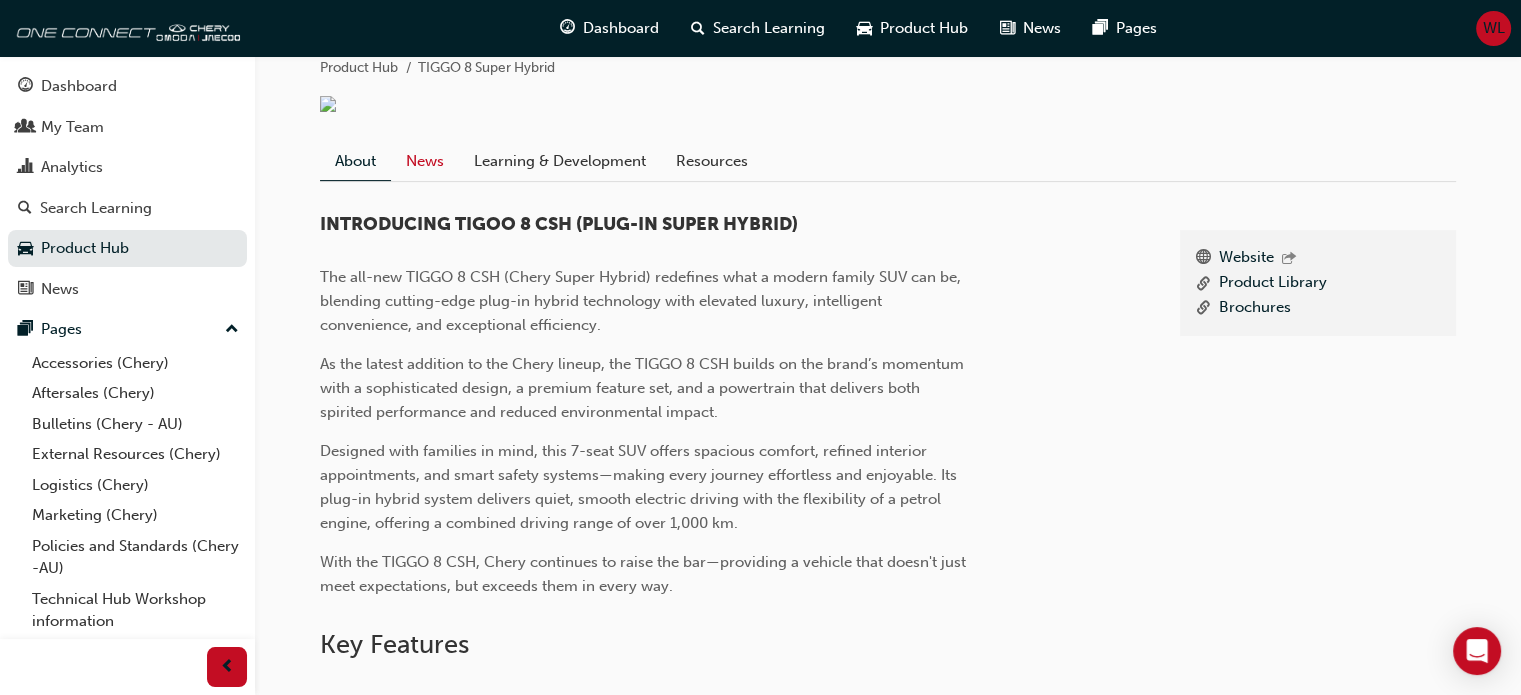 click on "News" at bounding box center [425, 161] 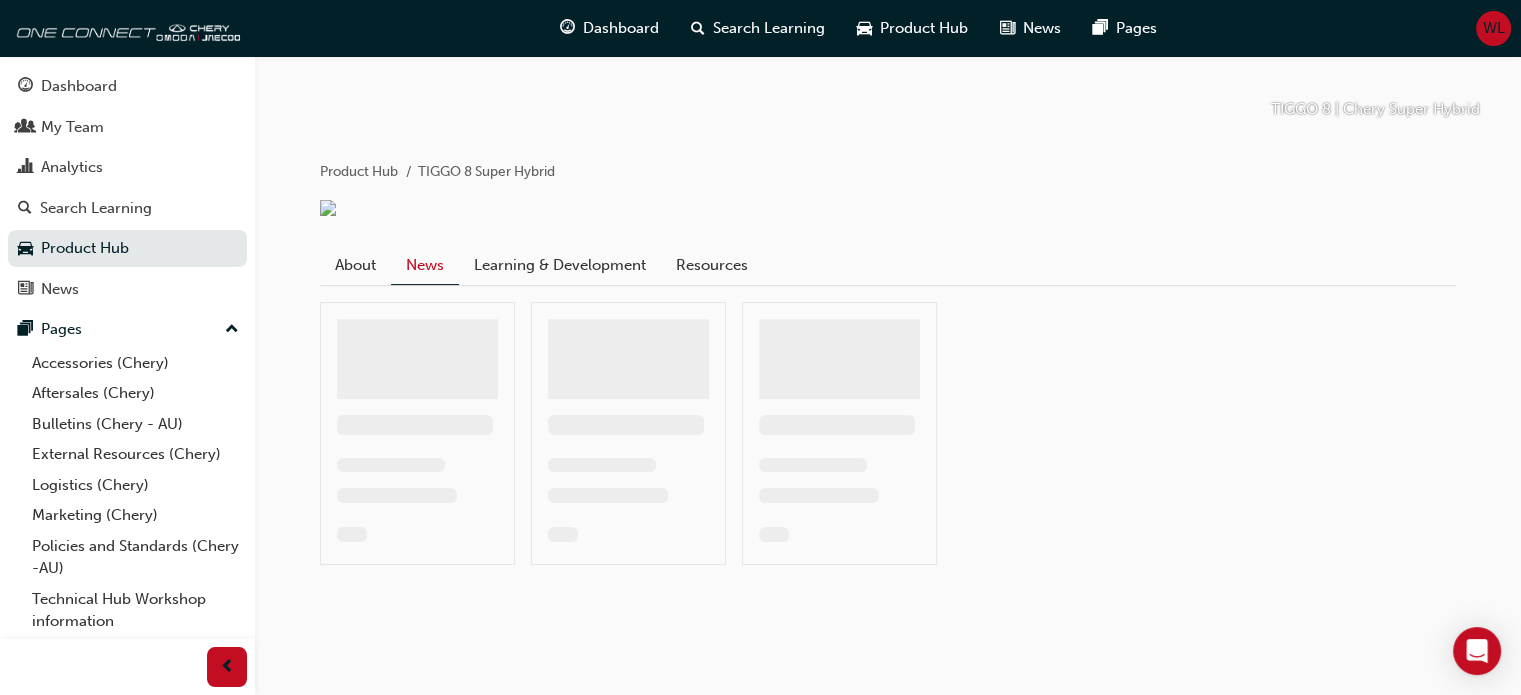 scroll, scrollTop: 113, scrollLeft: 0, axis: vertical 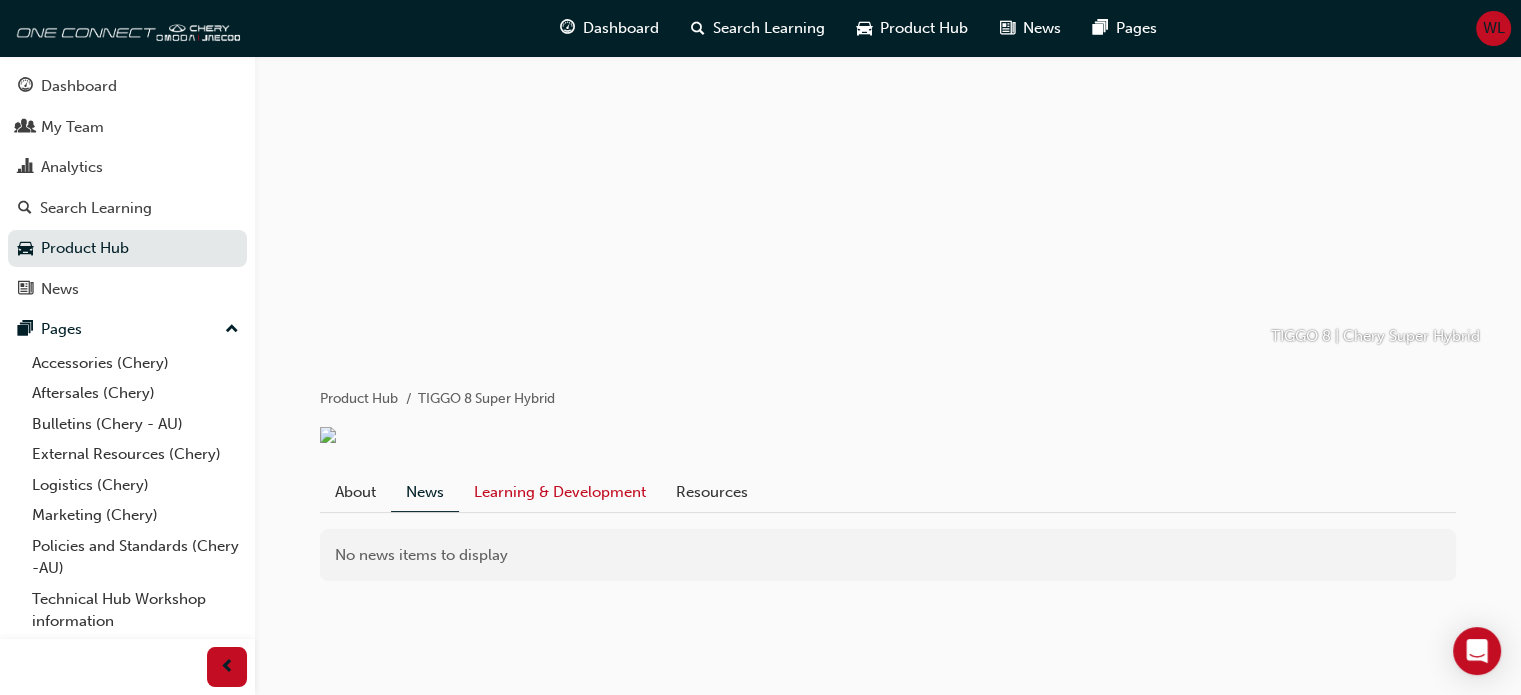 click on "Learning & Development" at bounding box center [560, 492] 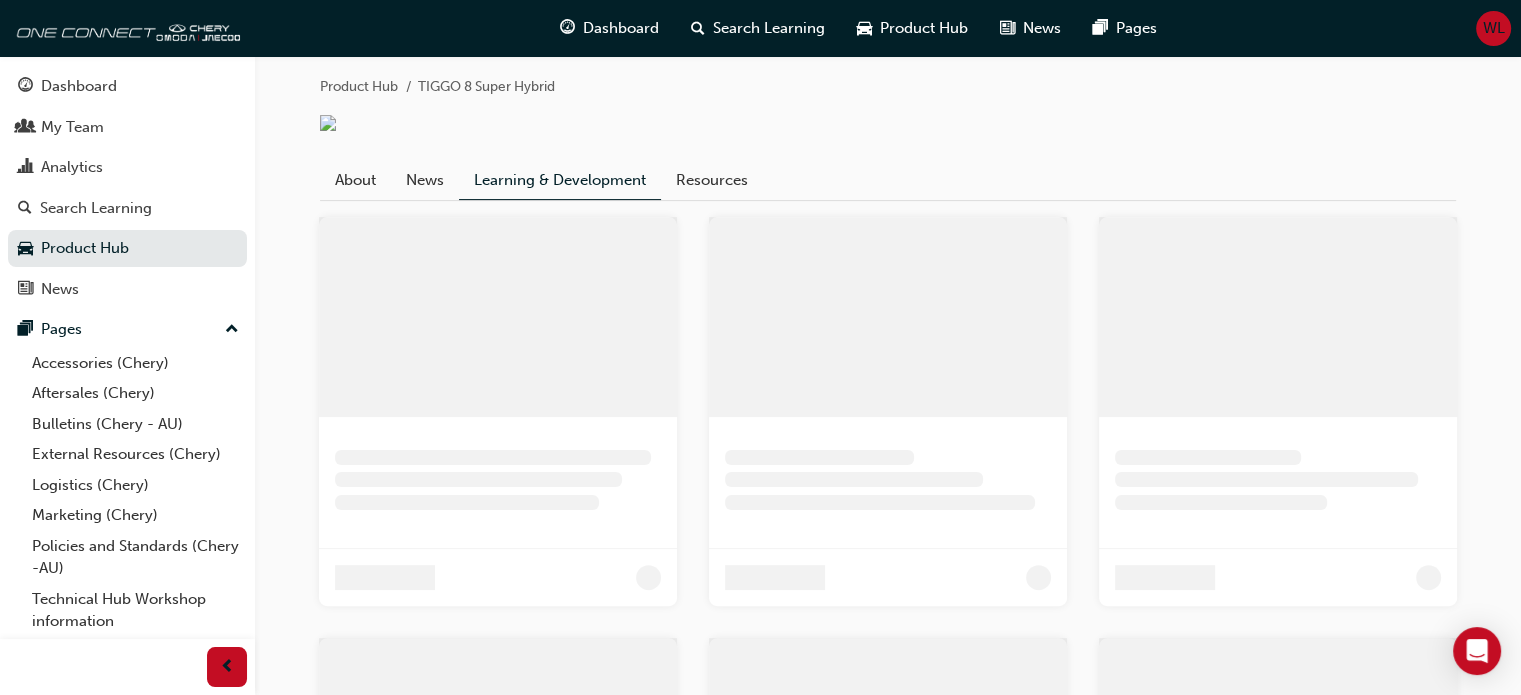 scroll, scrollTop: 339, scrollLeft: 0, axis: vertical 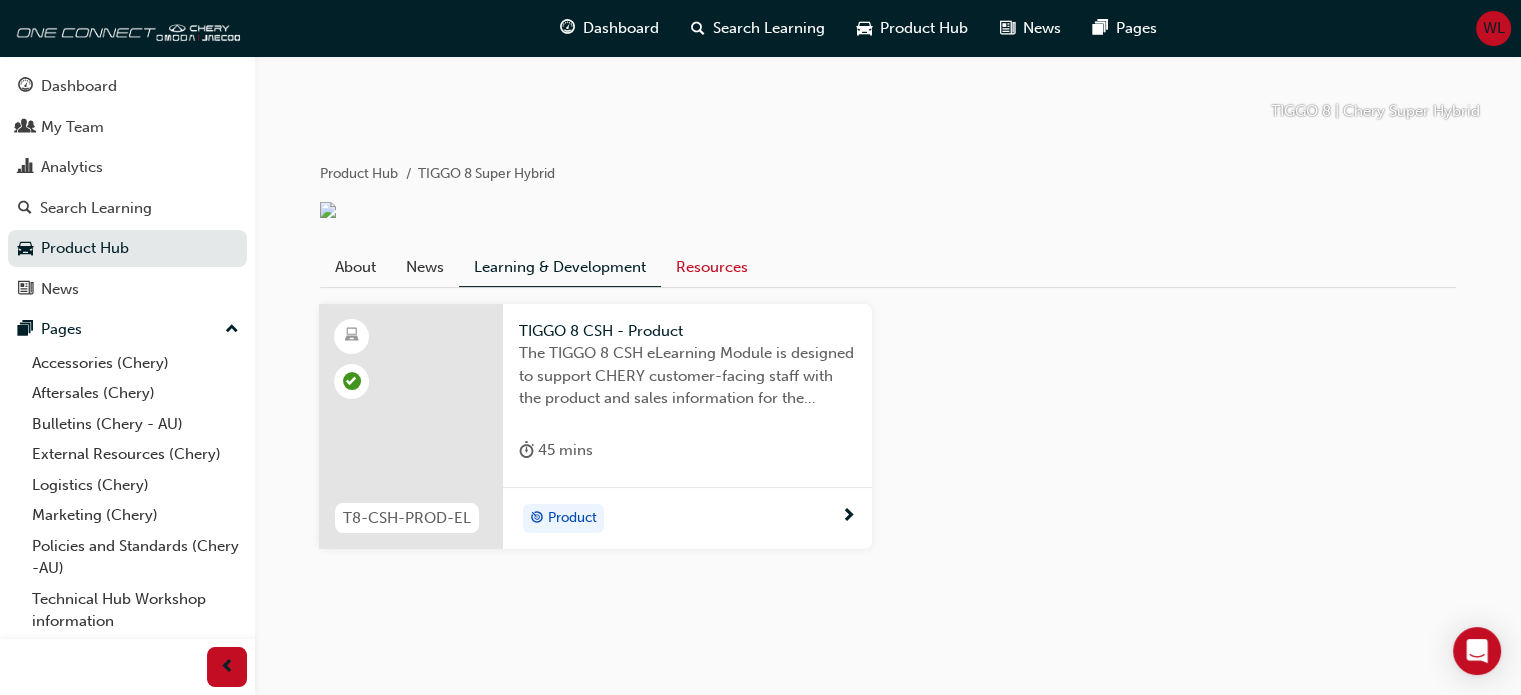 click on "Resources" at bounding box center (712, 267) 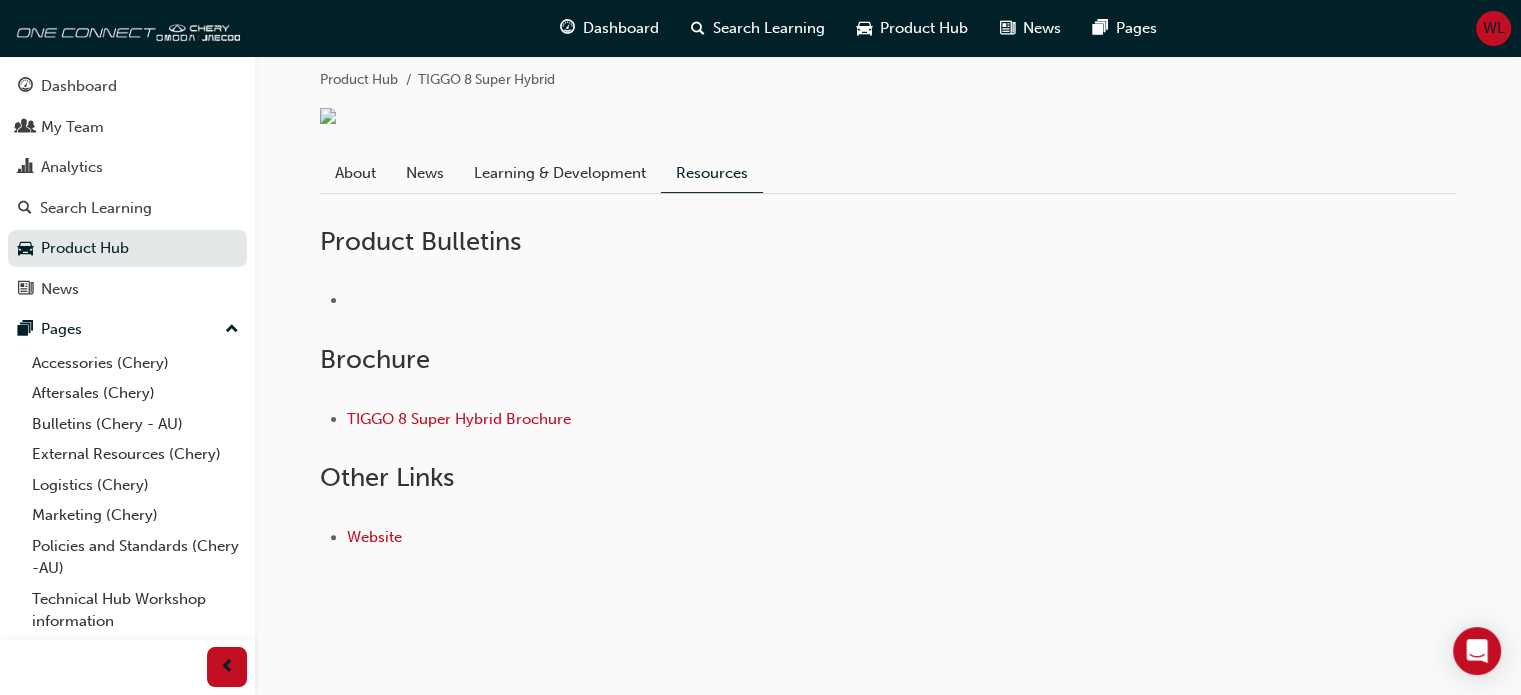 scroll, scrollTop: 0, scrollLeft: 0, axis: both 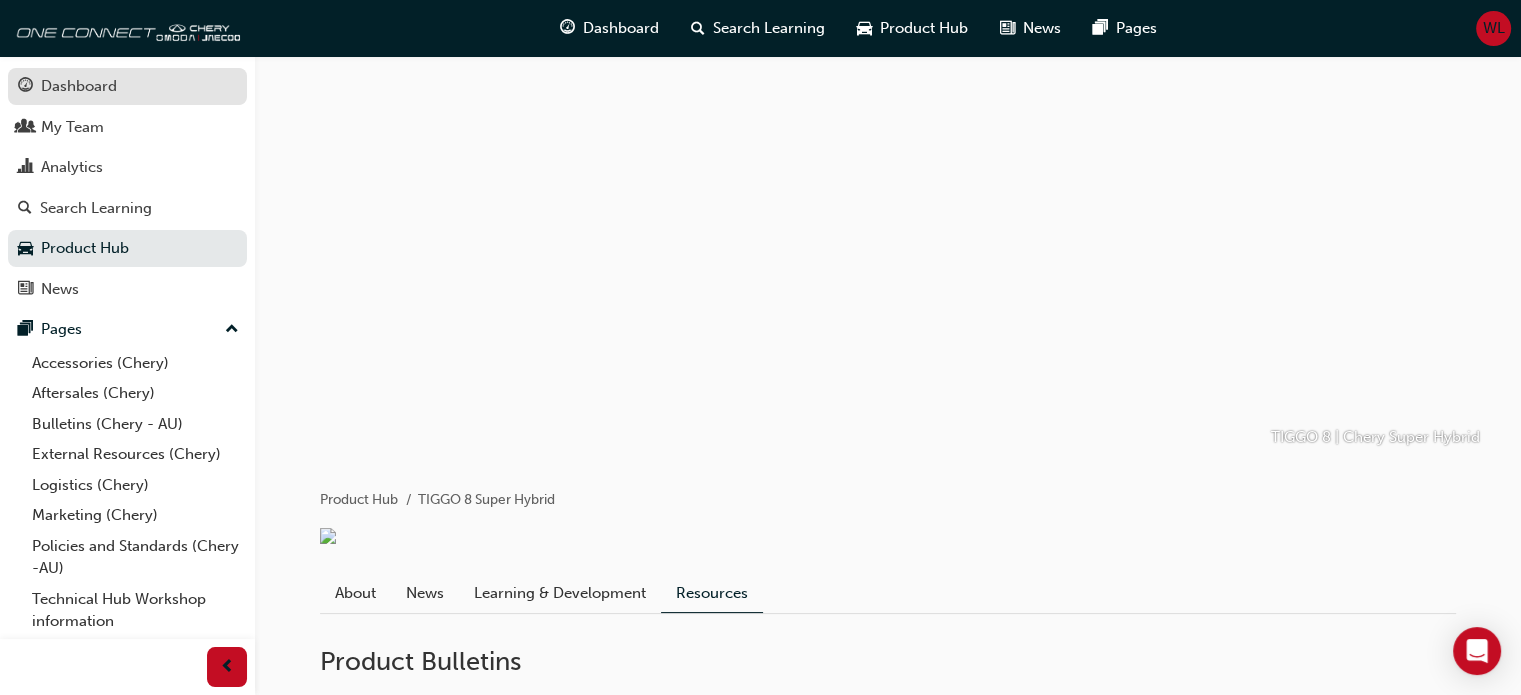 click on "Dashboard" at bounding box center [79, 86] 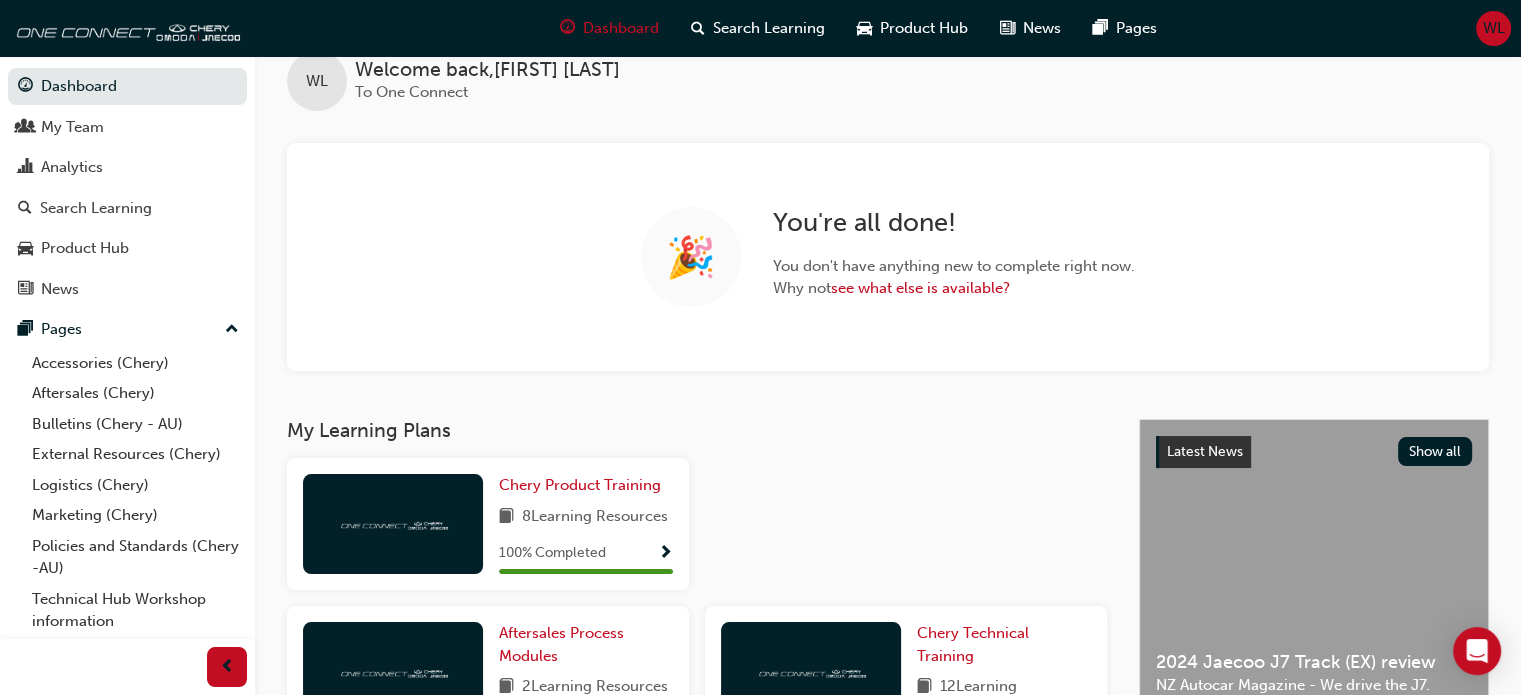scroll, scrollTop: 0, scrollLeft: 0, axis: both 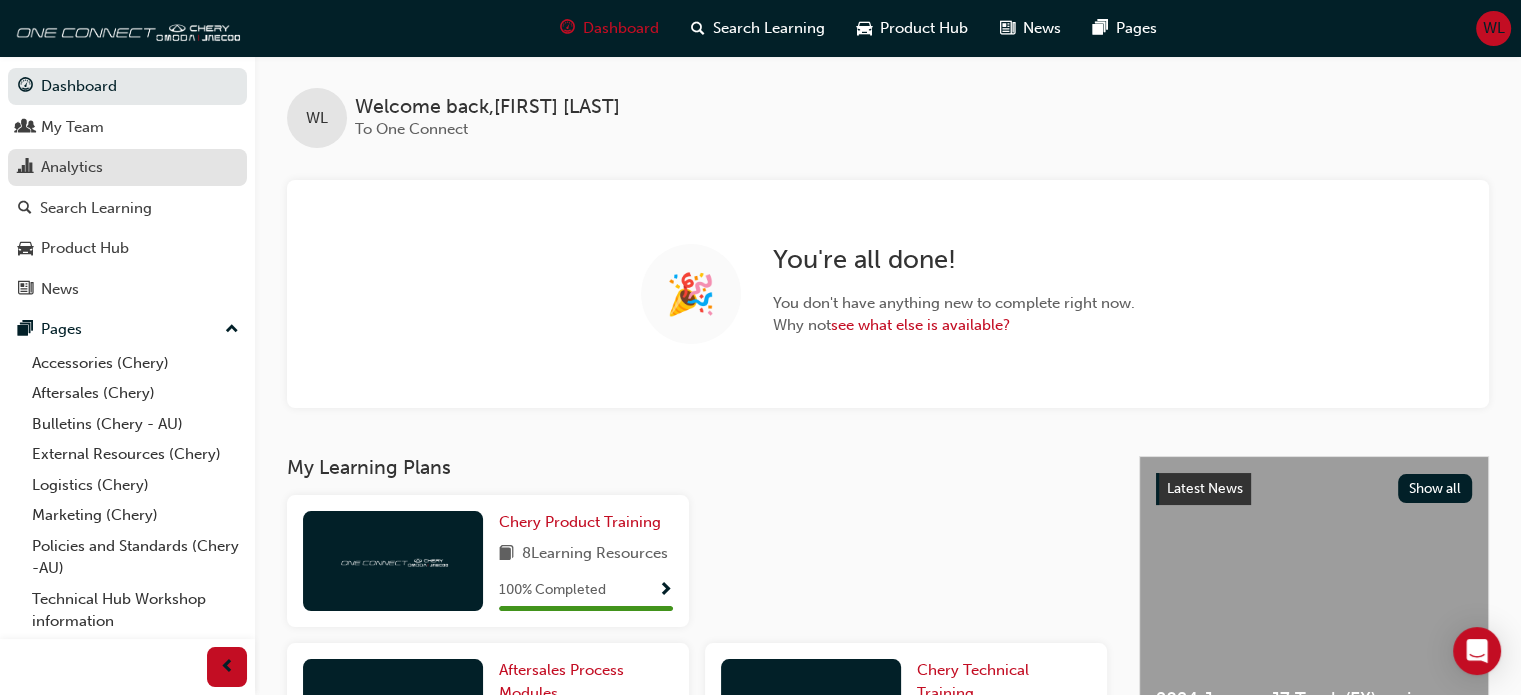 click on "Analytics" at bounding box center (72, 167) 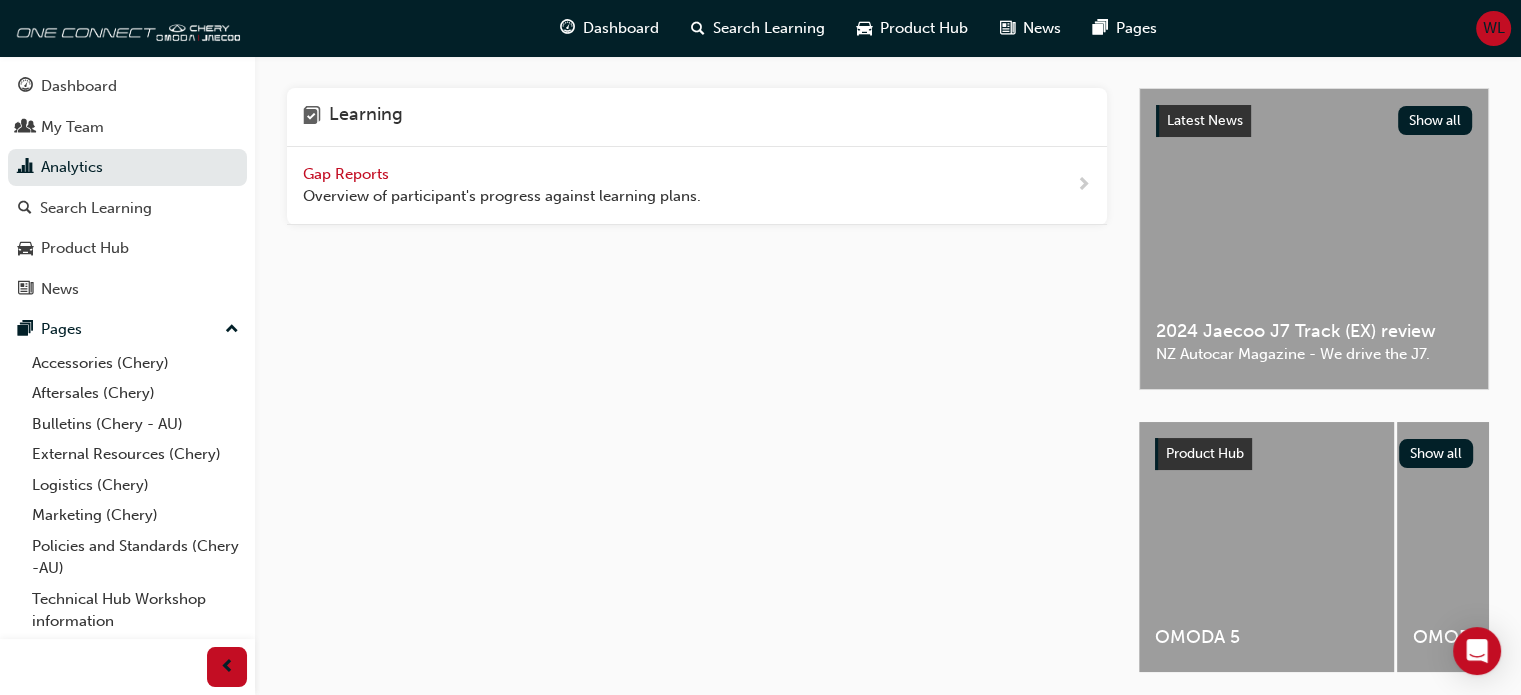 click at bounding box center [1083, 185] 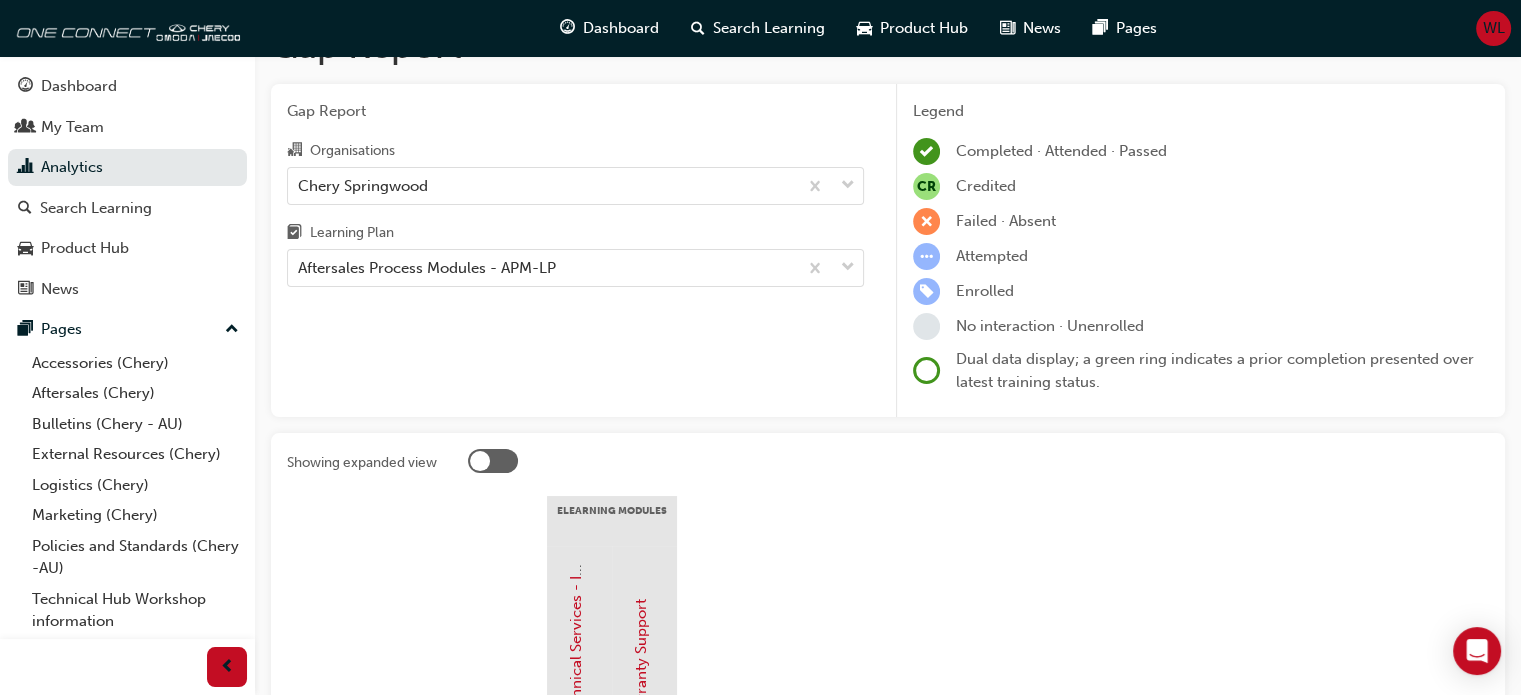 scroll, scrollTop: 0, scrollLeft: 0, axis: both 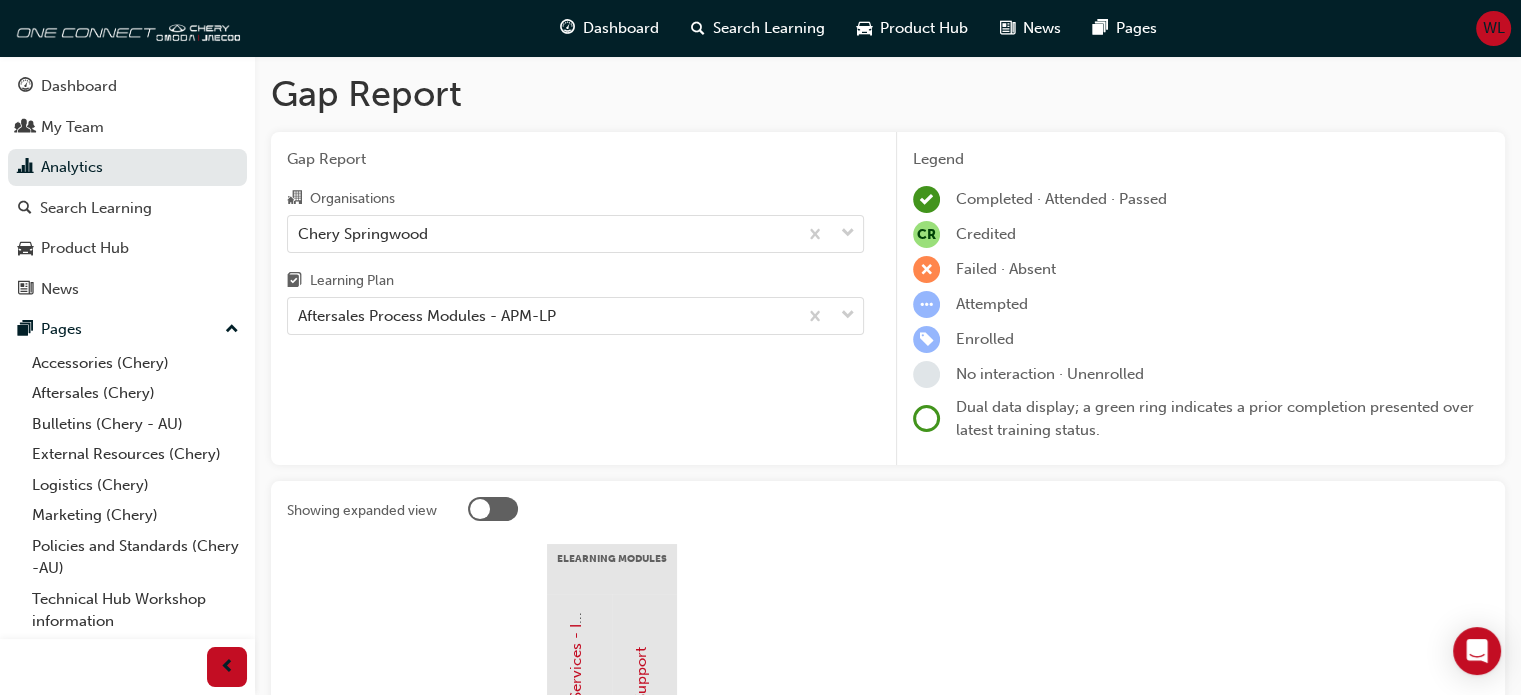 click at bounding box center (926, 269) 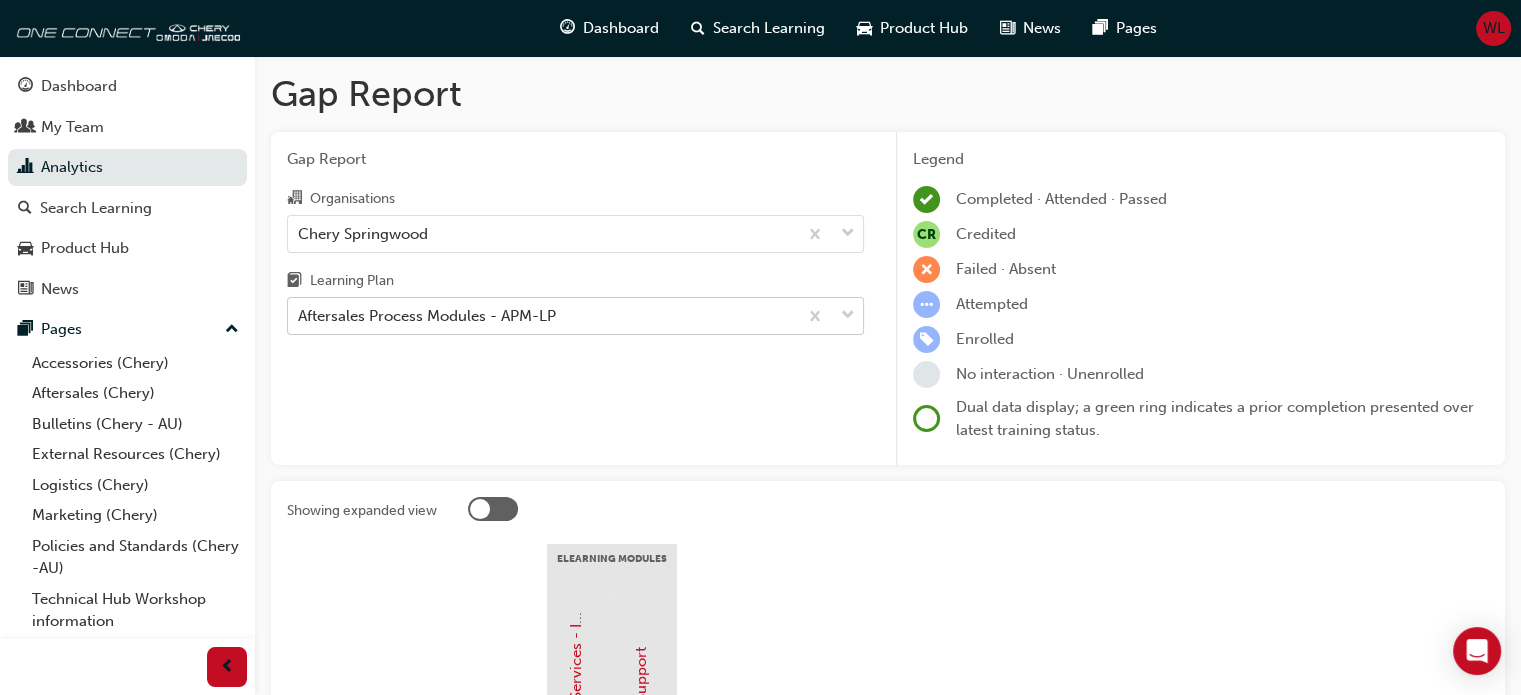click at bounding box center (848, 316) 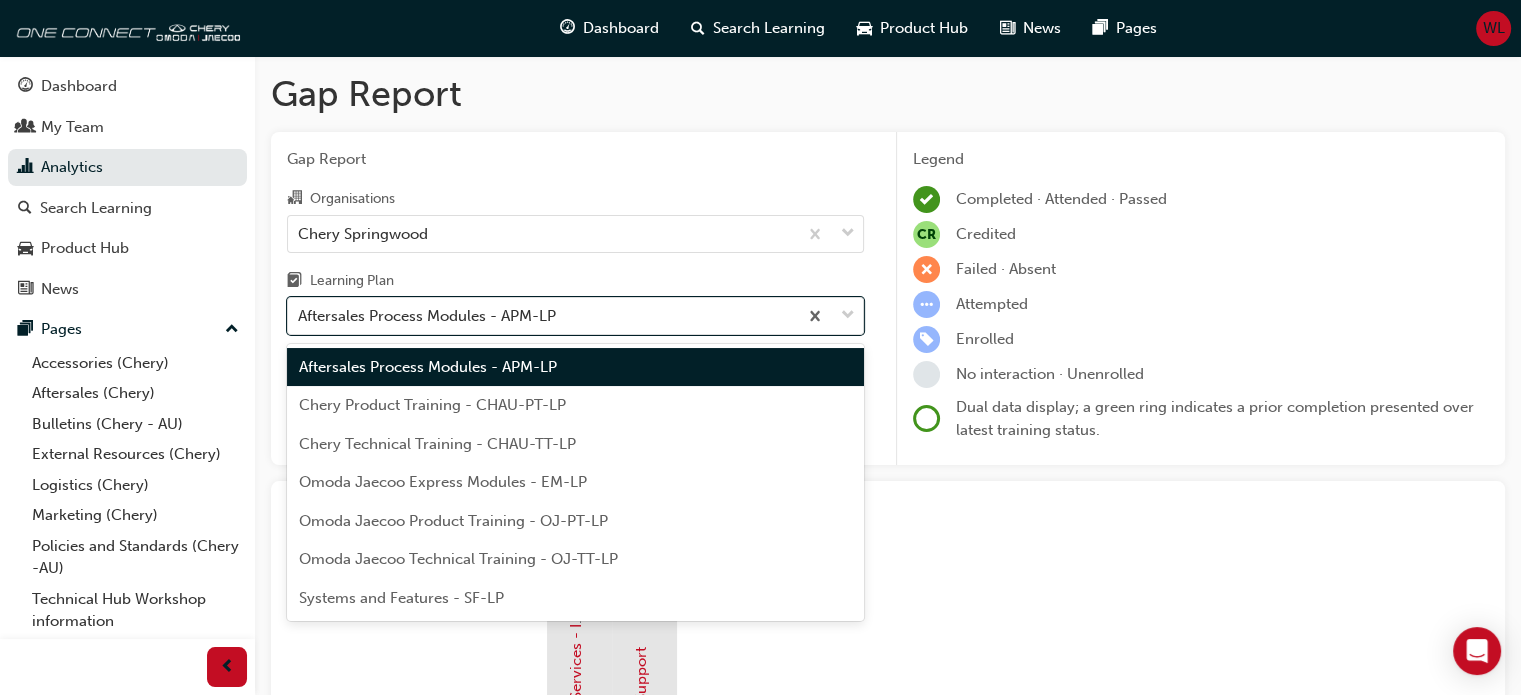 click on "Aftersales Process Modules - APM-LP" at bounding box center [428, 367] 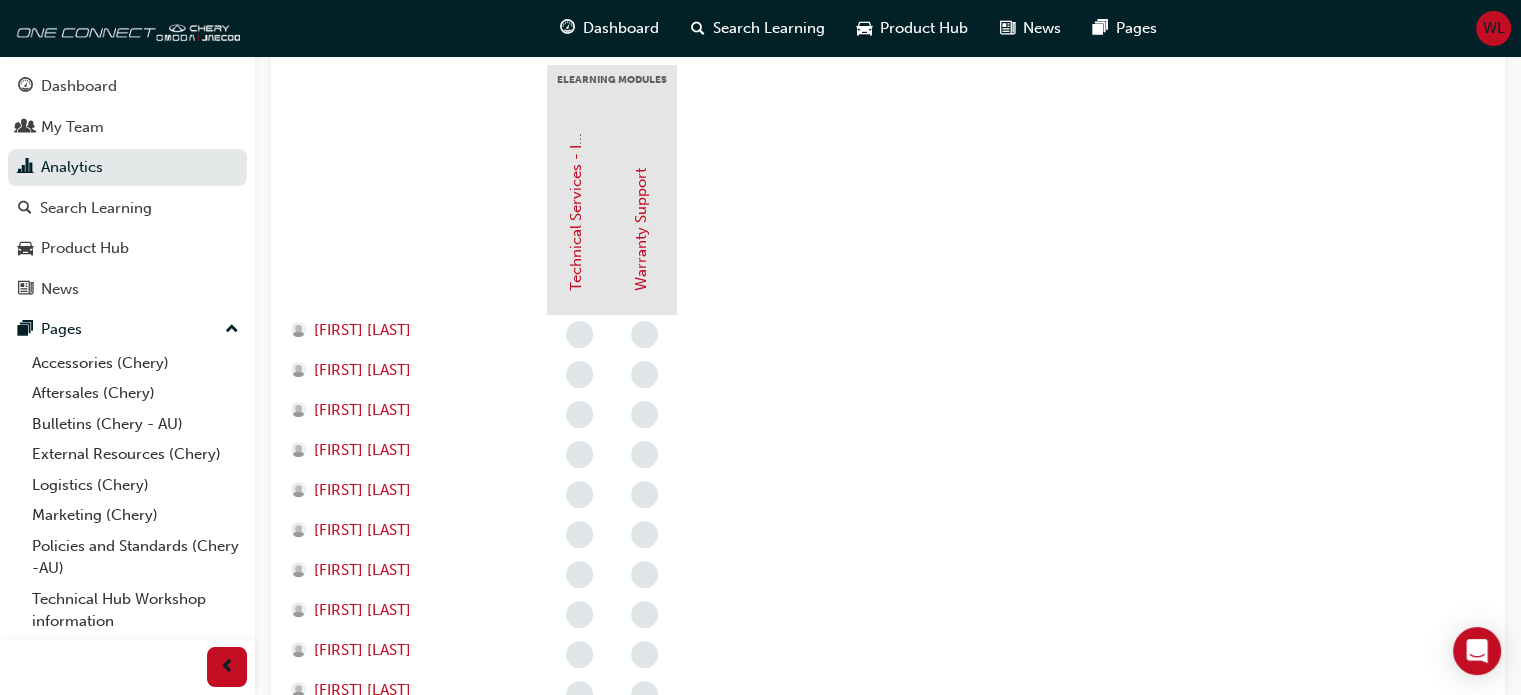 scroll, scrollTop: 200, scrollLeft: 0, axis: vertical 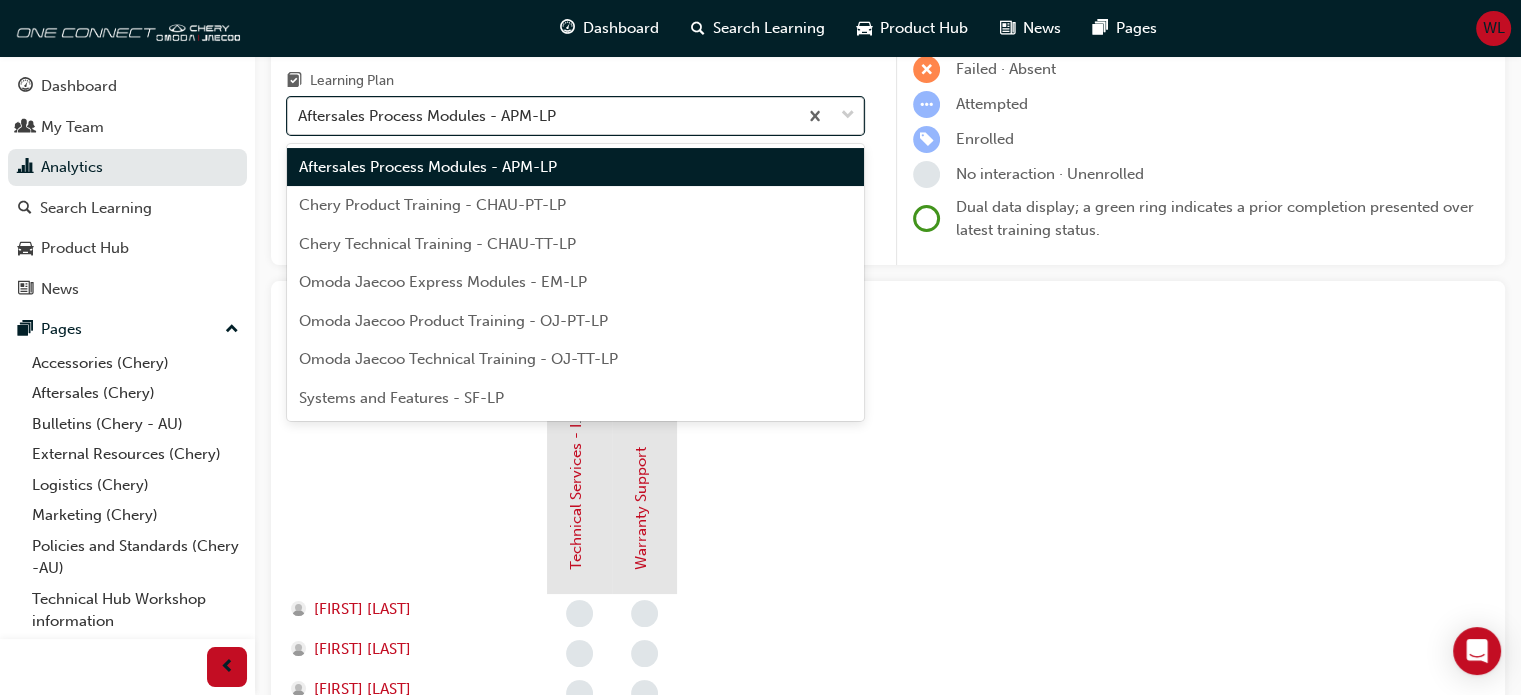 click at bounding box center (848, 116) 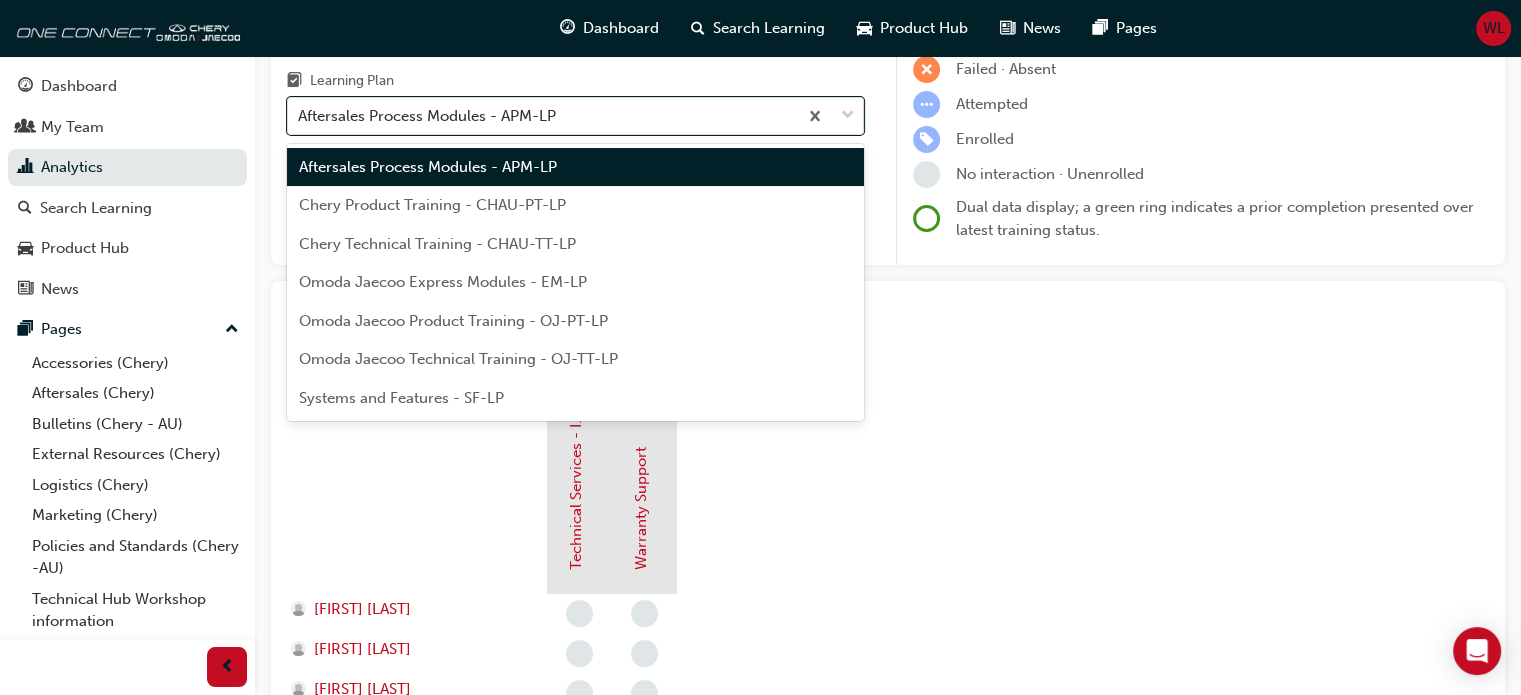 click on "Chery Product Training - CHAU-PT-LP" at bounding box center [432, 205] 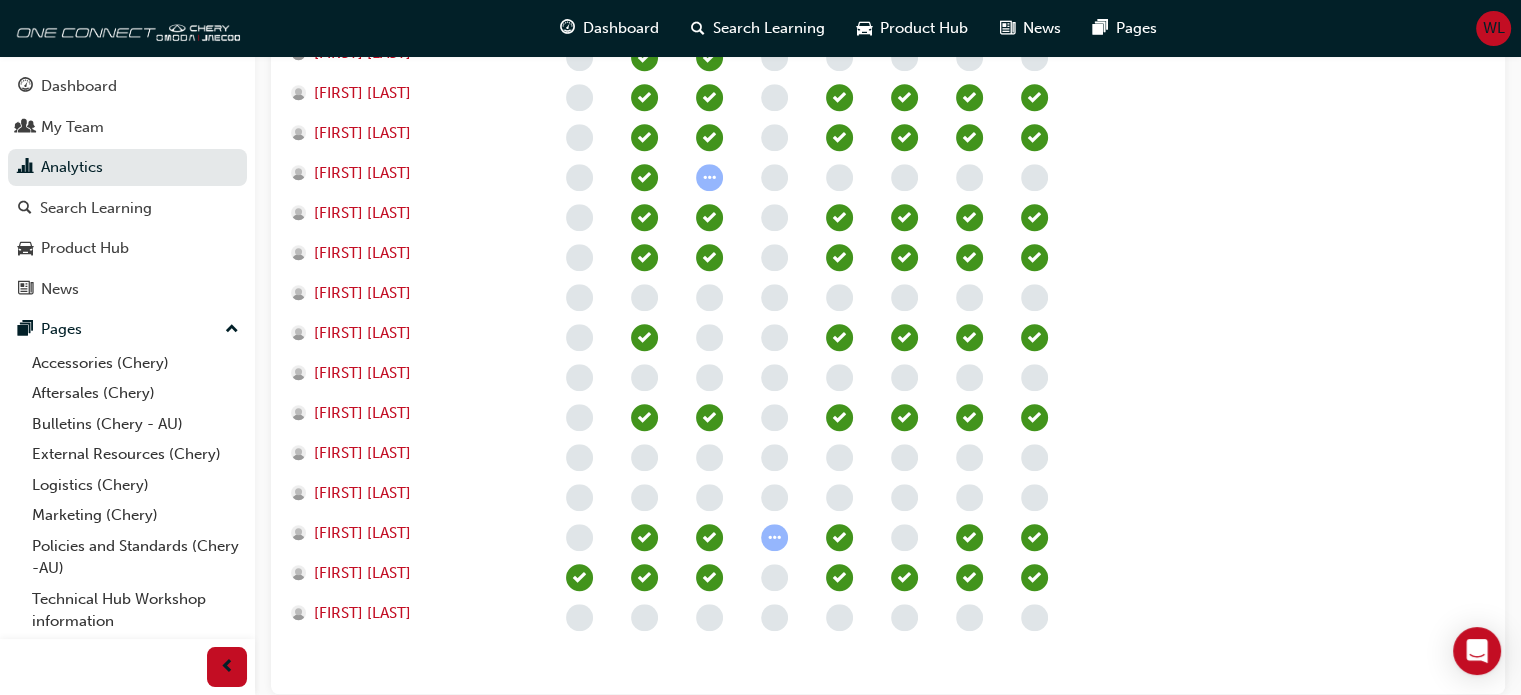 scroll, scrollTop: 1400, scrollLeft: 0, axis: vertical 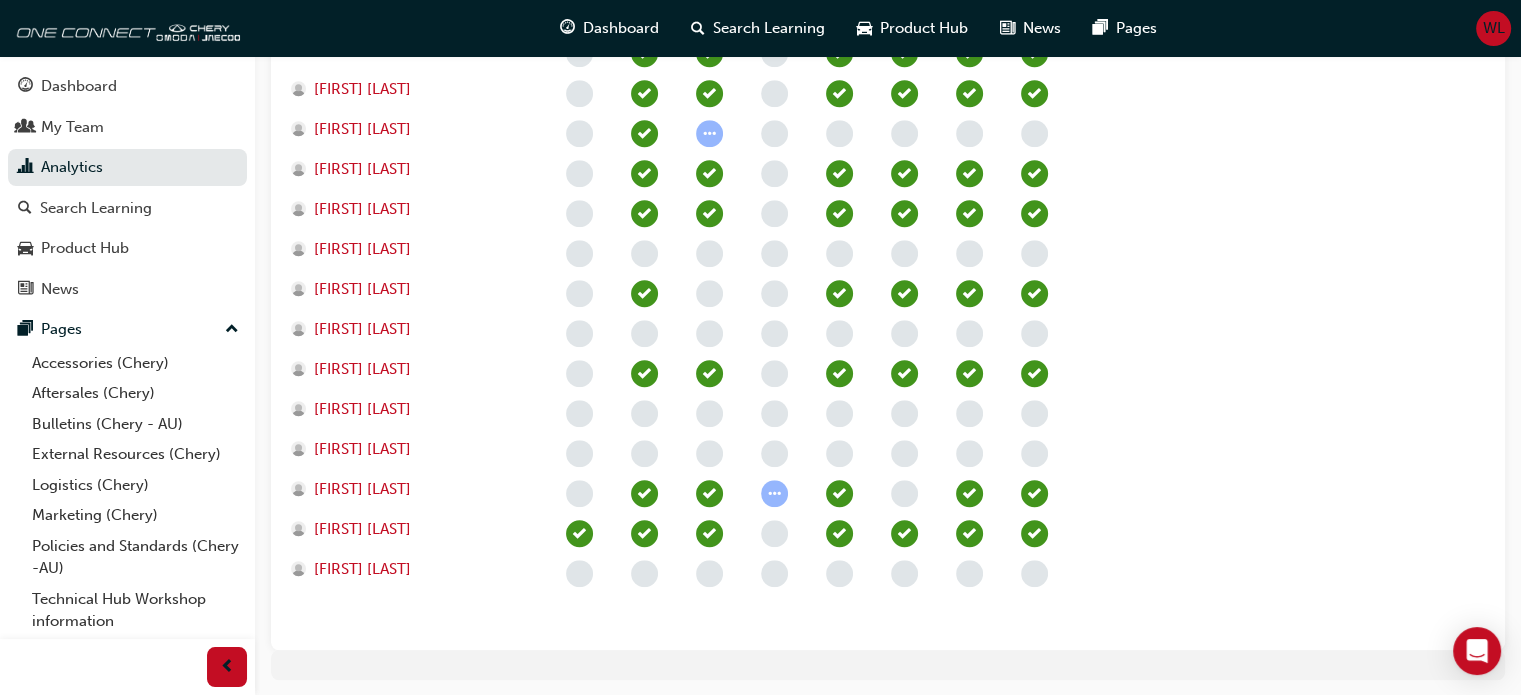 click at bounding box center (774, 533) 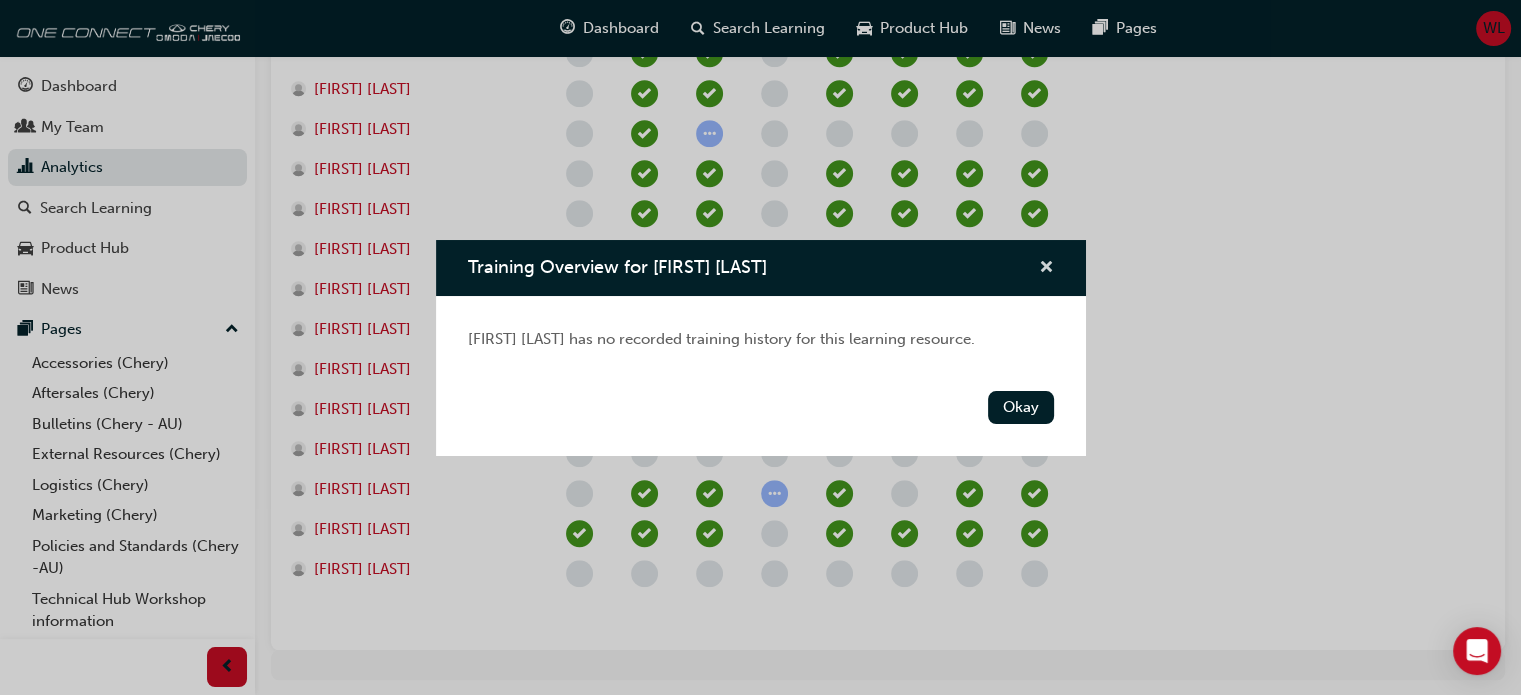 click at bounding box center [1046, 269] 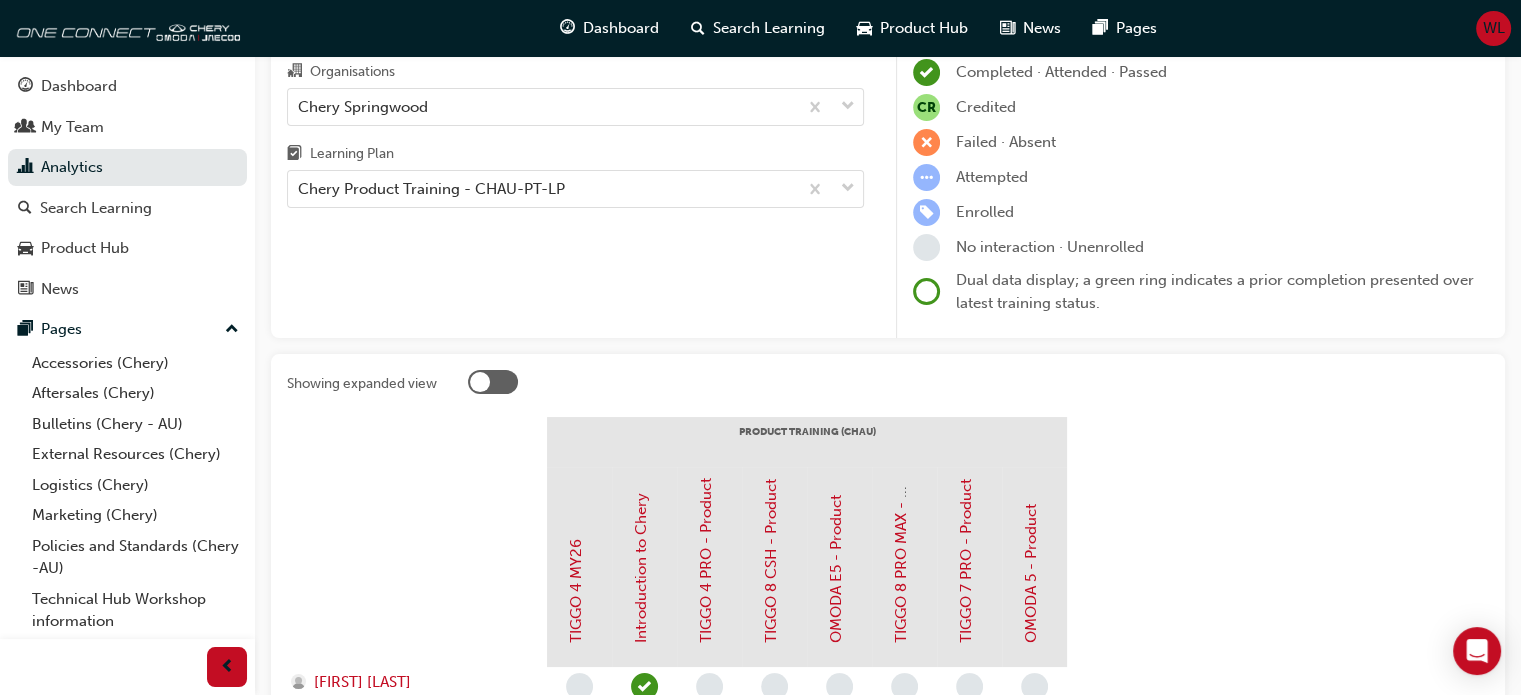 scroll, scrollTop: 0, scrollLeft: 0, axis: both 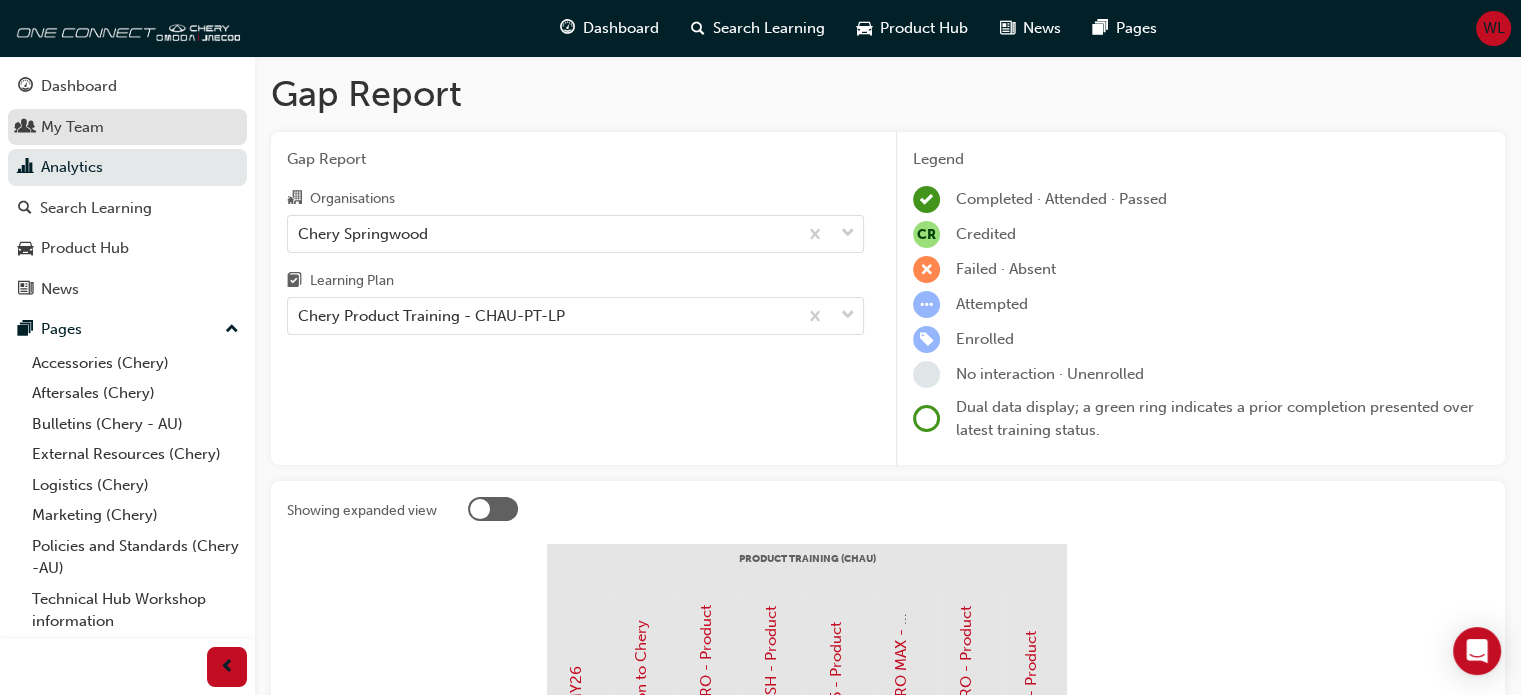 click on "My Team" at bounding box center [72, 127] 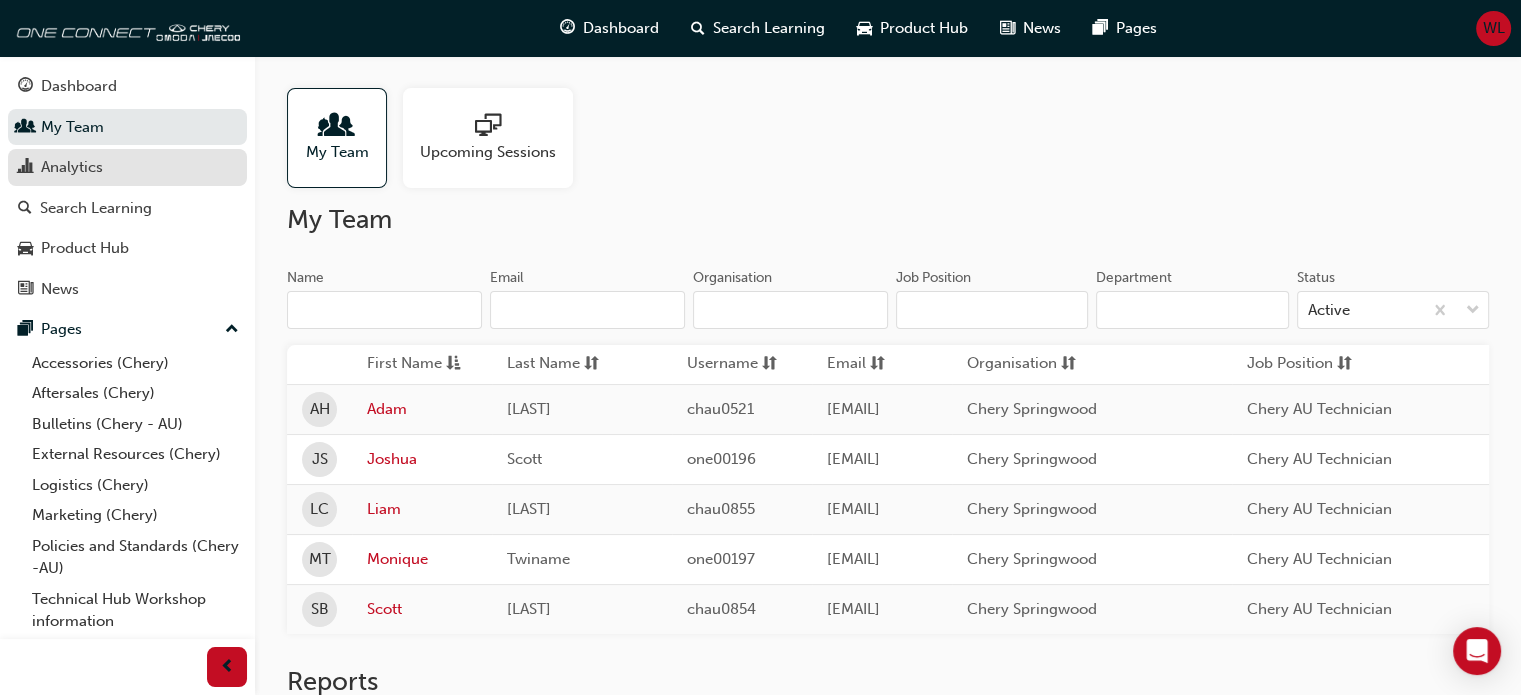 click on "Analytics" at bounding box center [72, 167] 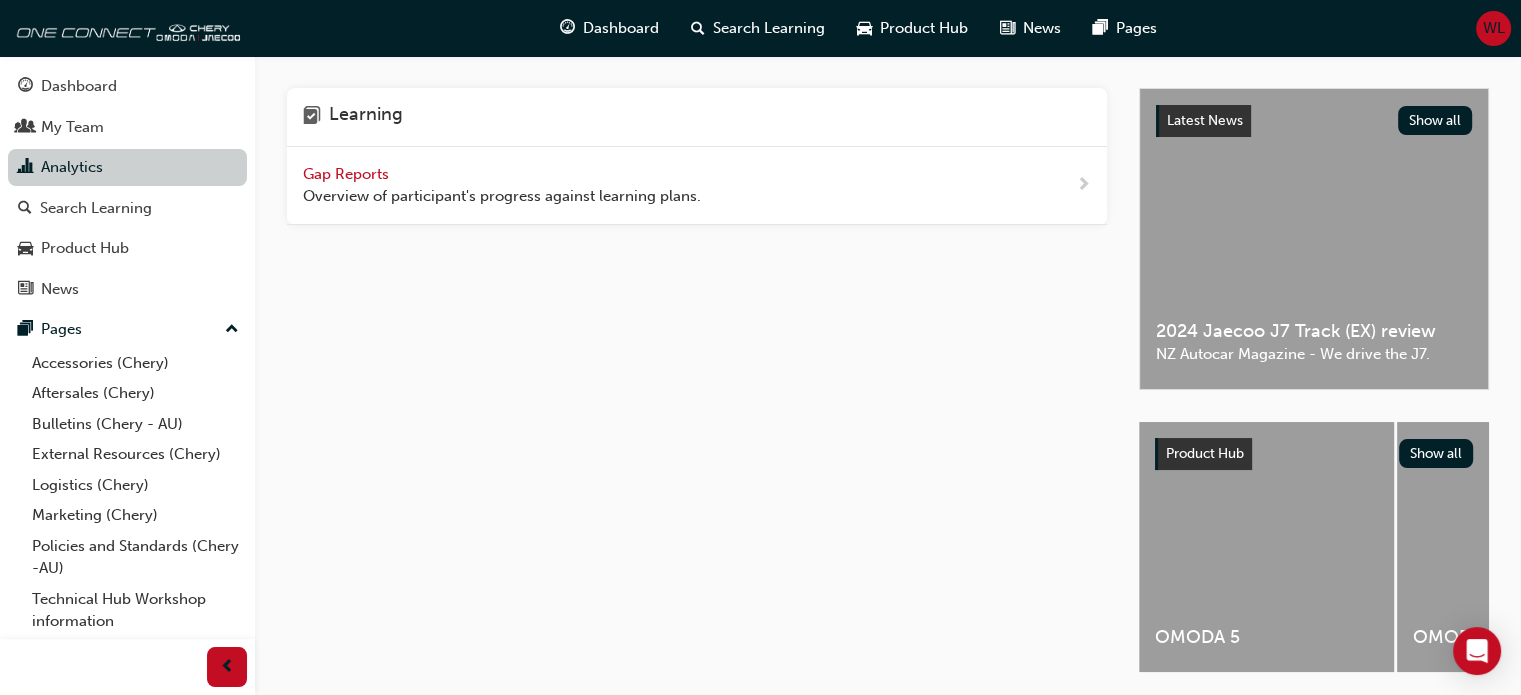 click on "Analytics" at bounding box center [127, 167] 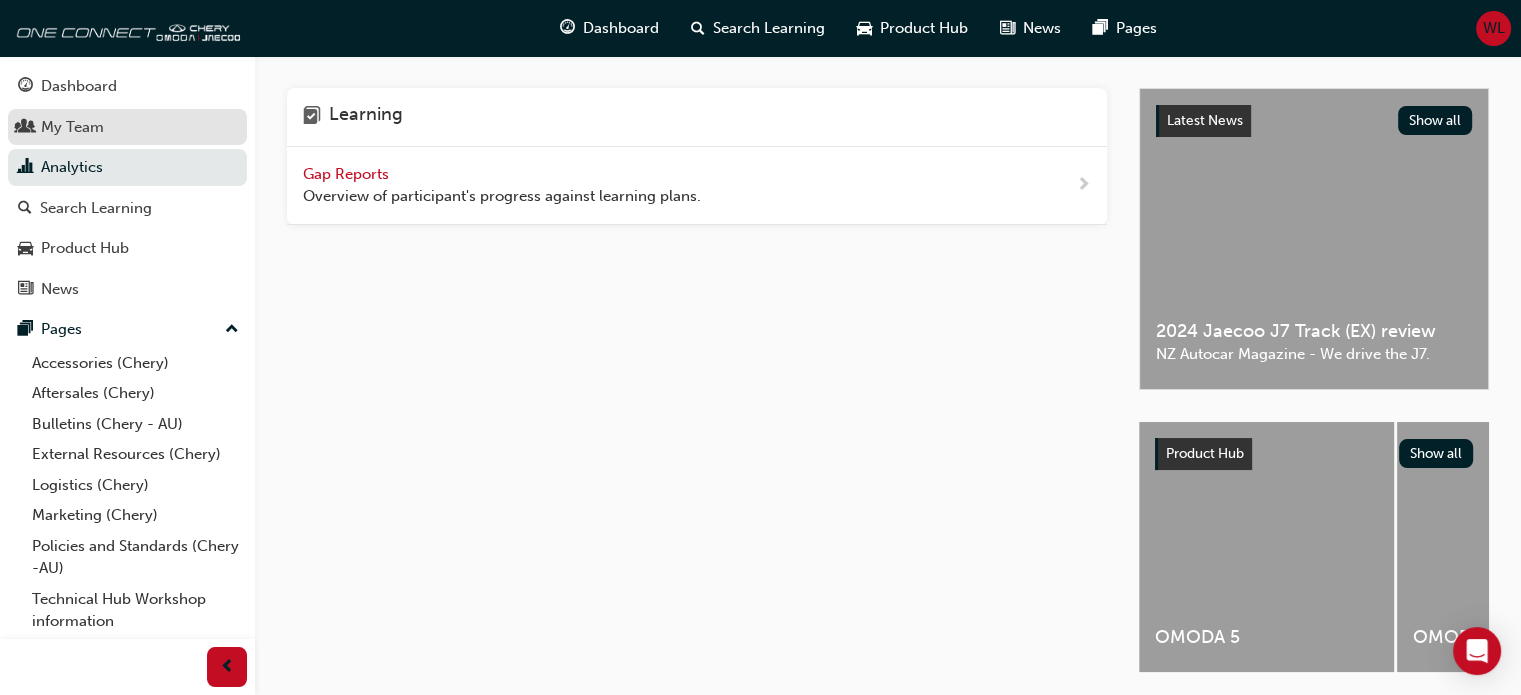 click on "My Team" at bounding box center (72, 127) 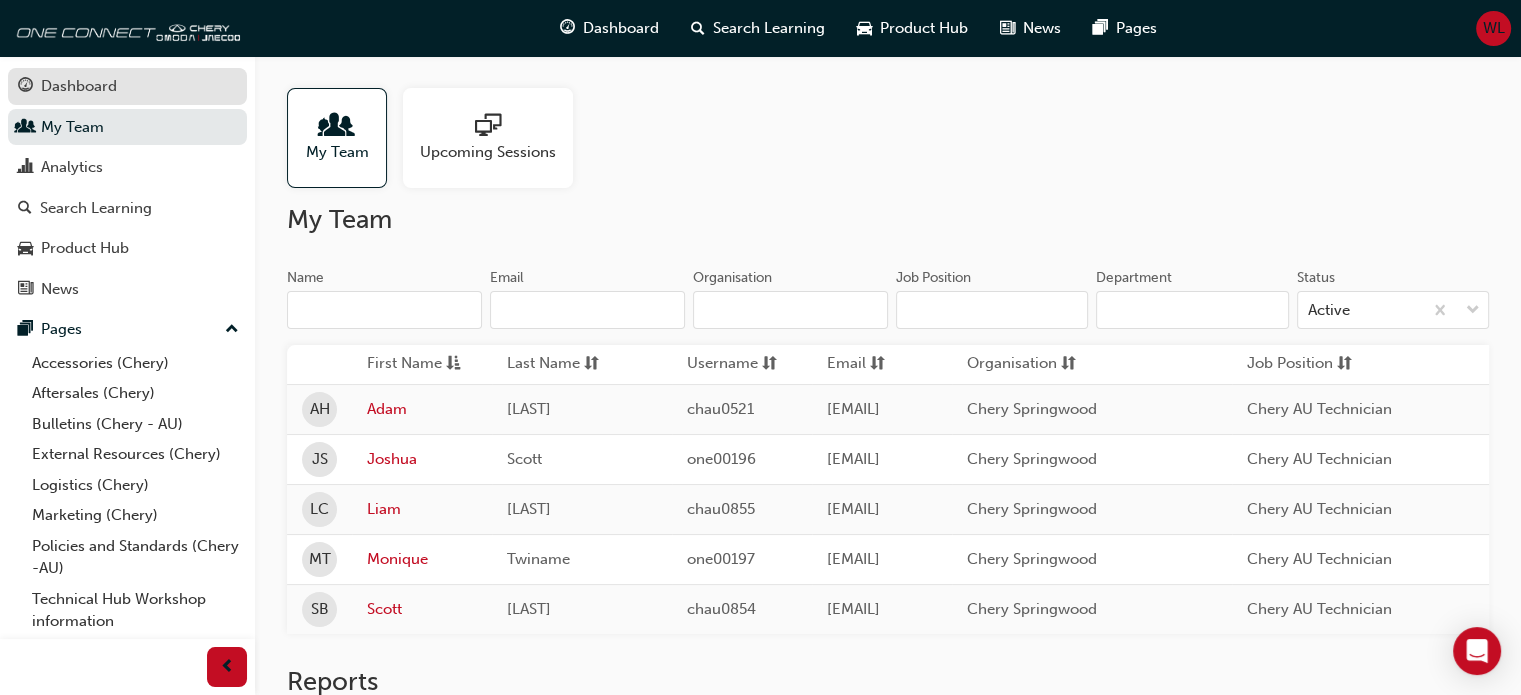 click on "Dashboard" at bounding box center (79, 86) 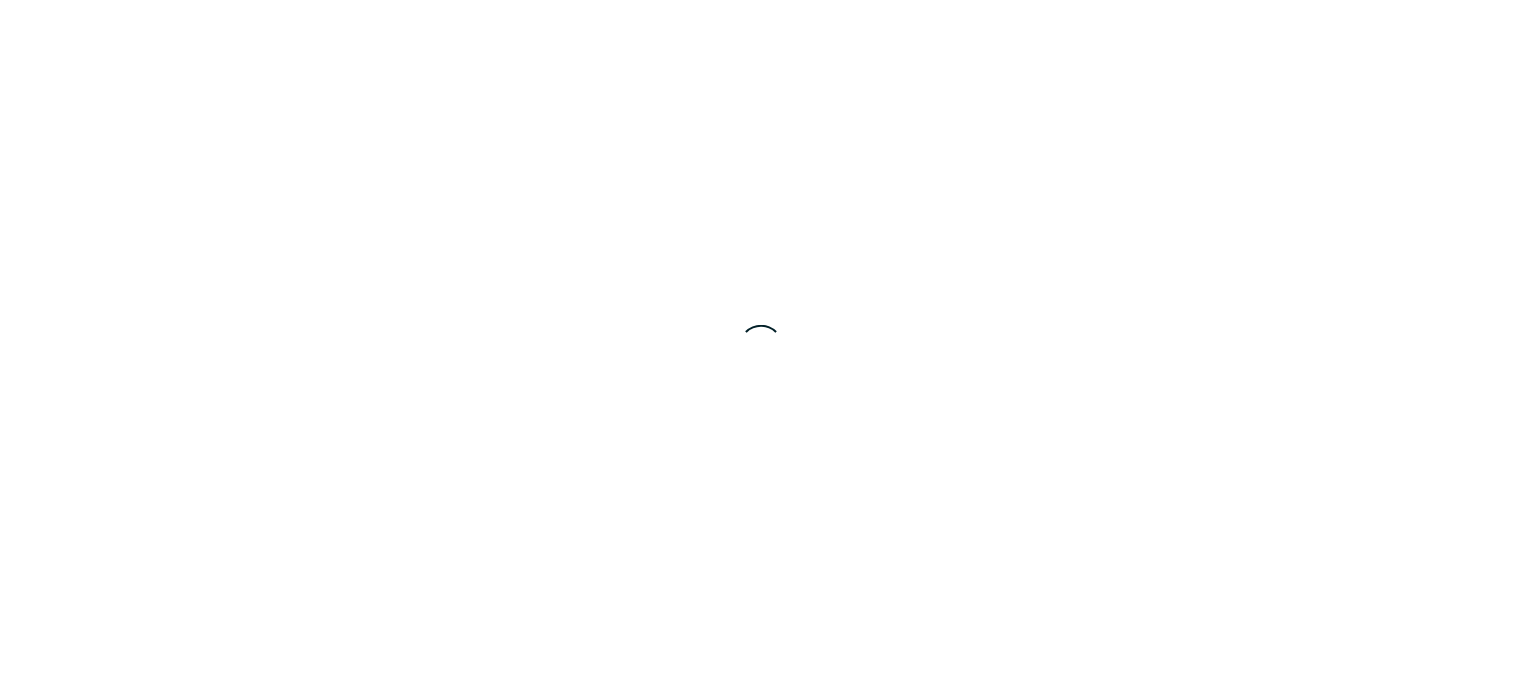 scroll, scrollTop: 0, scrollLeft: 0, axis: both 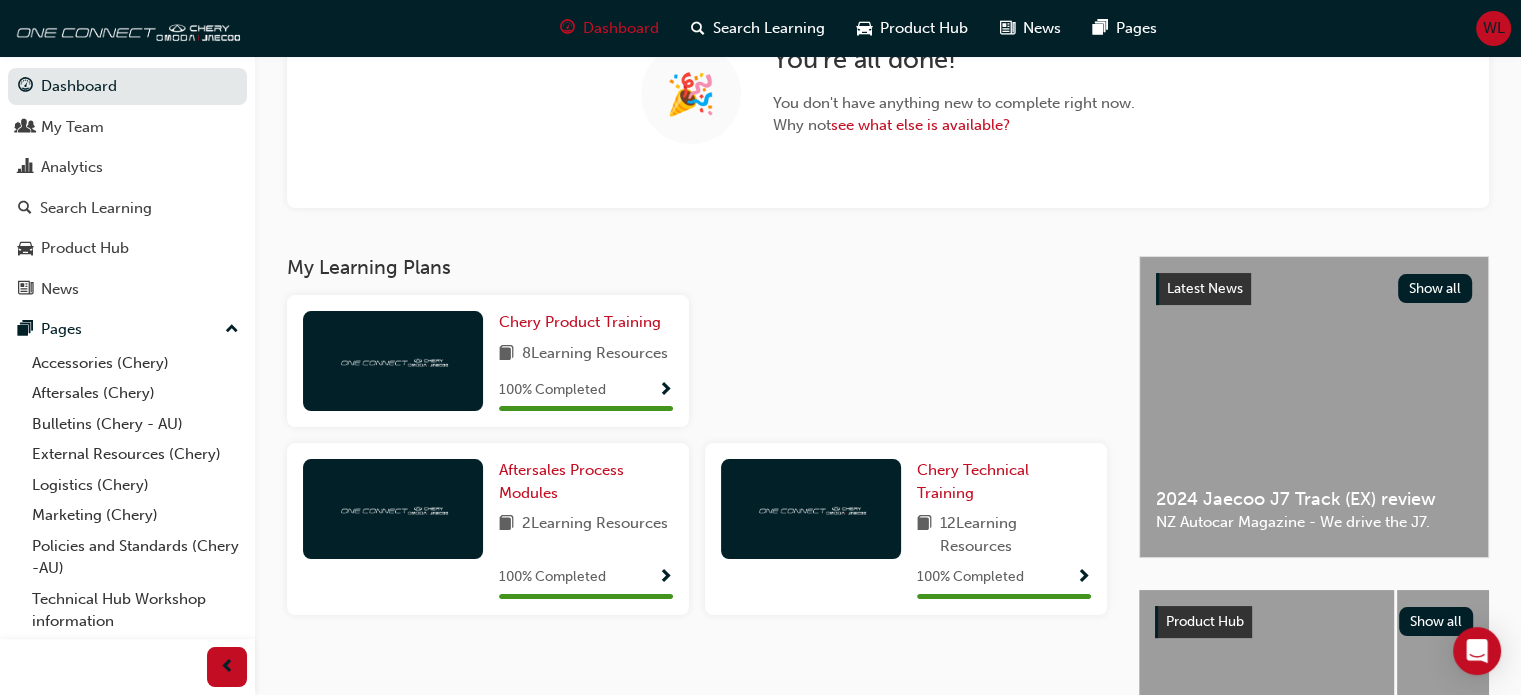 click at bounding box center (665, 391) 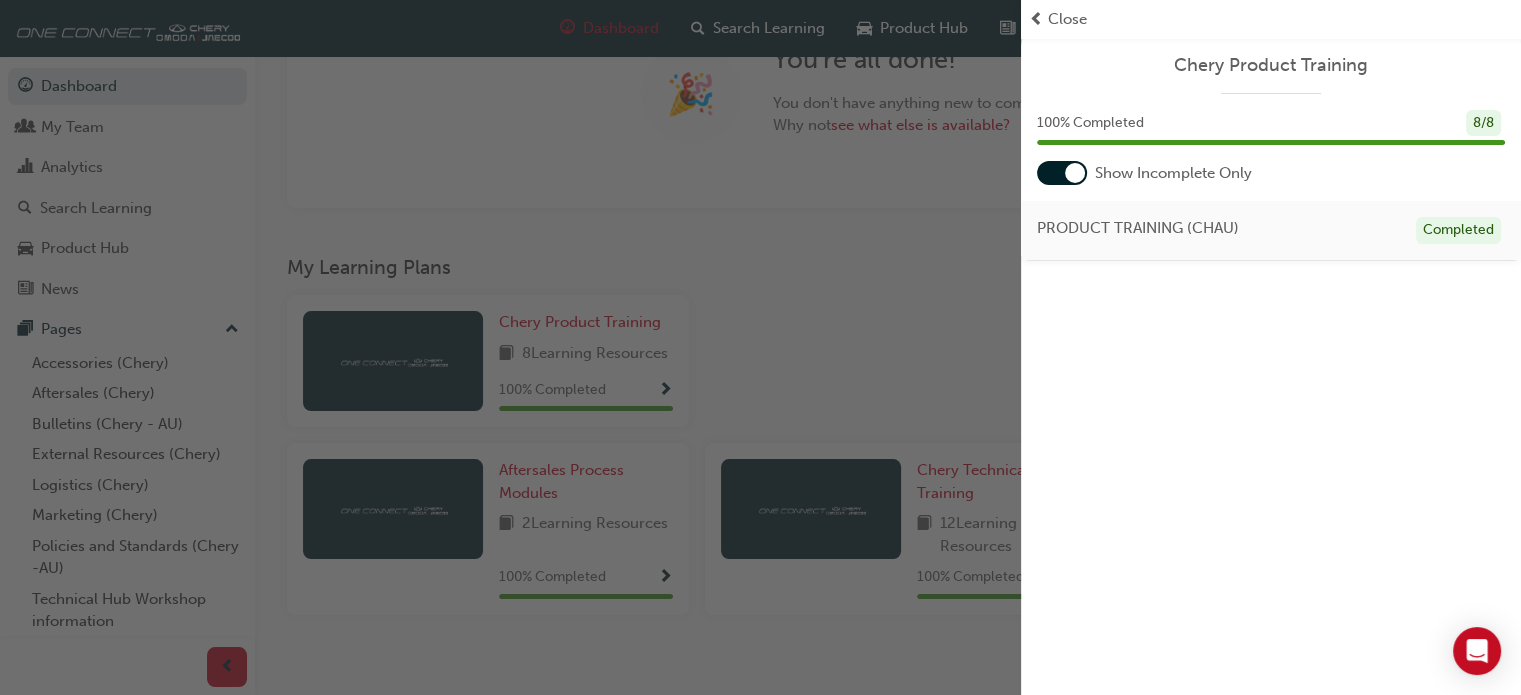 click at bounding box center (1036, 19) 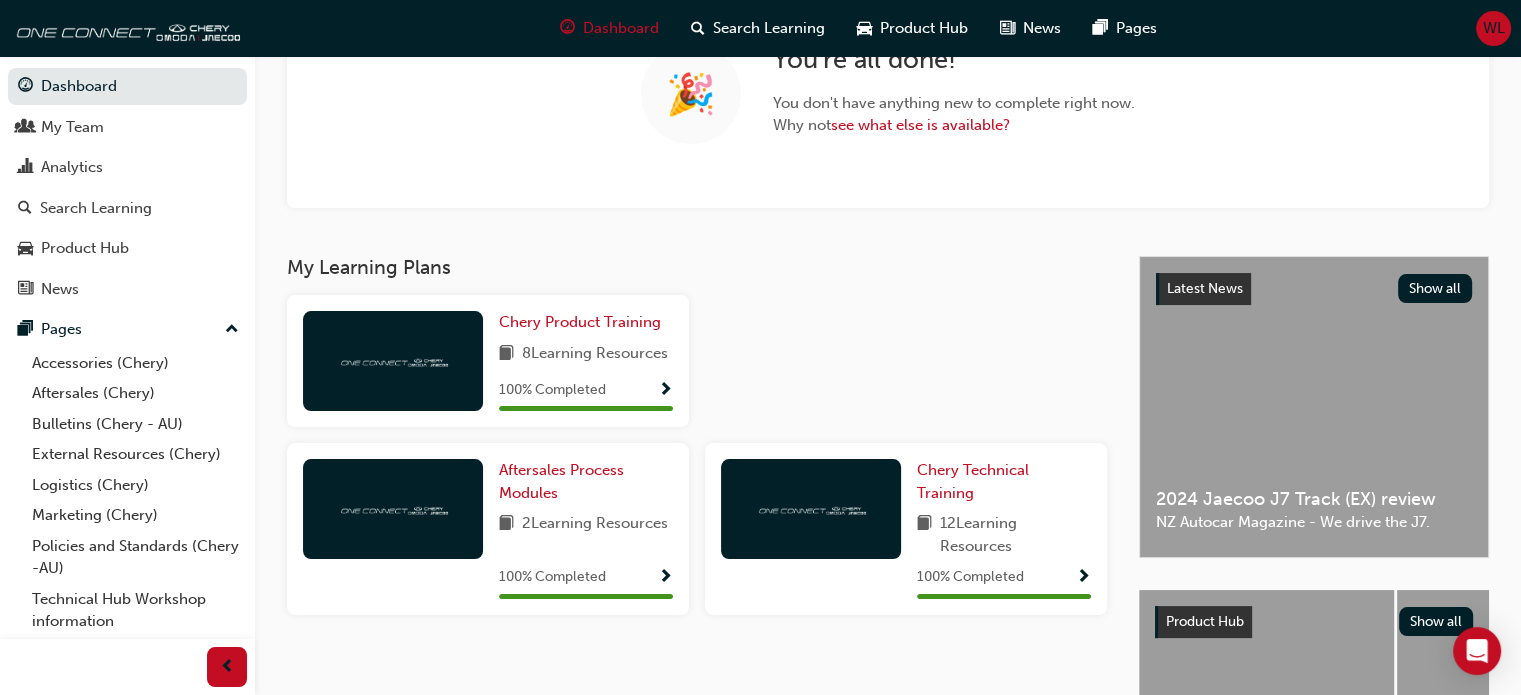 click at bounding box center [665, 578] 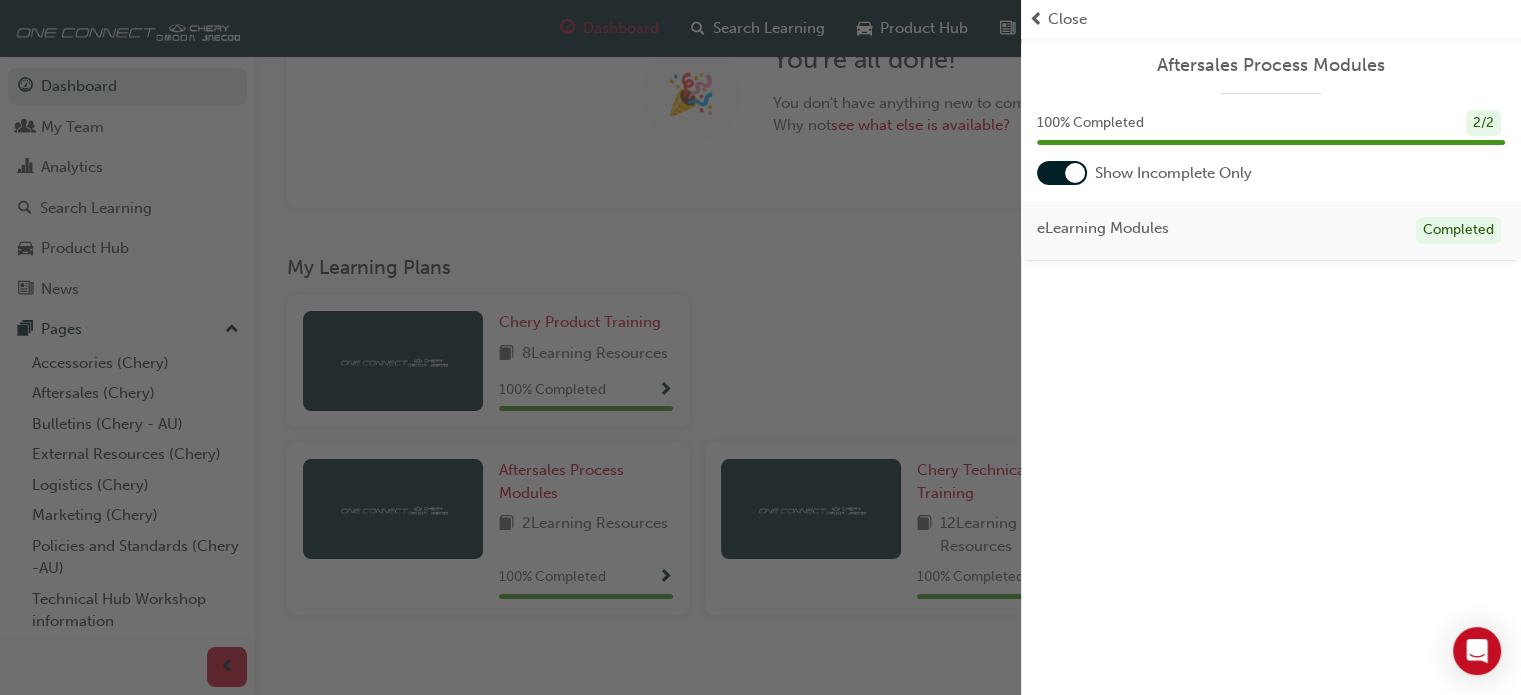 click at bounding box center [1036, 19] 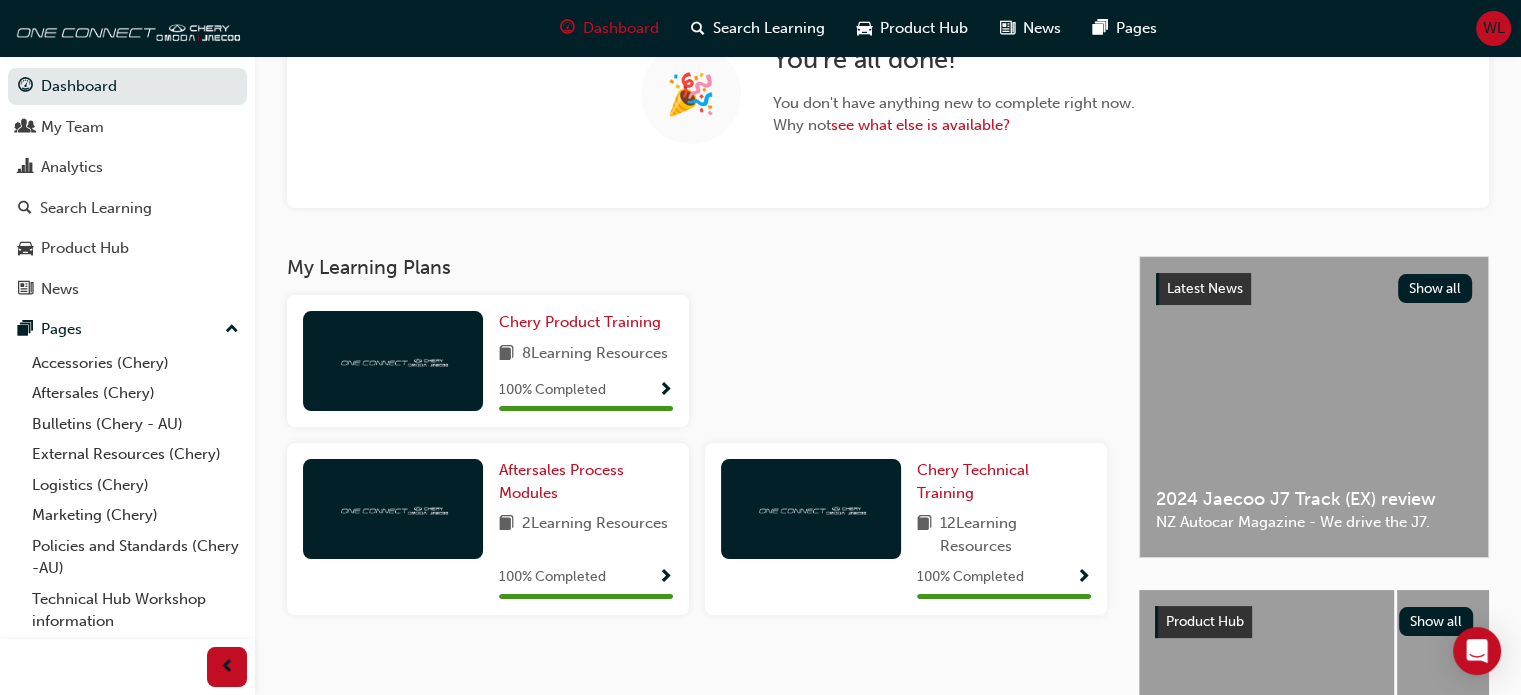 click at bounding box center (665, 391) 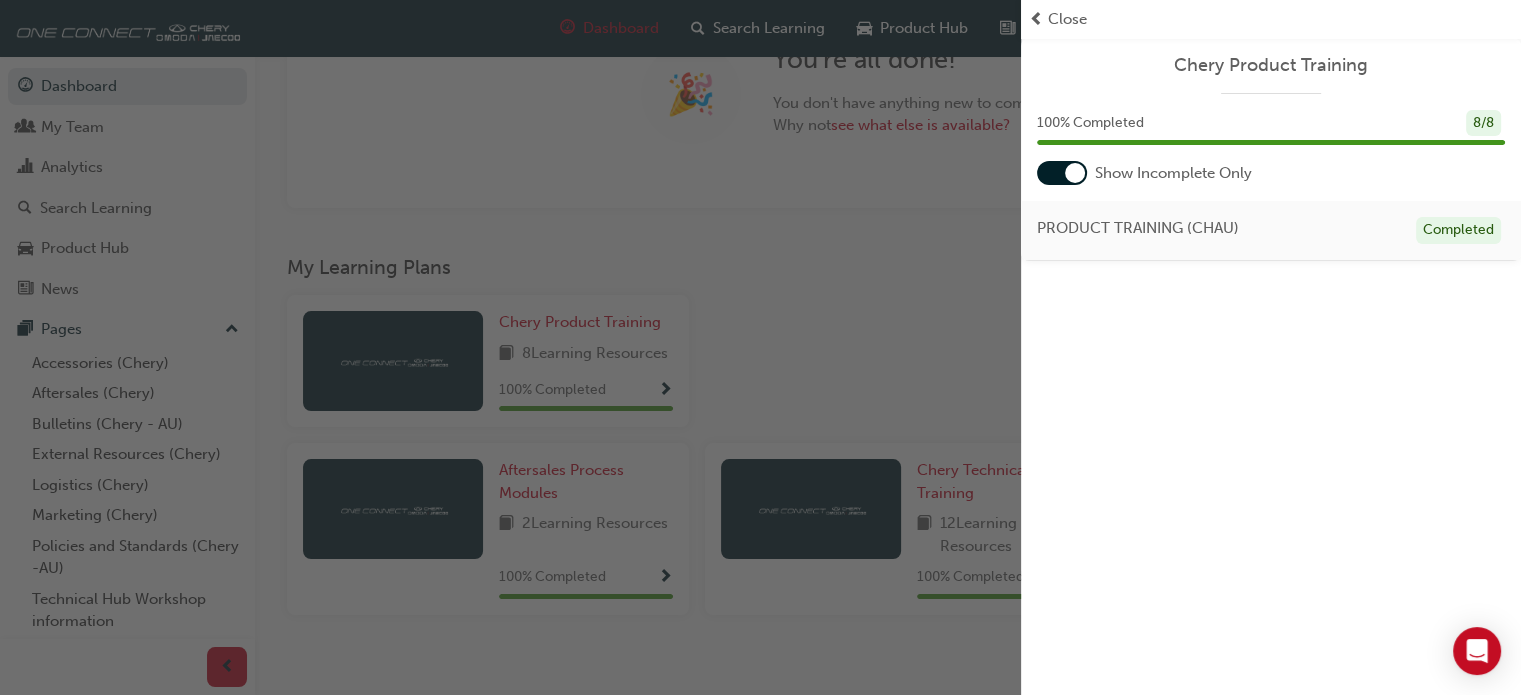 click at bounding box center [1036, 19] 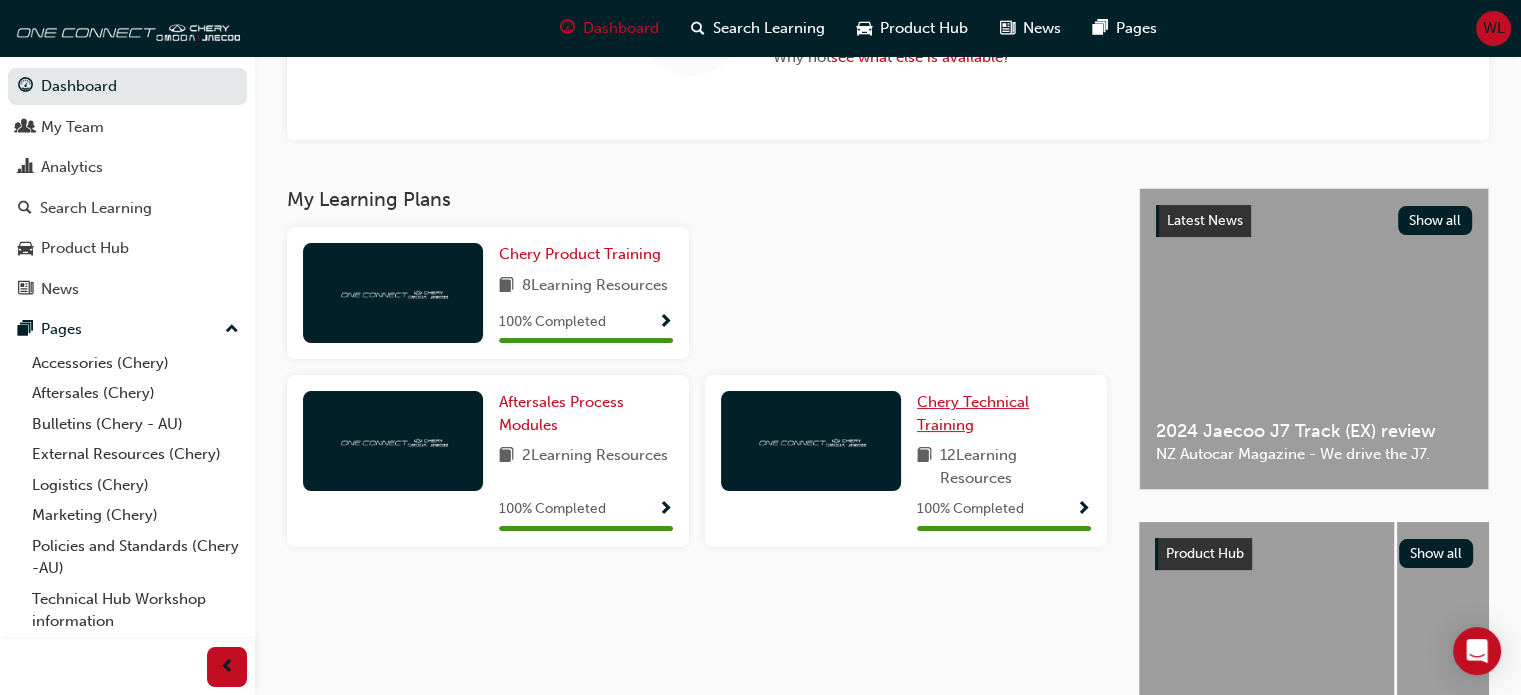 scroll, scrollTop: 300, scrollLeft: 0, axis: vertical 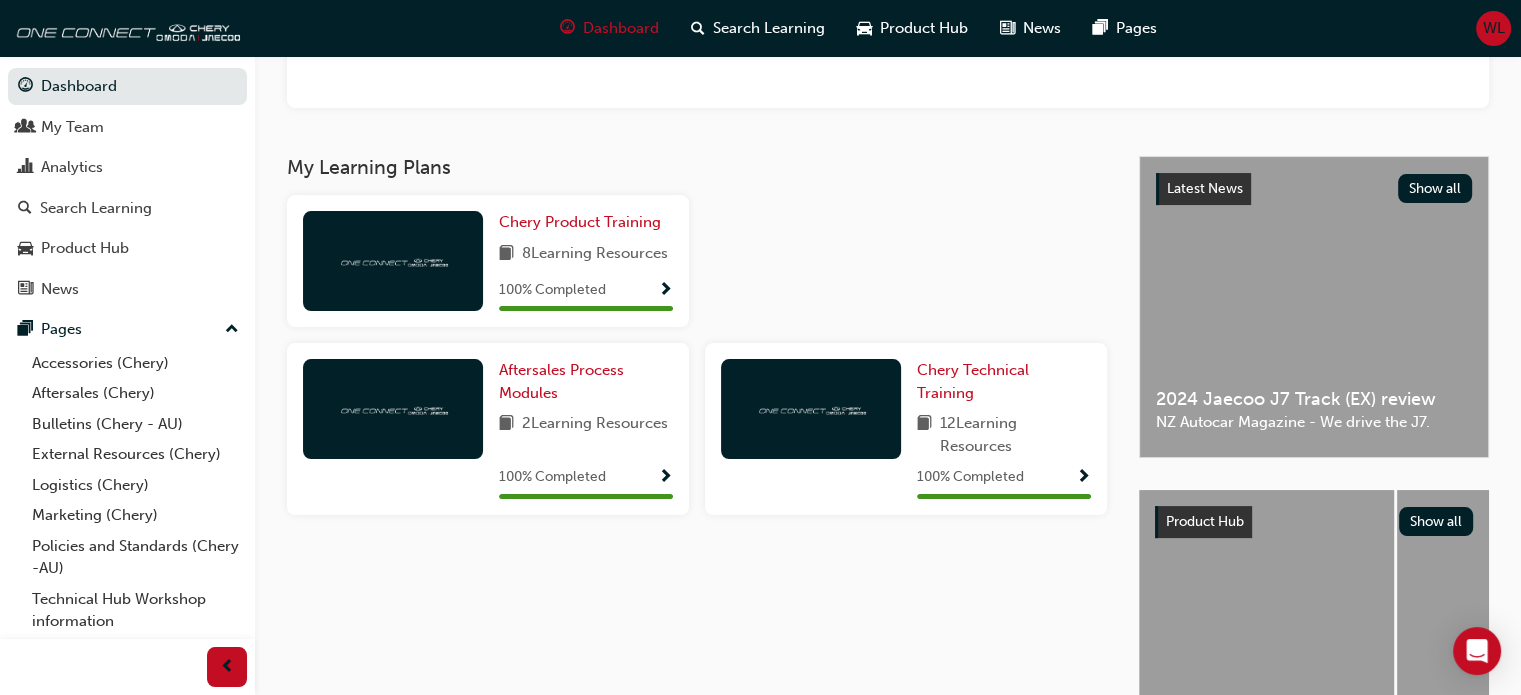 click at bounding box center [1083, 478] 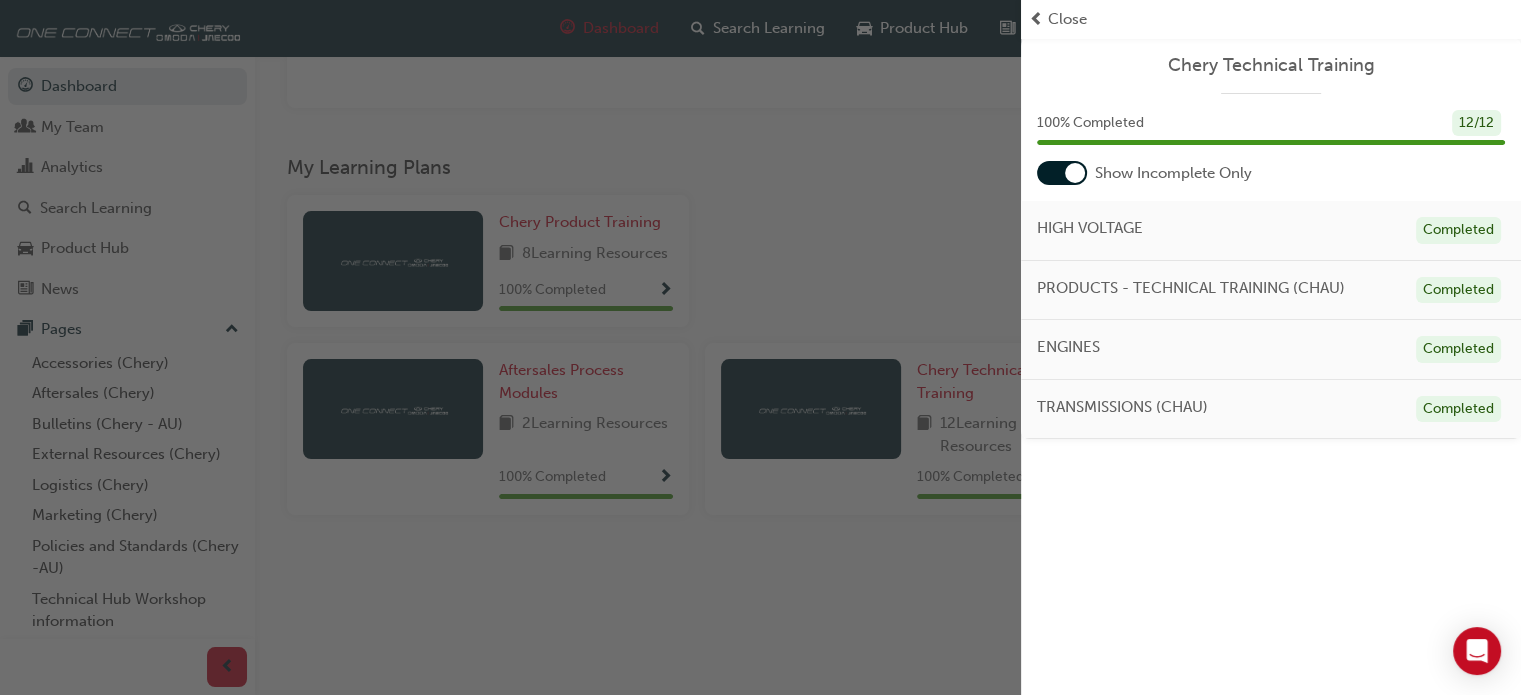 click at bounding box center (510, 347) 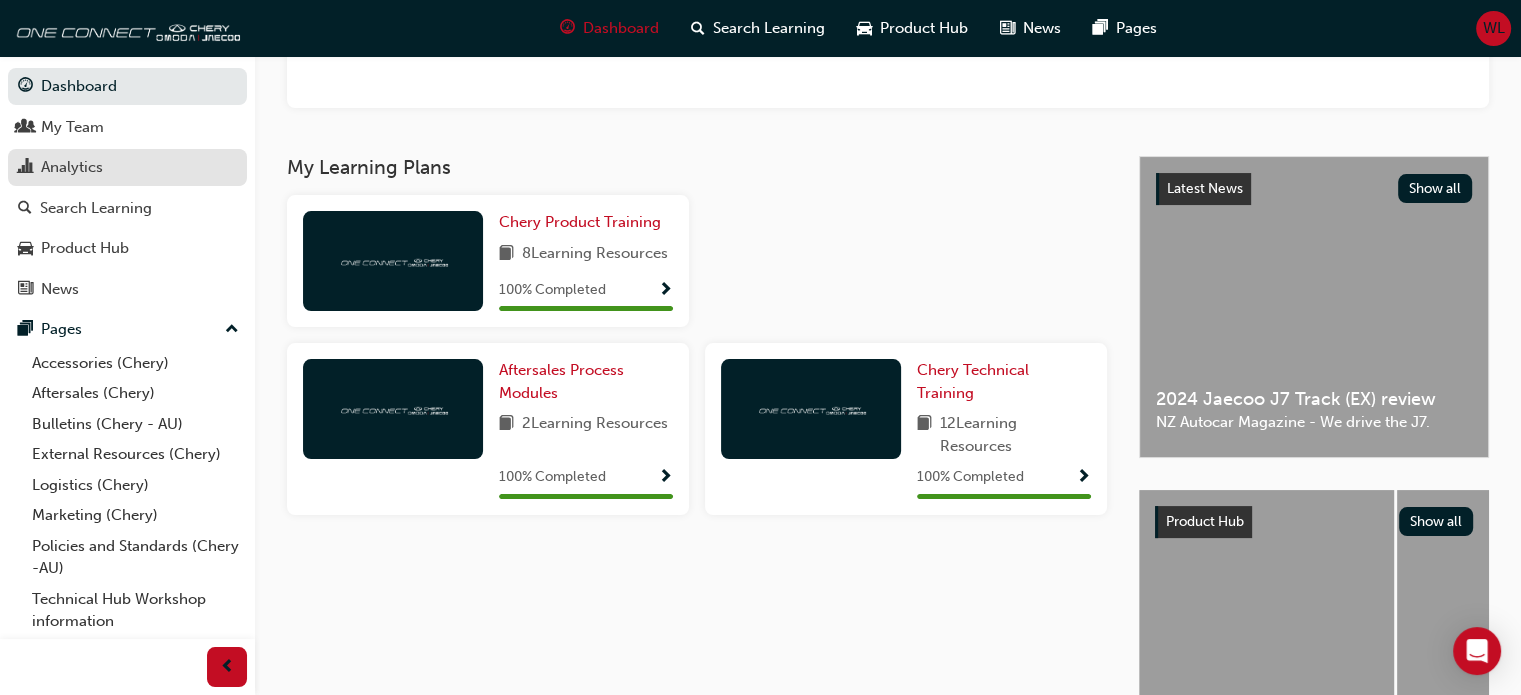 click on "Analytics" at bounding box center (72, 167) 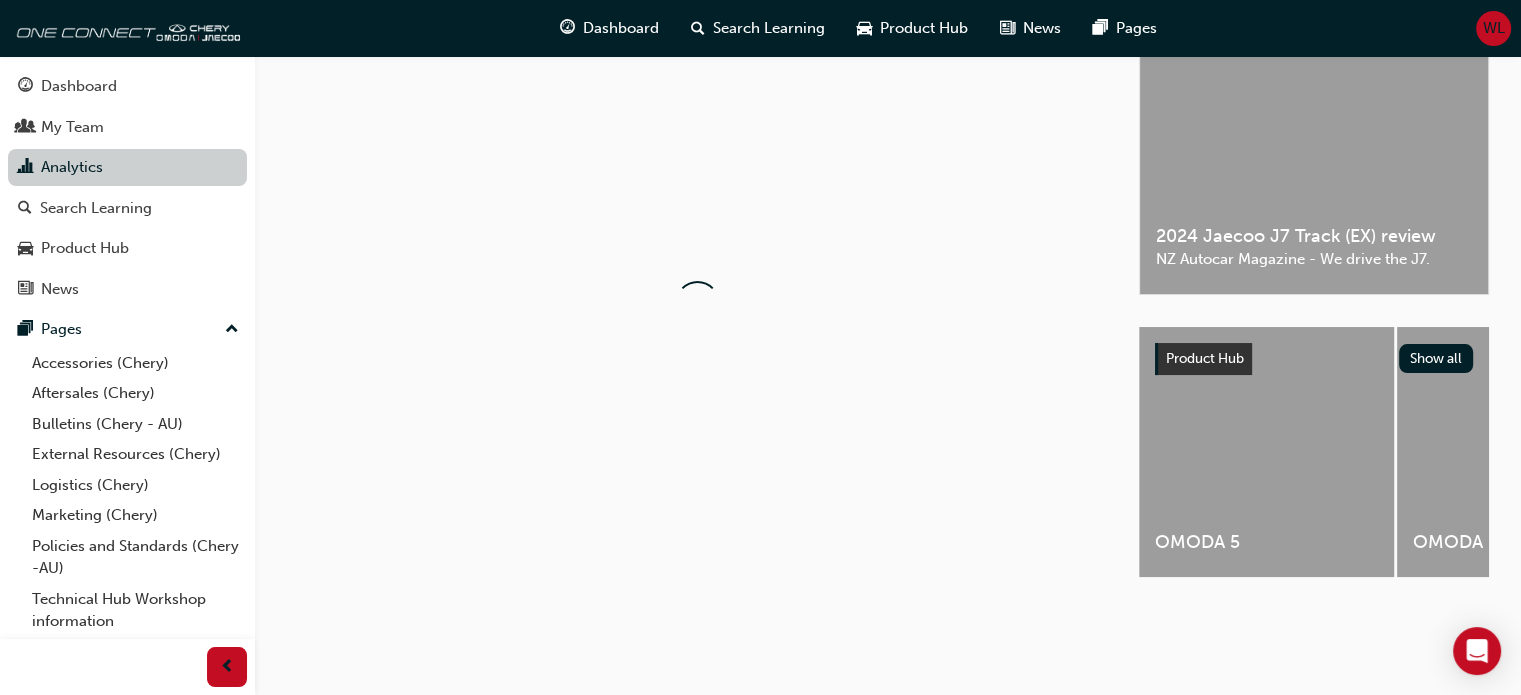 scroll, scrollTop: 0, scrollLeft: 0, axis: both 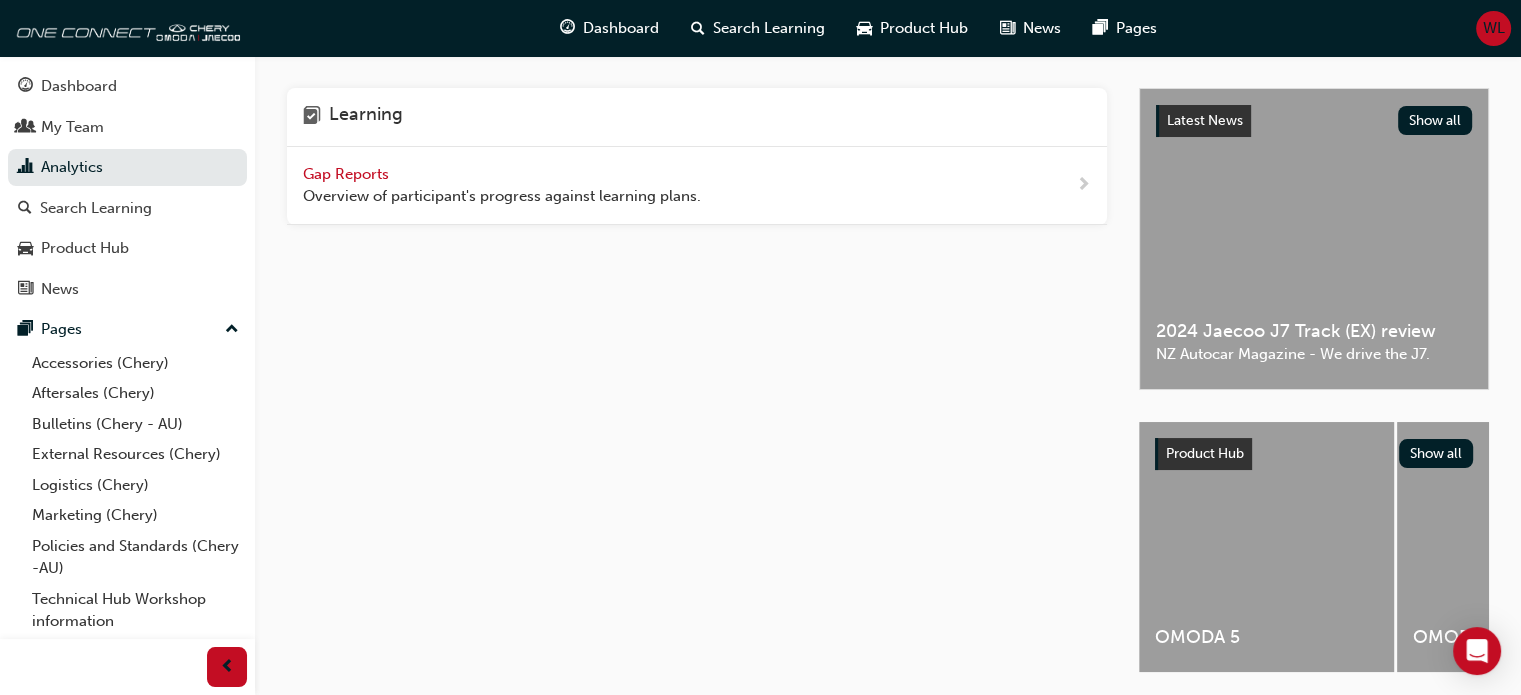 click on "Gap Reports   Overview of participant's progress against learning plans." at bounding box center (697, 186) 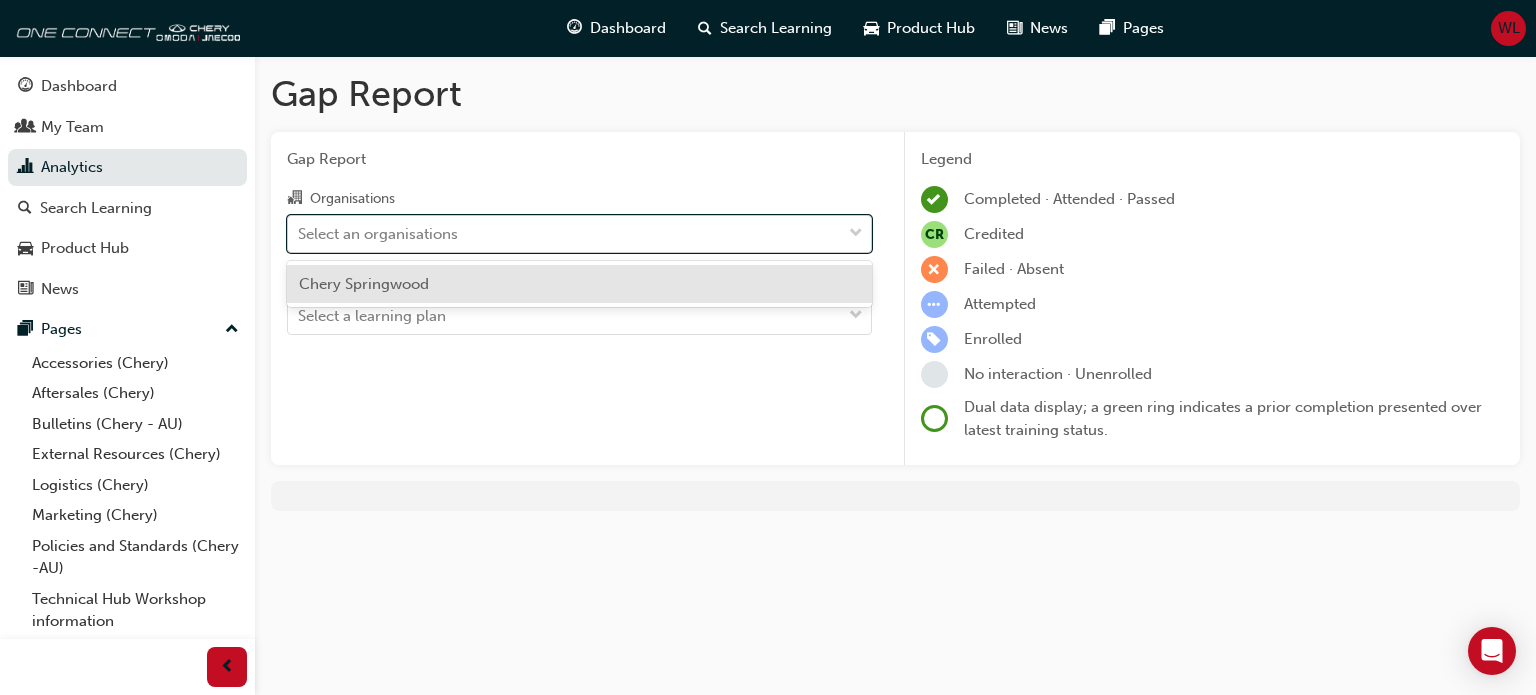 click at bounding box center (856, 234) 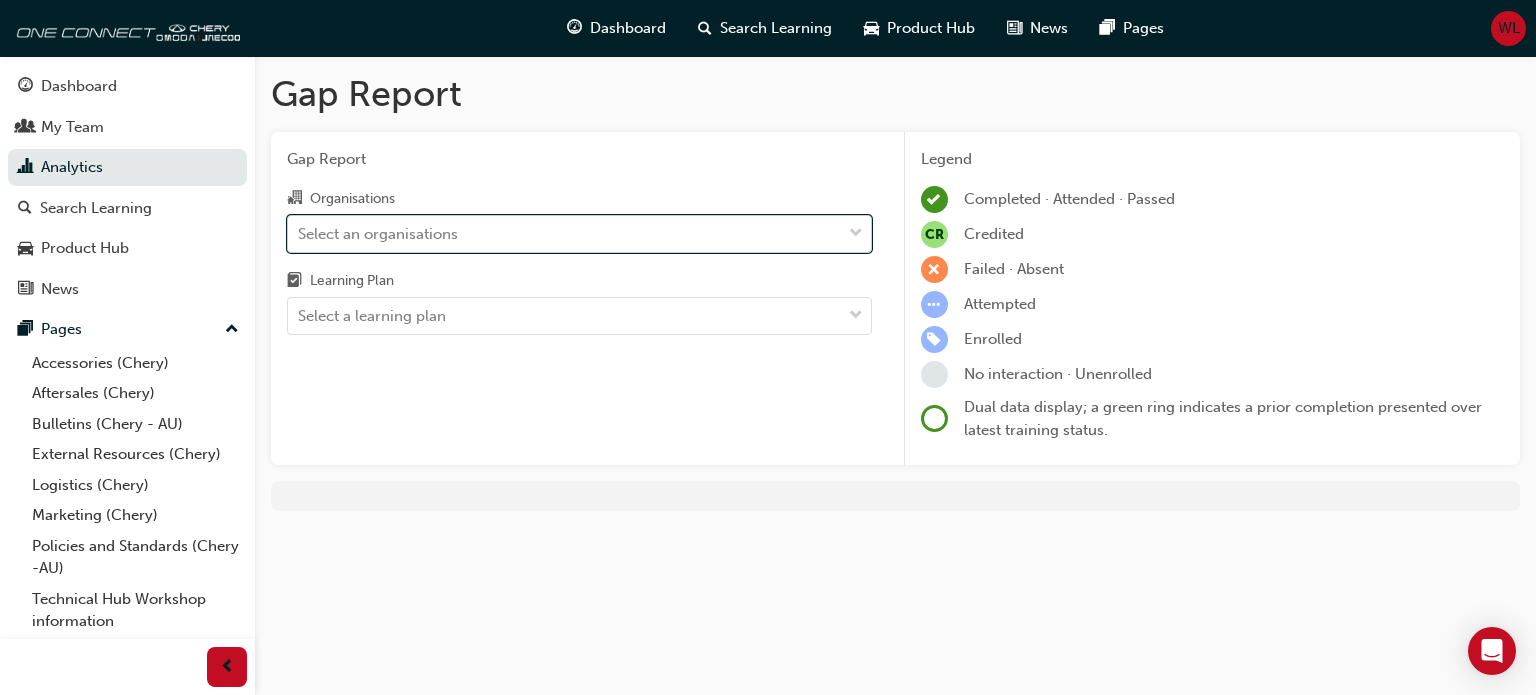 click at bounding box center [856, 234] 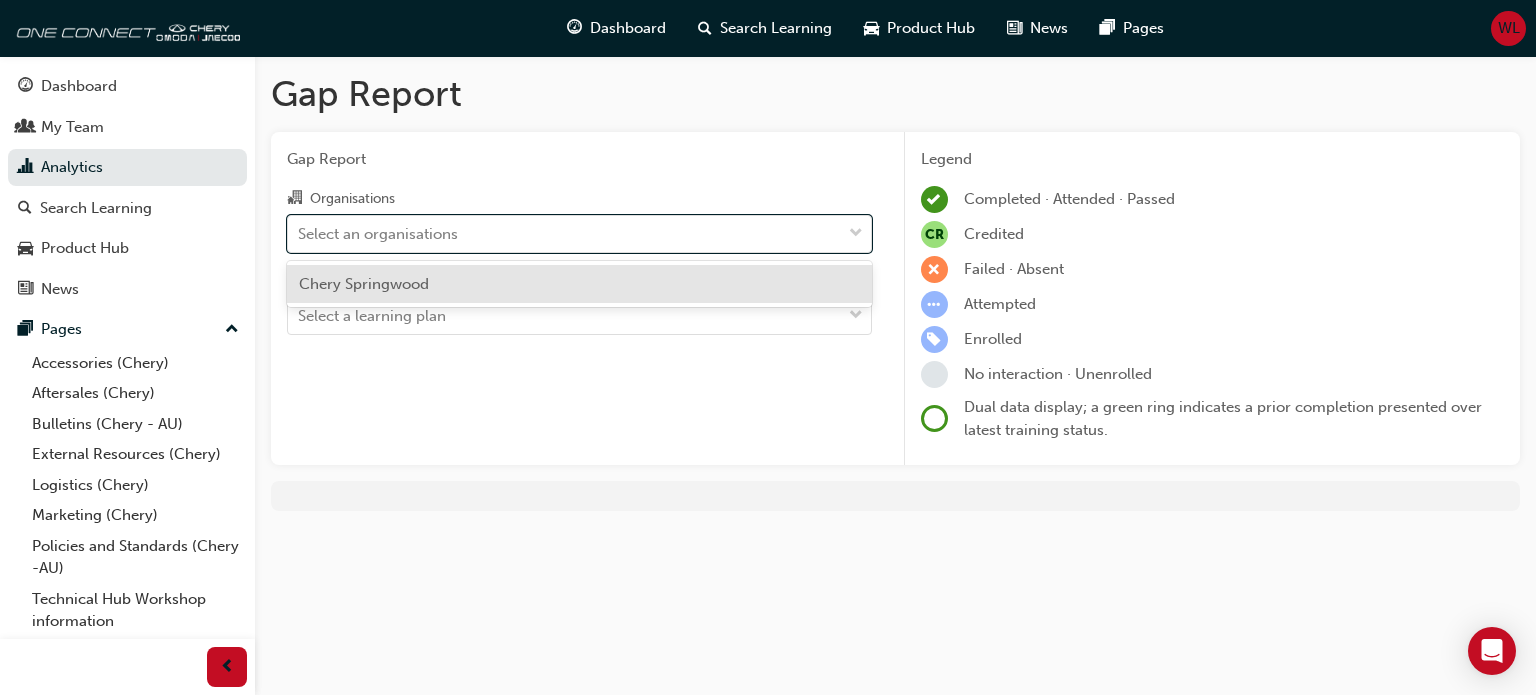 click on "Chery Springwood" at bounding box center (364, 284) 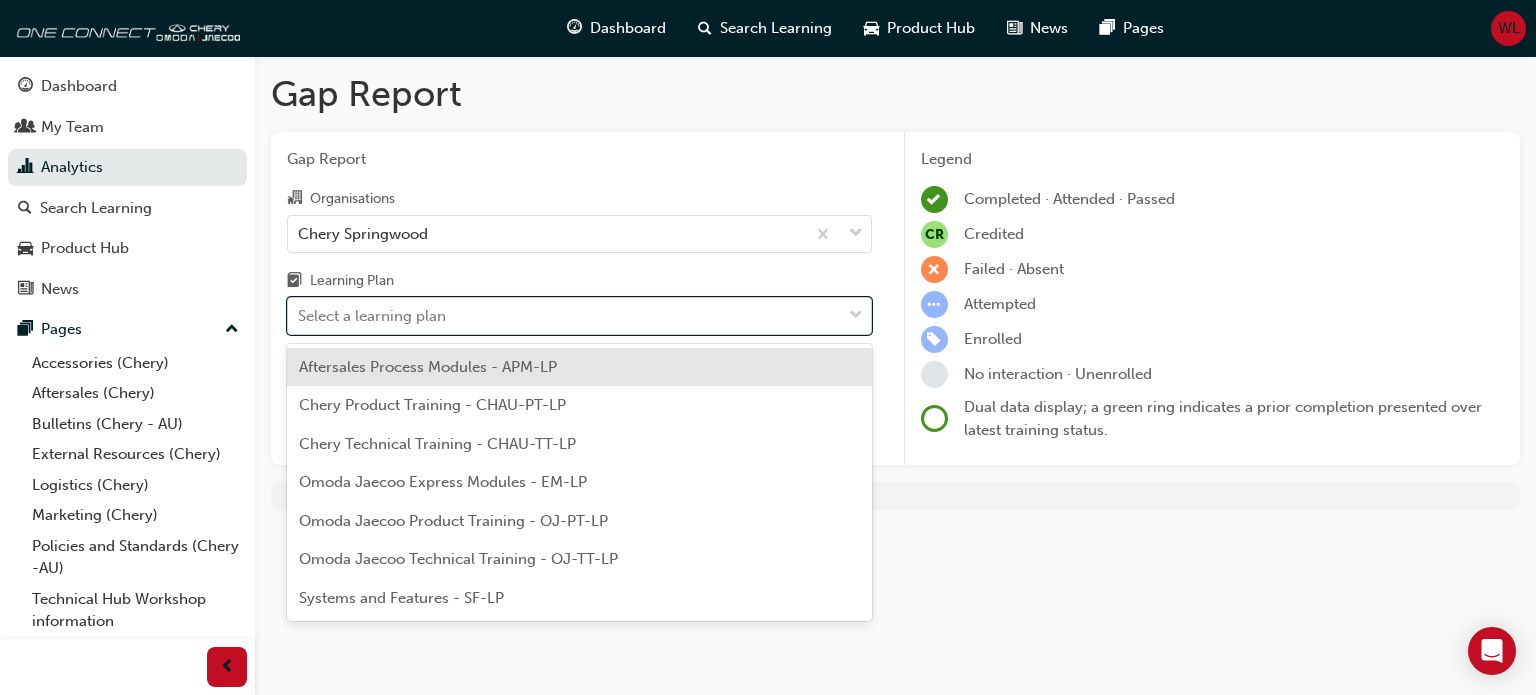 click at bounding box center (856, 316) 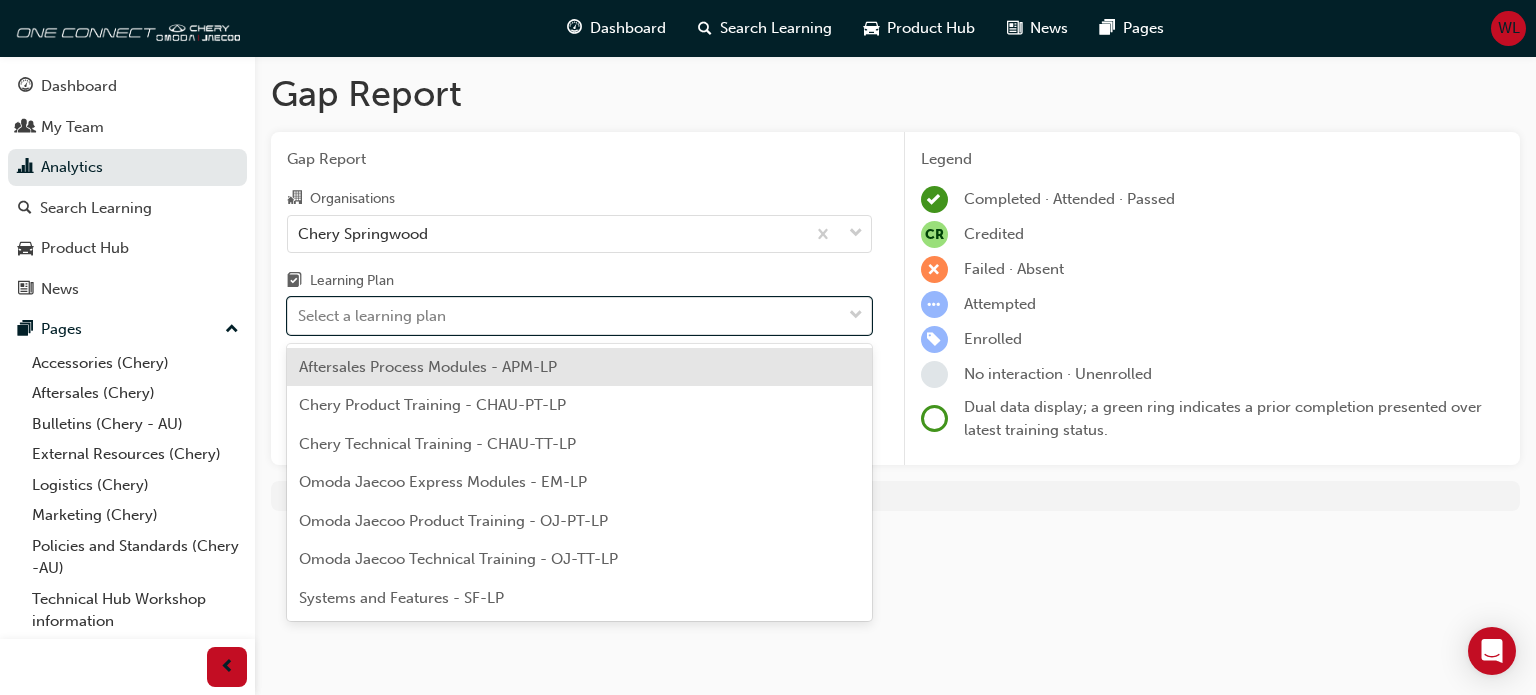 click on "Aftersales Process Modules - APM-LP" at bounding box center [428, 367] 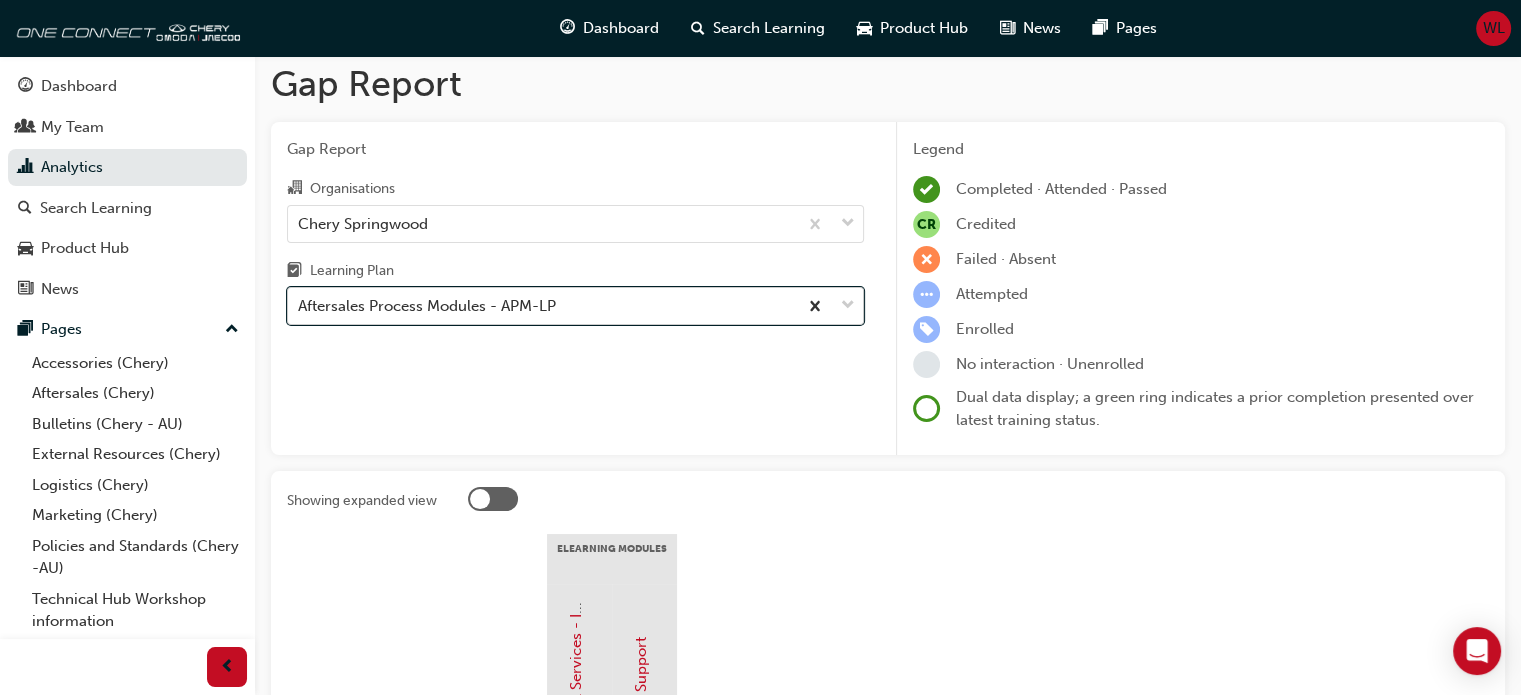 scroll, scrollTop: 6, scrollLeft: 0, axis: vertical 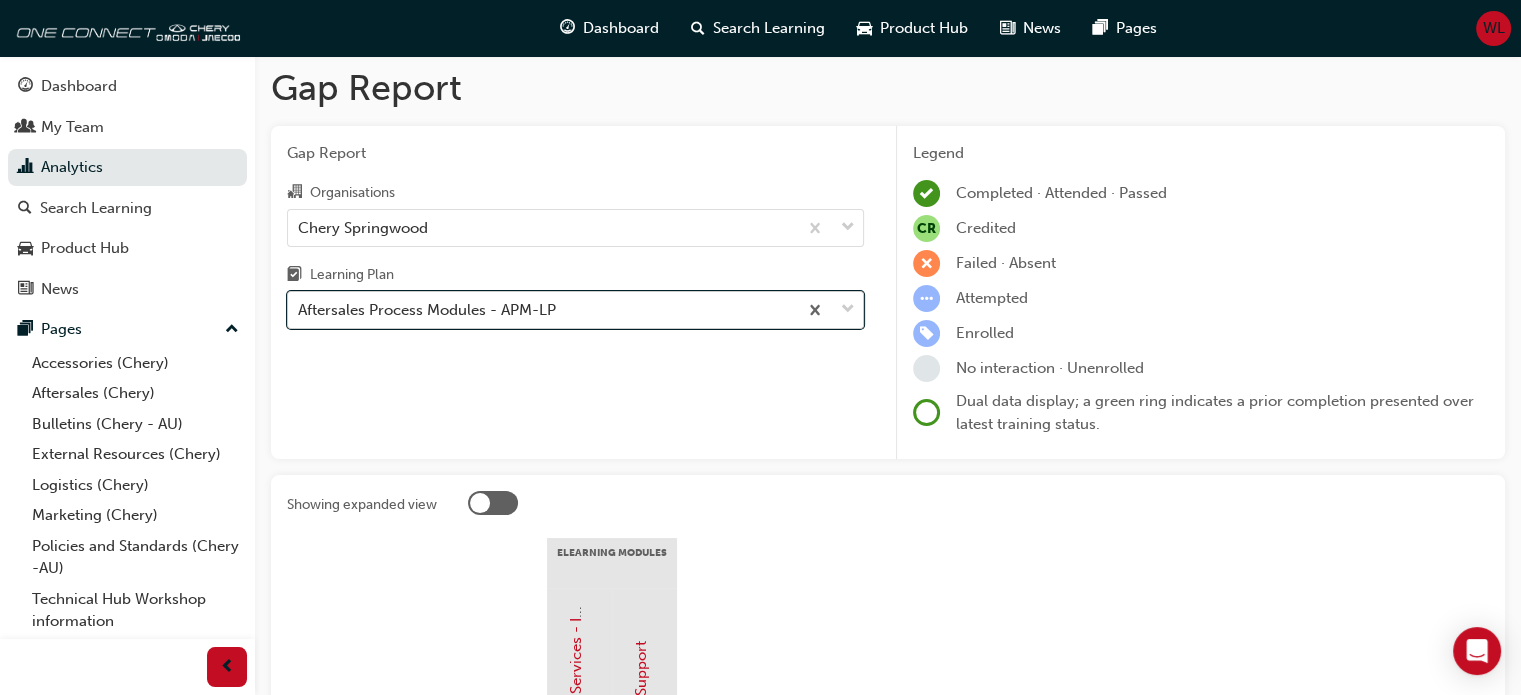 click at bounding box center [848, 310] 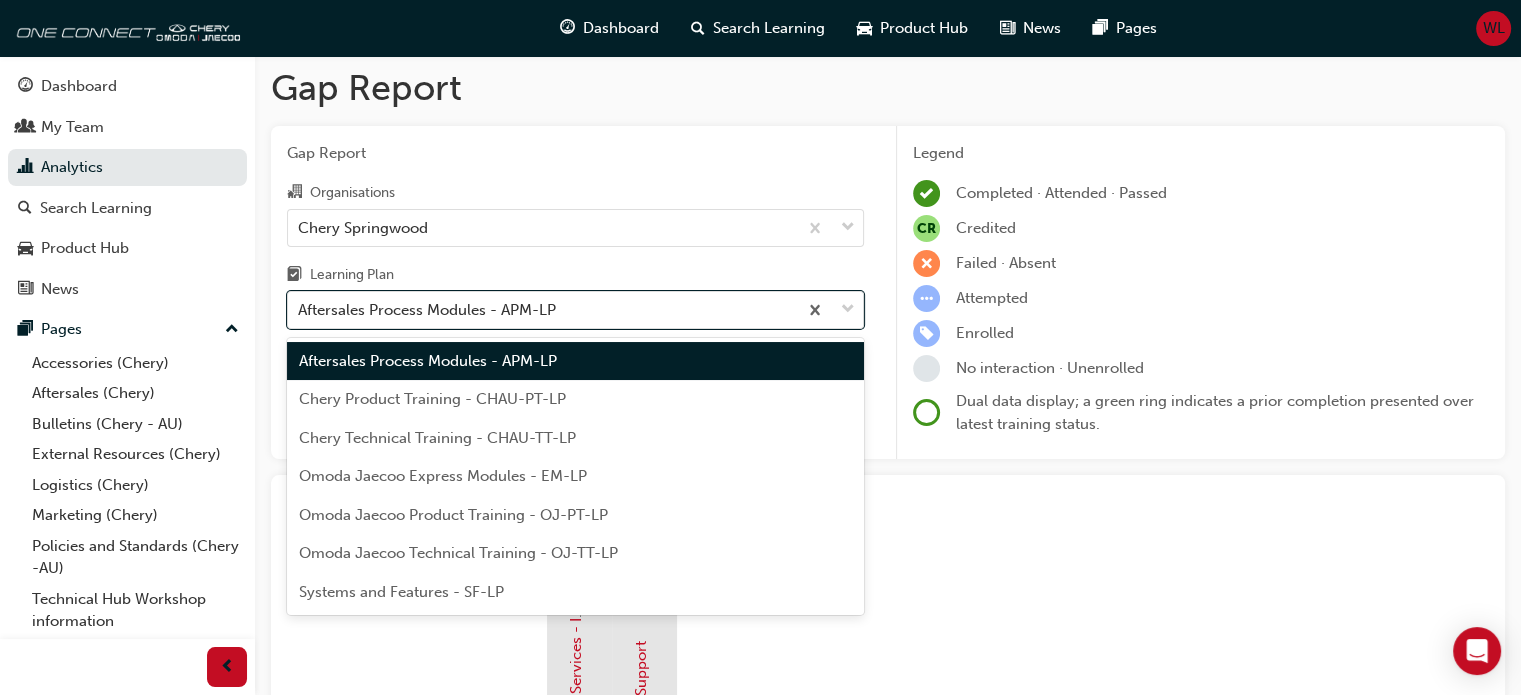click on "Chery Product Training - CHAU-PT-LP" at bounding box center [432, 399] 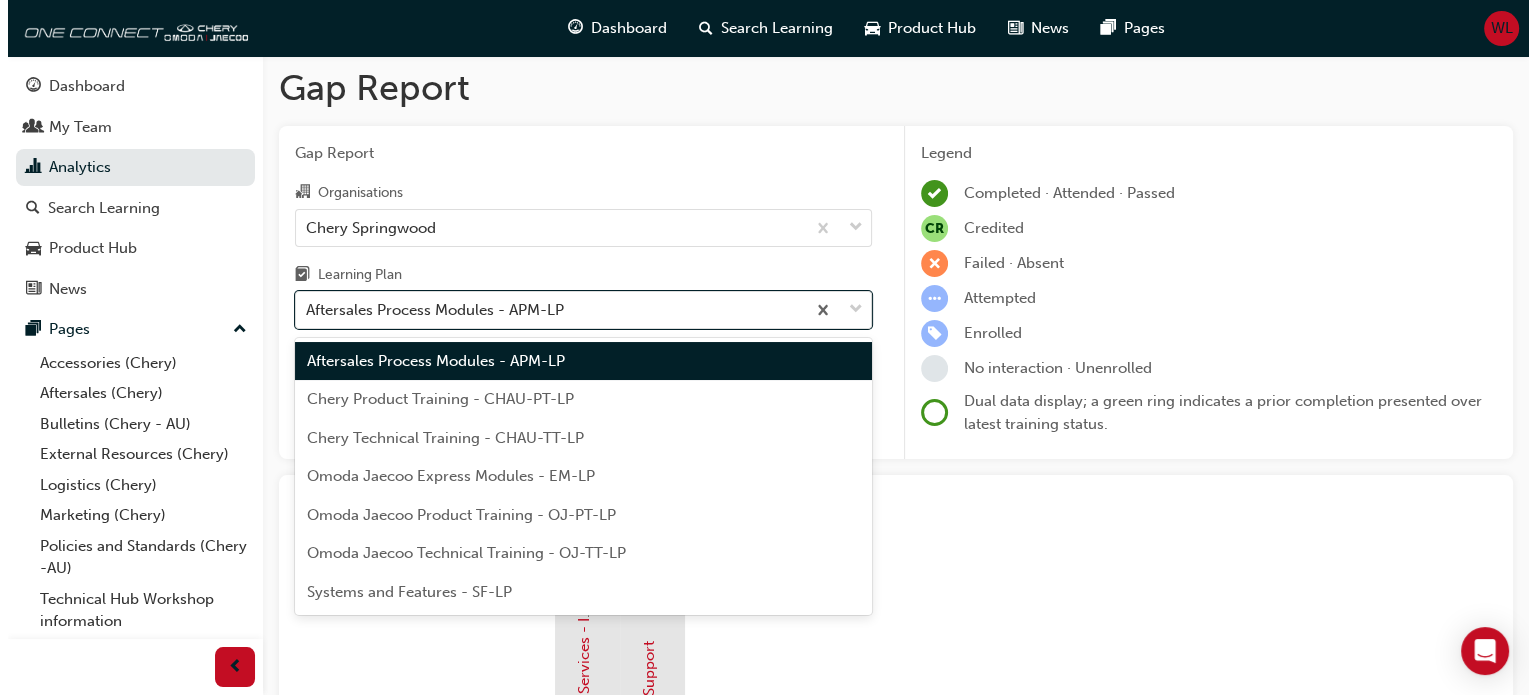scroll, scrollTop: 0, scrollLeft: 0, axis: both 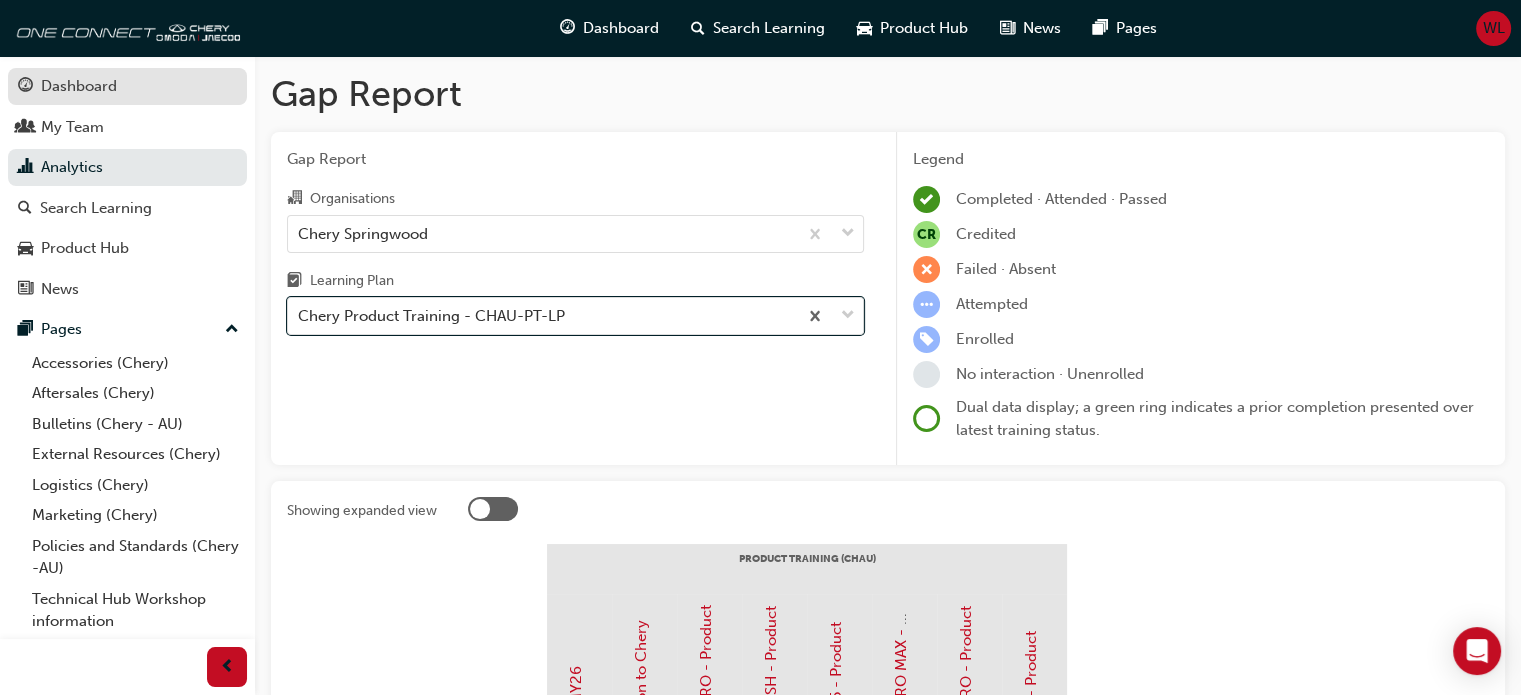 click on "Dashboard" at bounding box center [79, 86] 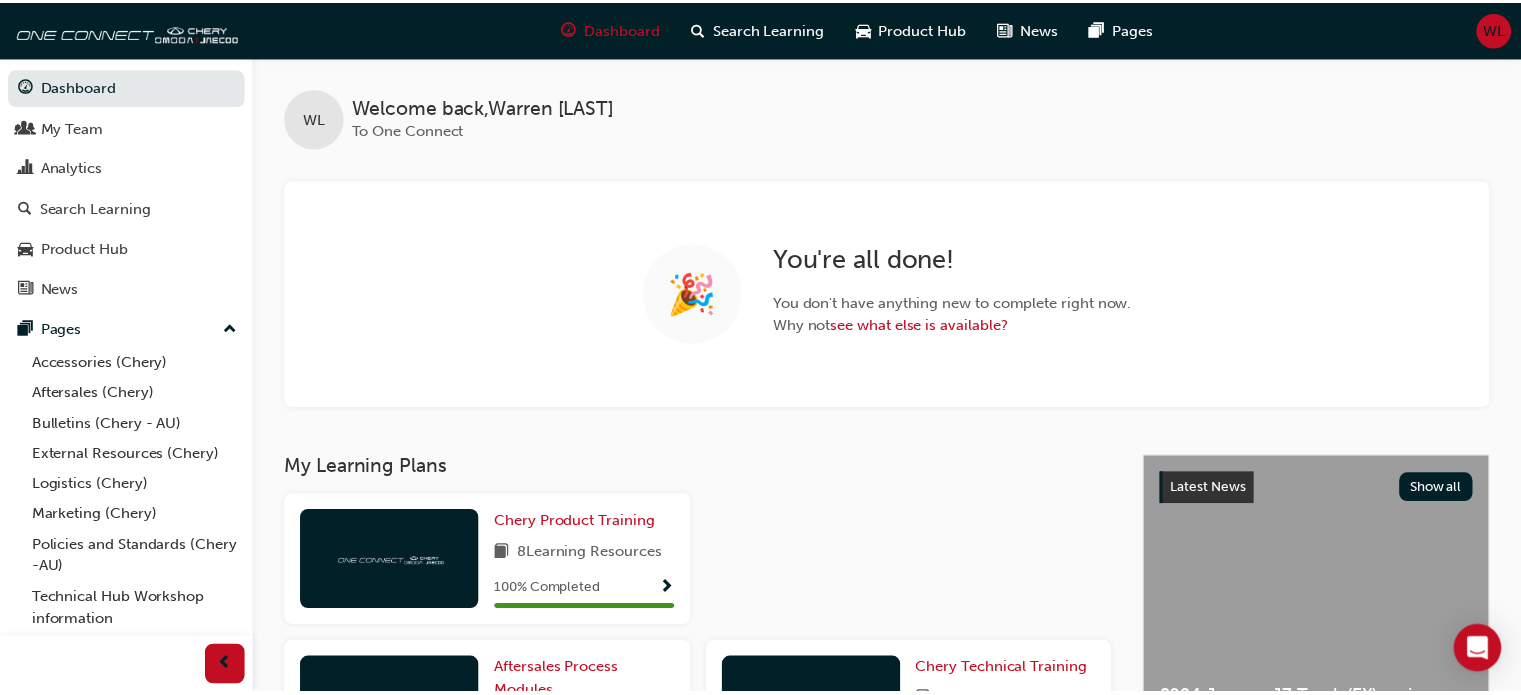scroll, scrollTop: 0, scrollLeft: 0, axis: both 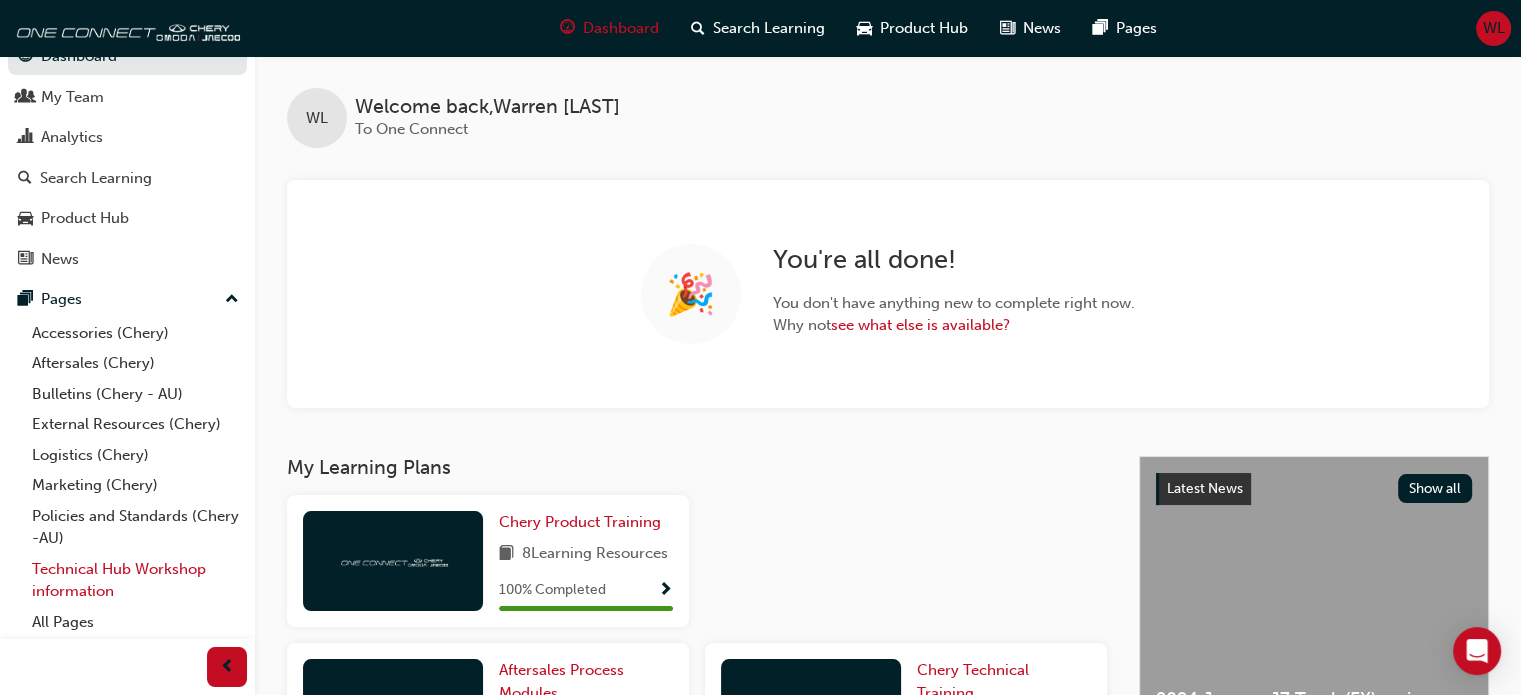click on "Technical Hub Workshop information" at bounding box center (135, 580) 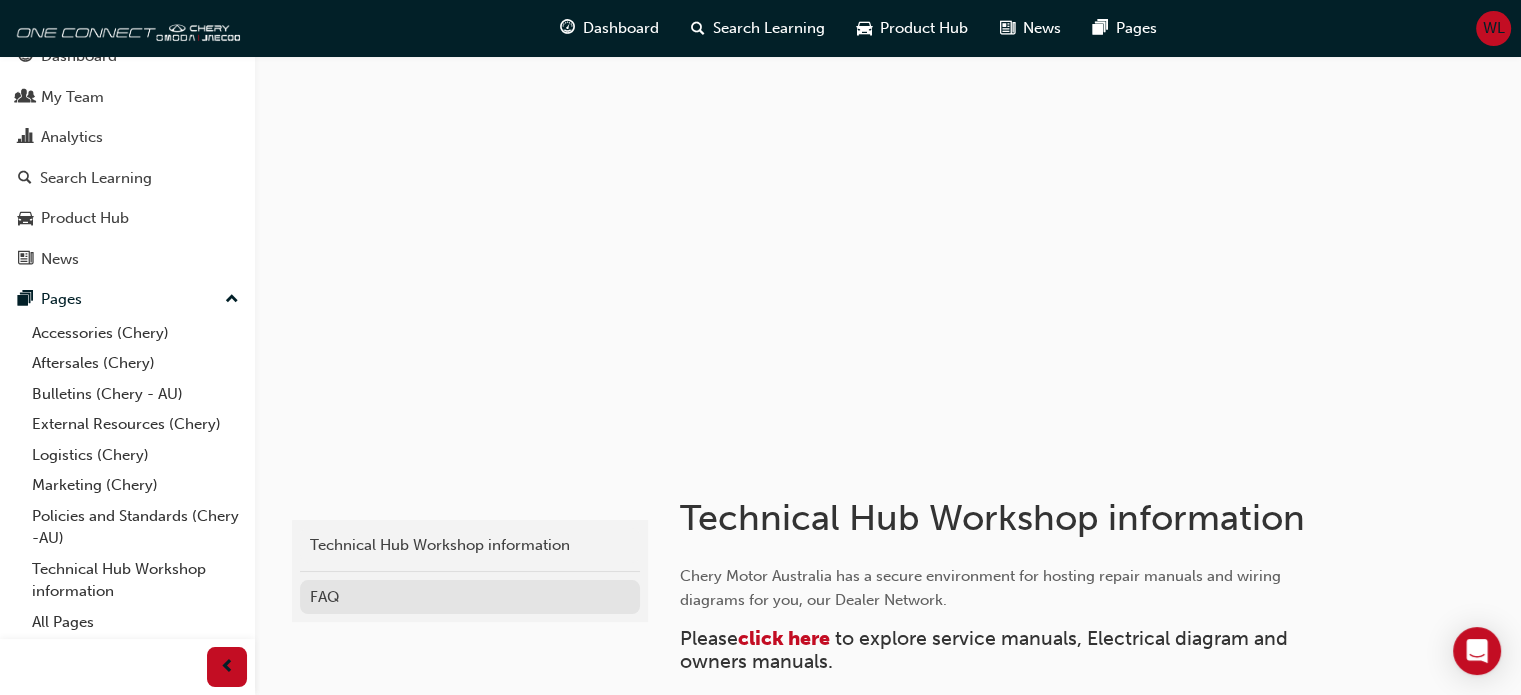 click on "FAQ" at bounding box center (470, 597) 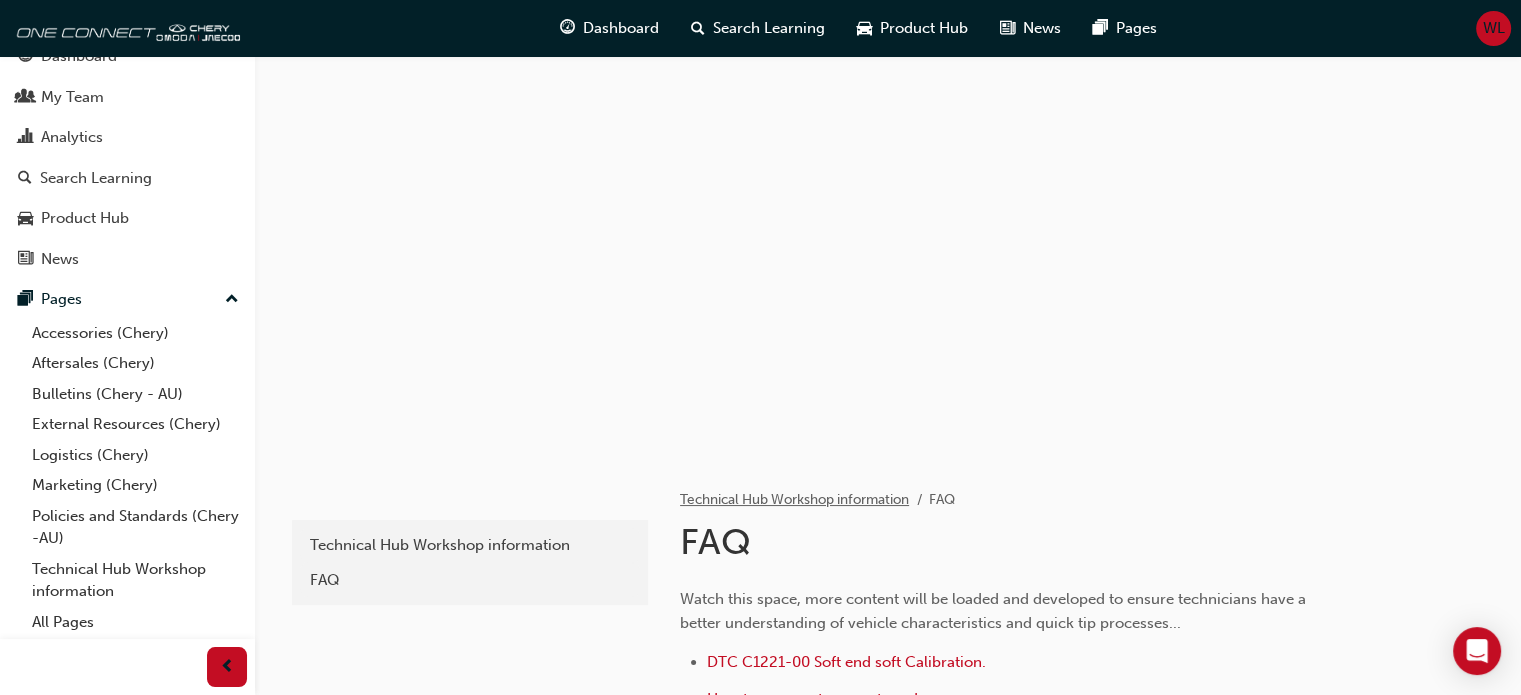 scroll, scrollTop: 300, scrollLeft: 0, axis: vertical 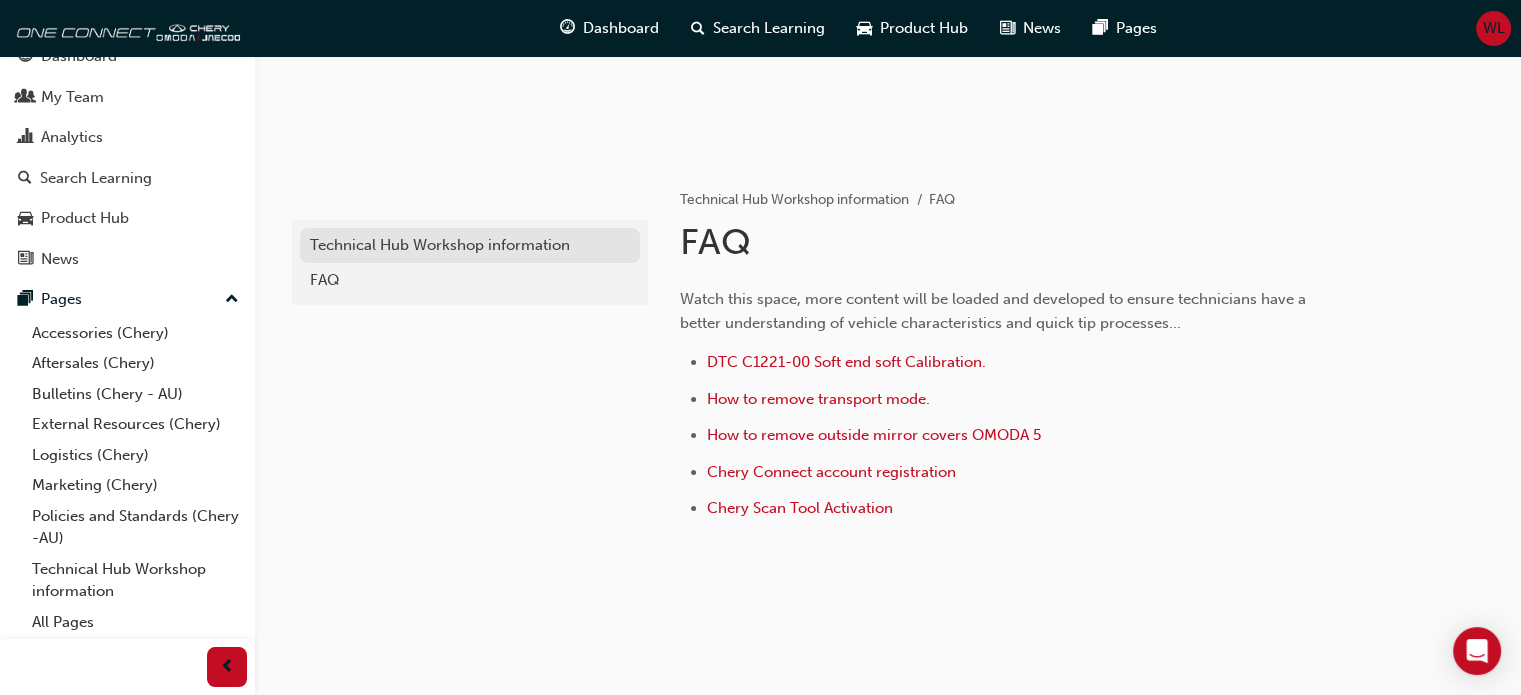 click on "Technical Hub Workshop information" at bounding box center (470, 245) 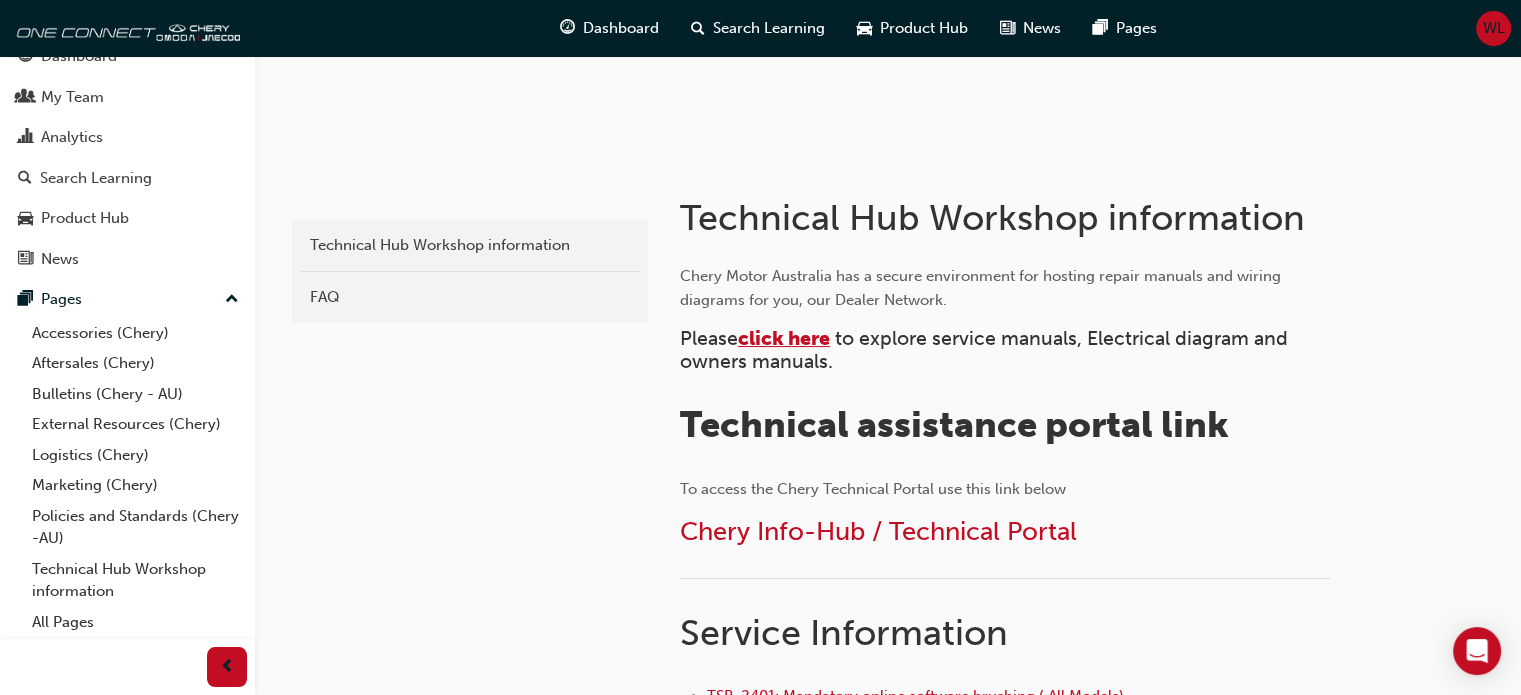 click on "click here" at bounding box center [784, 338] 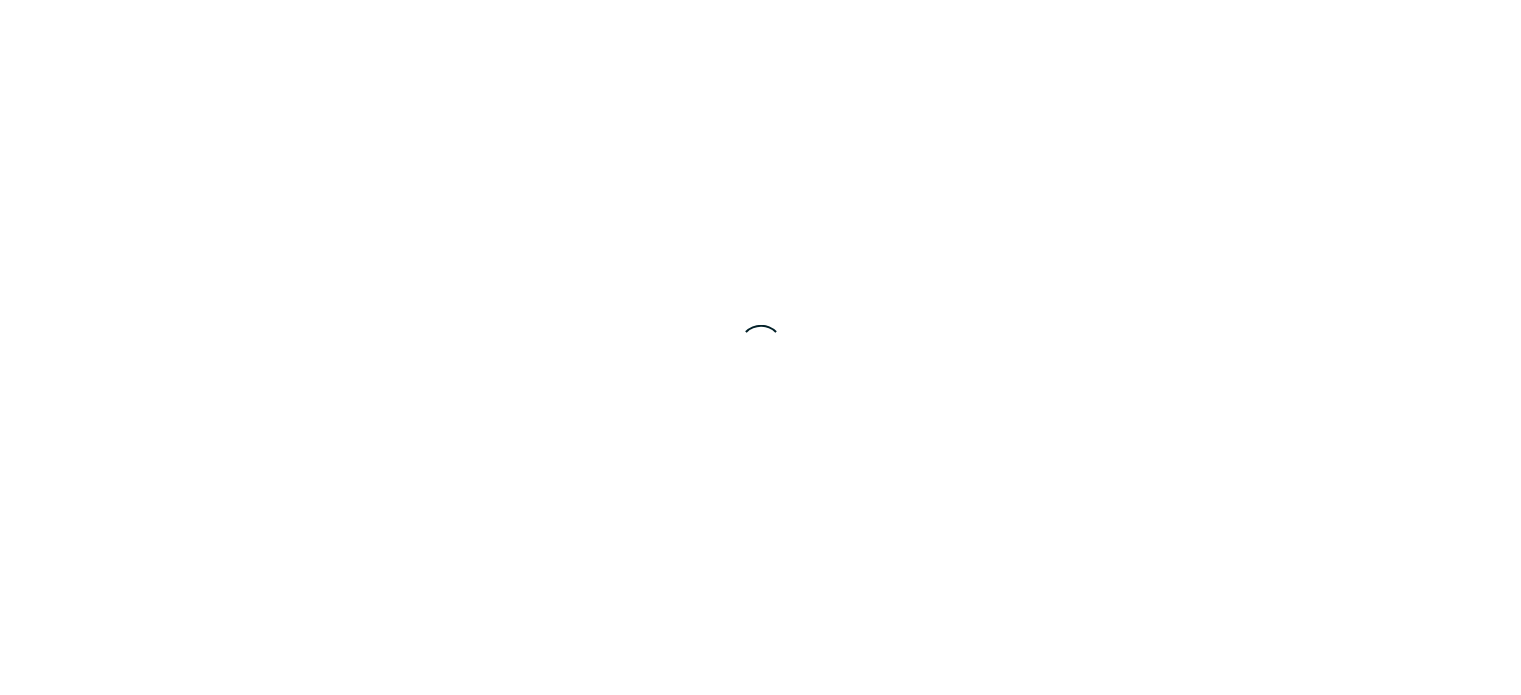 scroll, scrollTop: 0, scrollLeft: 0, axis: both 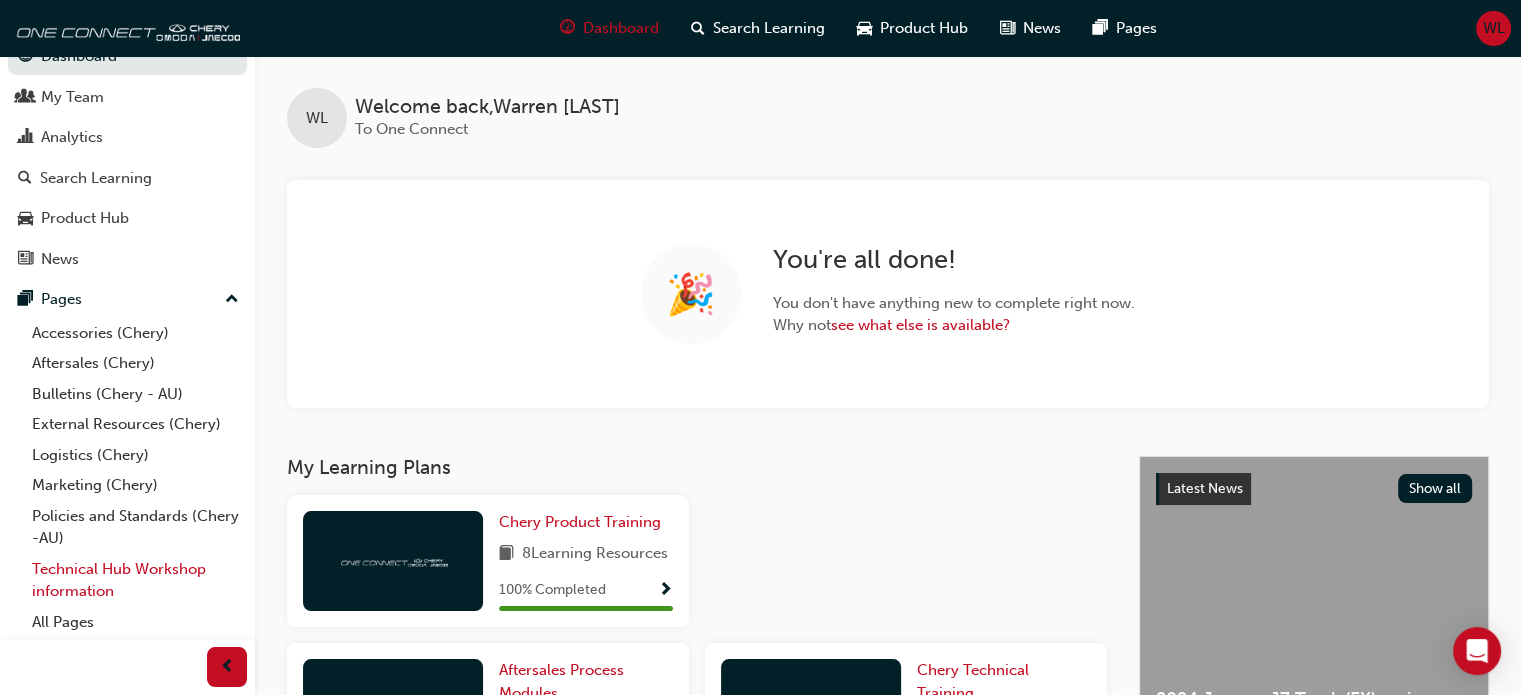 click on "Technical Hub Workshop information" at bounding box center [135, 580] 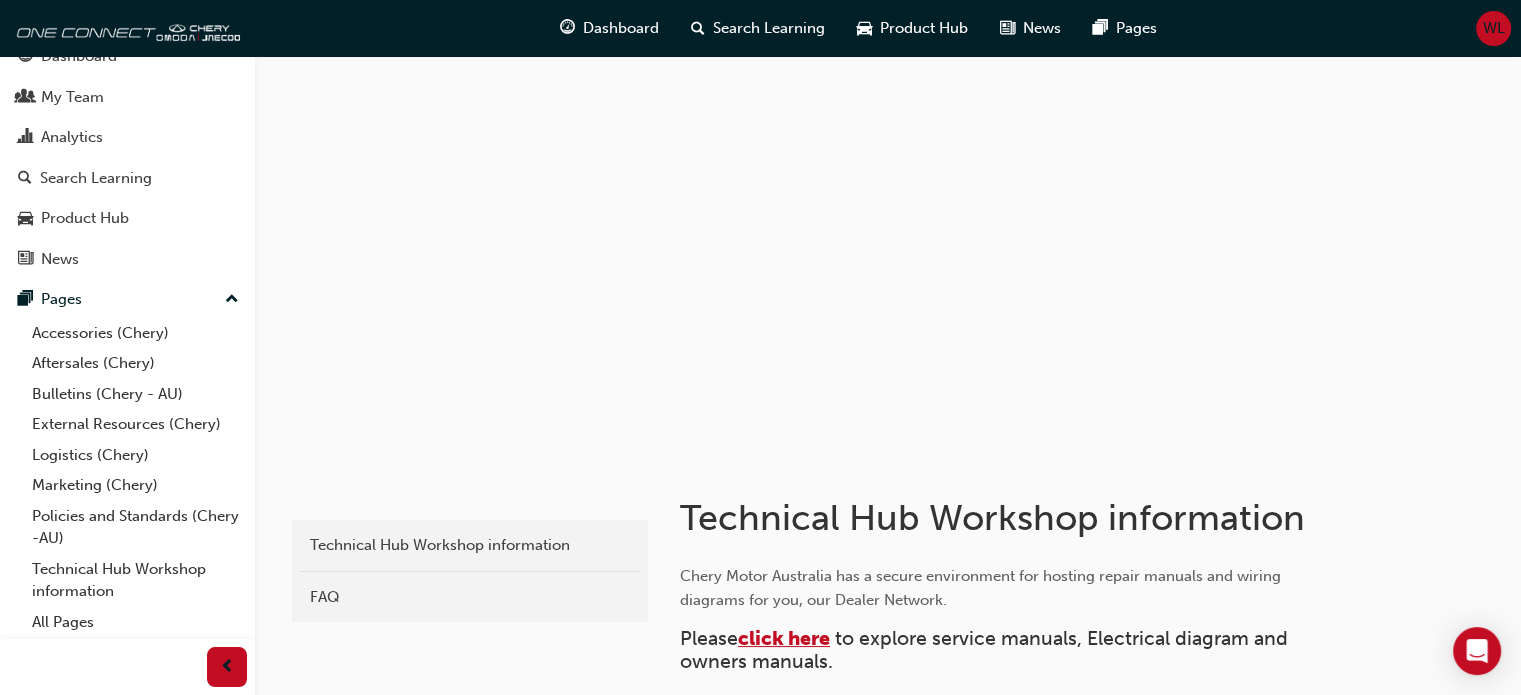 click on "click here" at bounding box center (784, 638) 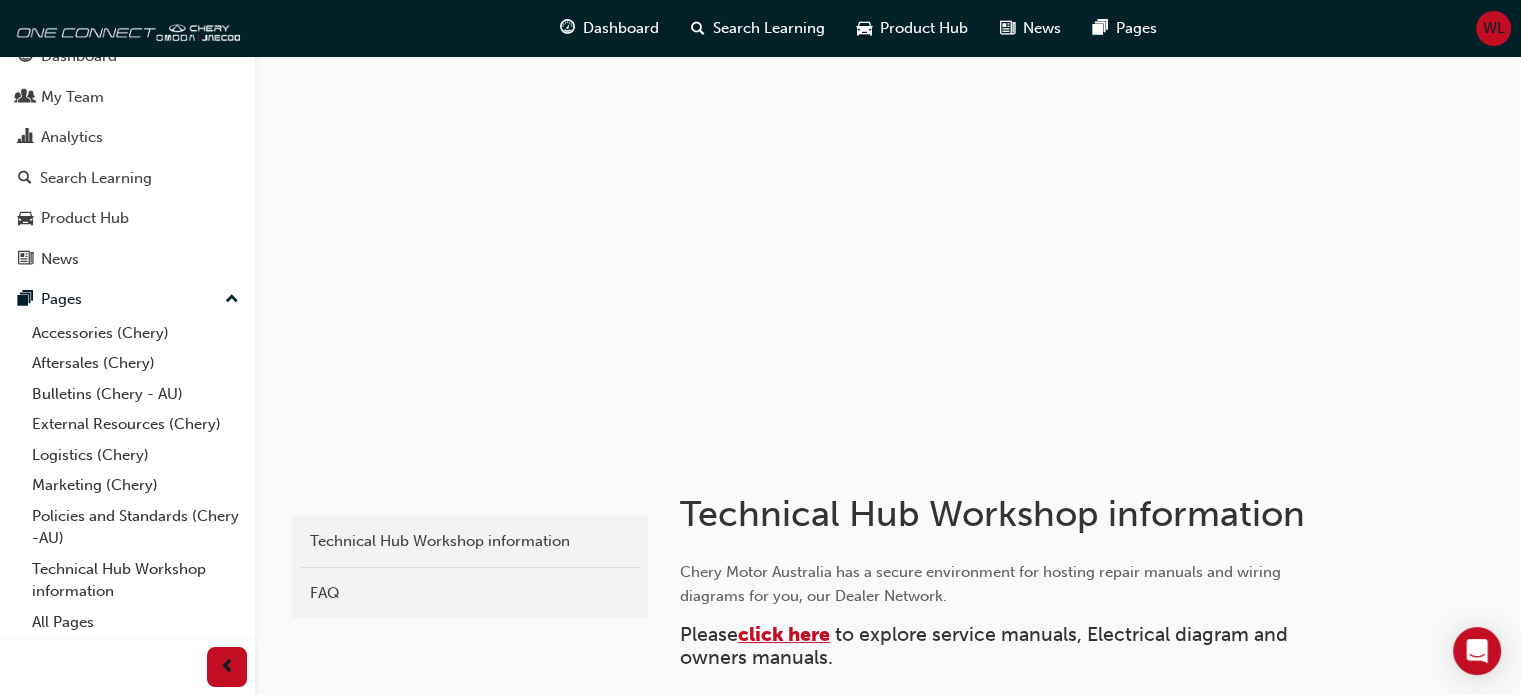 scroll, scrollTop: 0, scrollLeft: 0, axis: both 